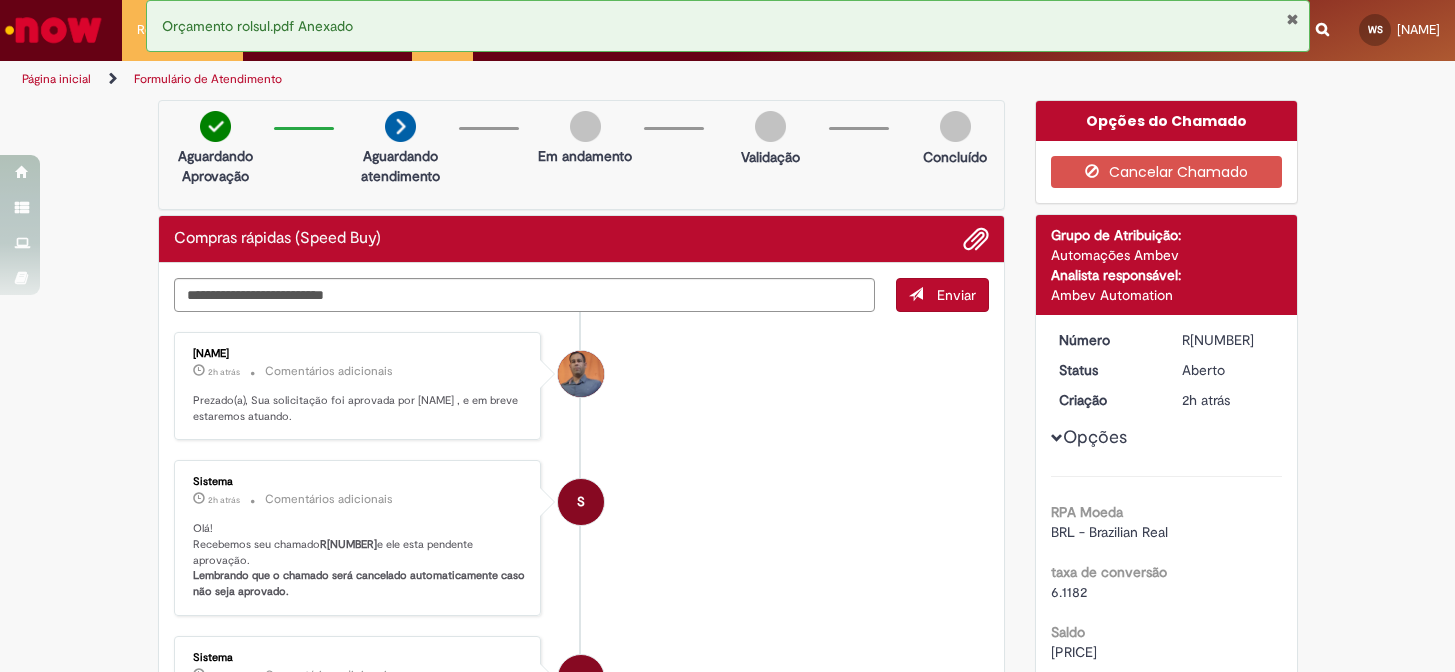 scroll, scrollTop: 0, scrollLeft: 0, axis: both 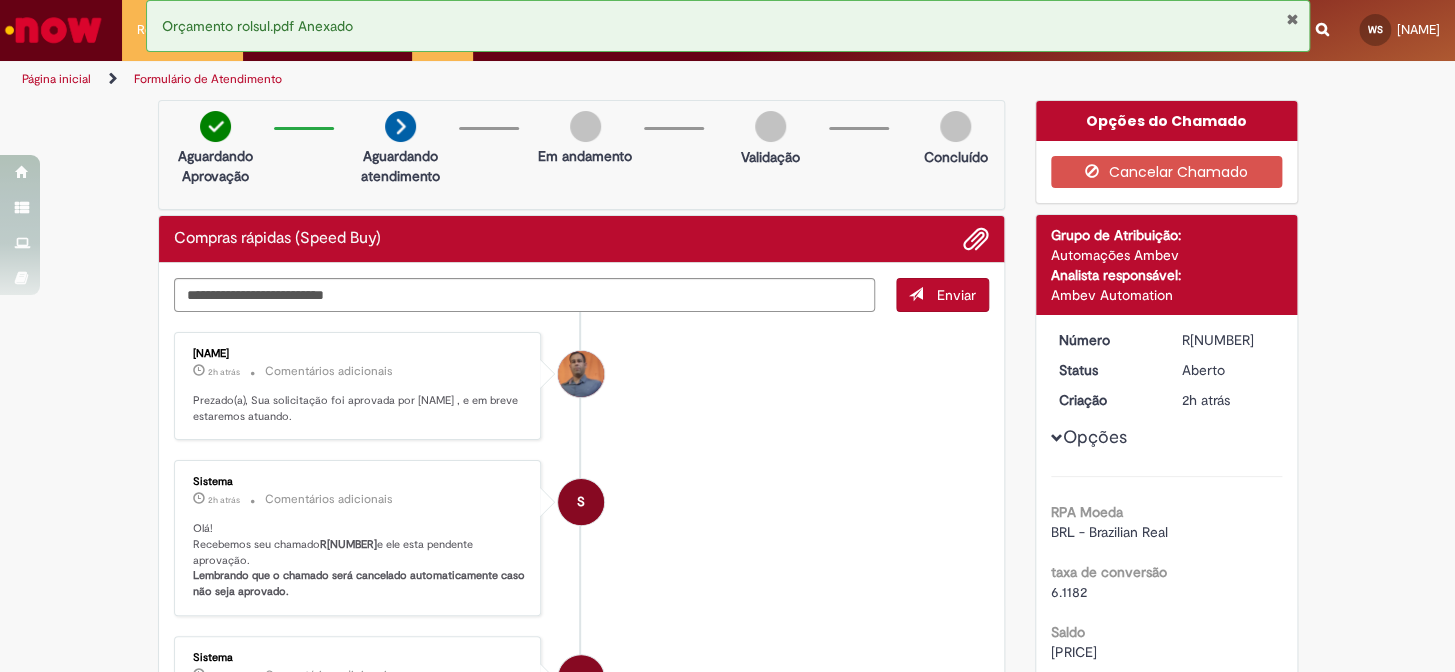 click on "Página inicial" at bounding box center [56, 79] 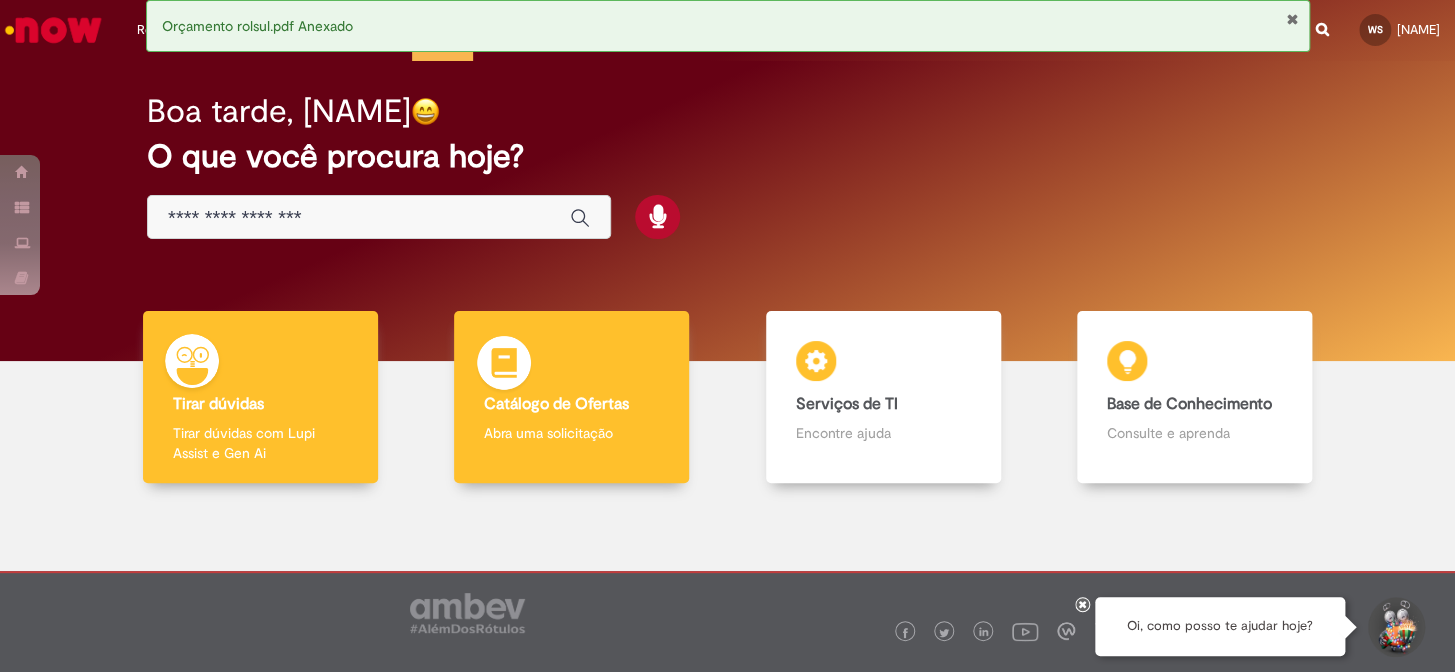 click on "Catálogo de Ofertas" at bounding box center [556, 404] 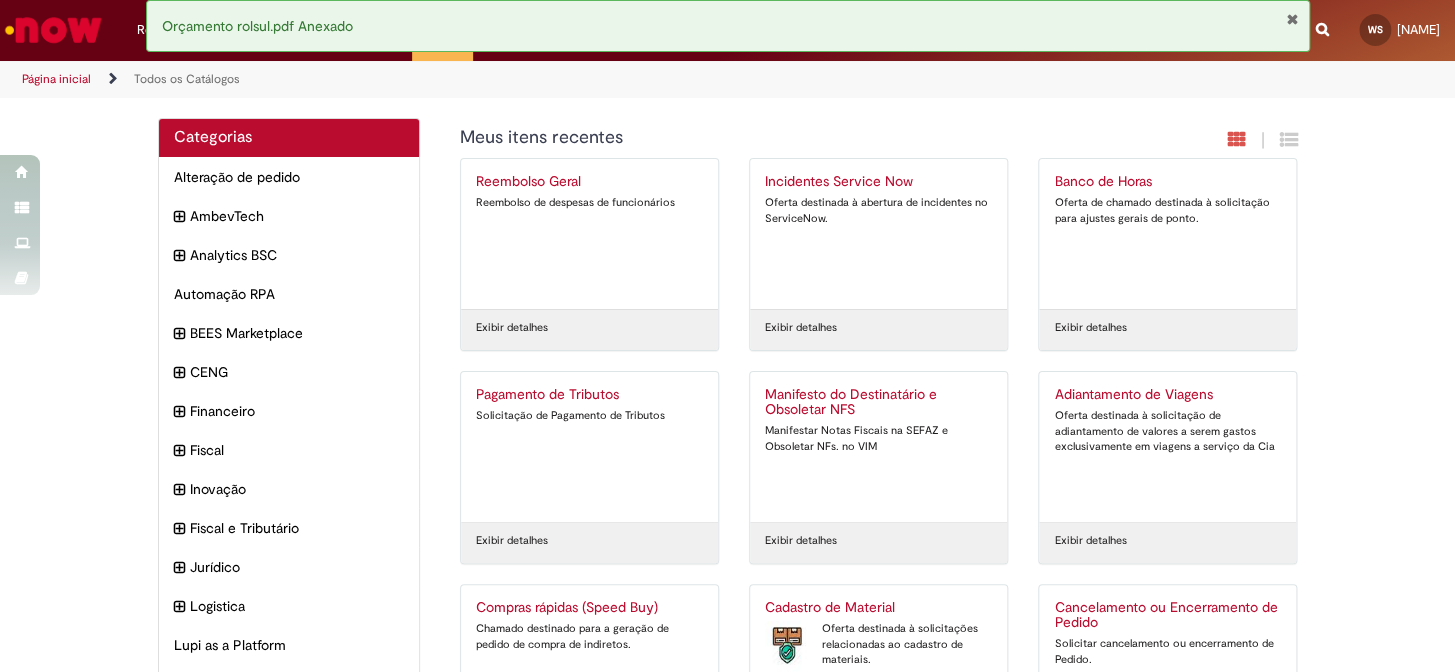 scroll, scrollTop: 181, scrollLeft: 0, axis: vertical 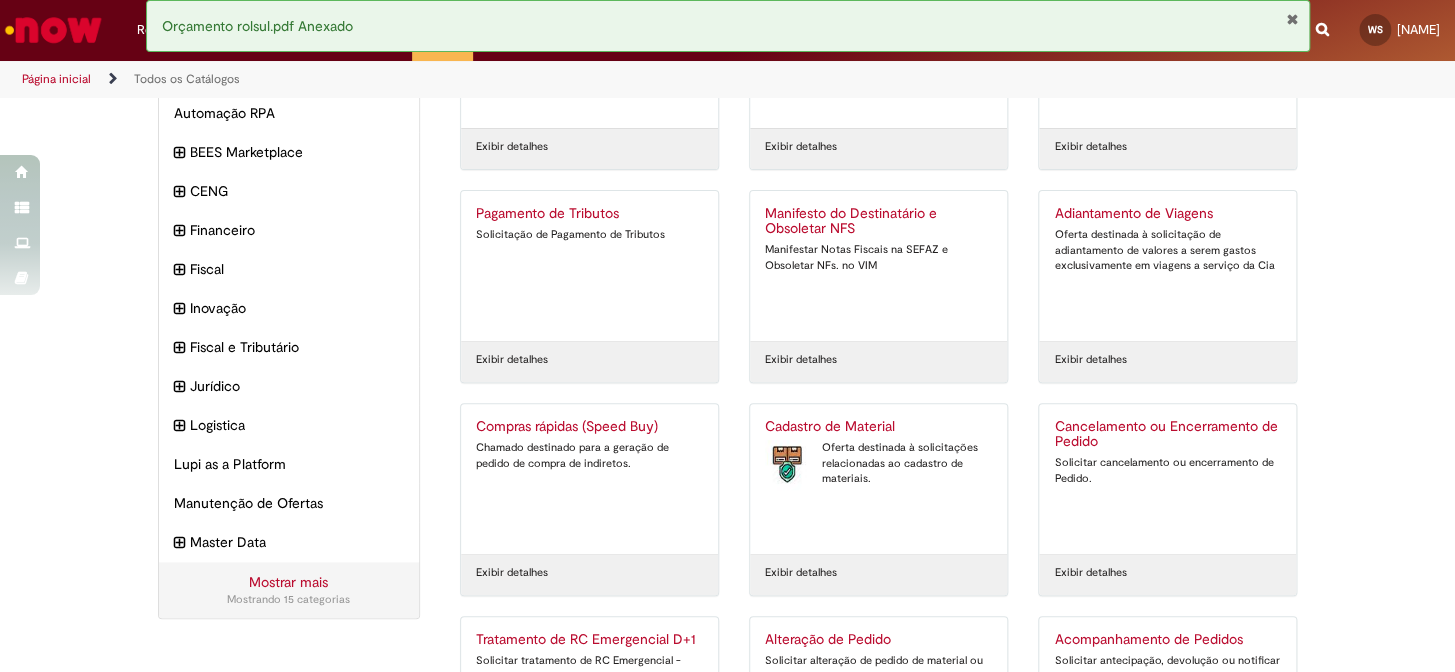 click on "Compras rápidas (Speed Buy)" at bounding box center [589, 427] 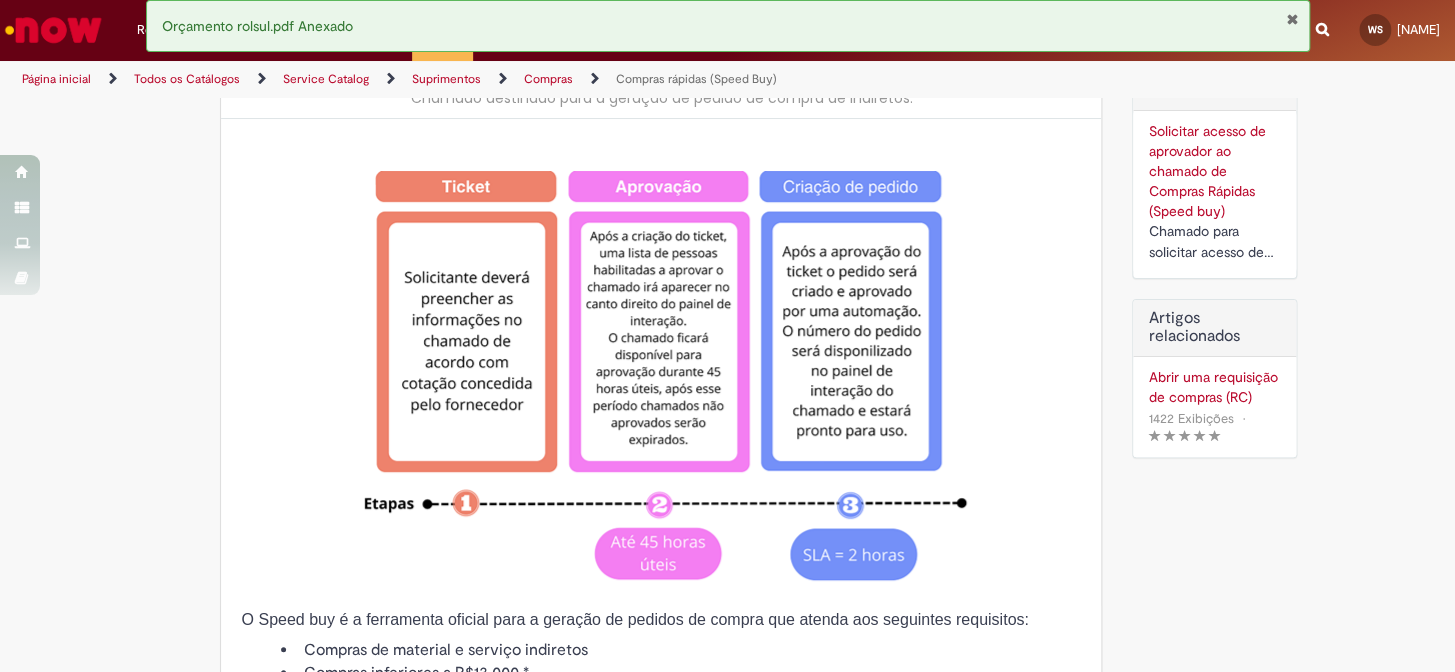 type on "********" 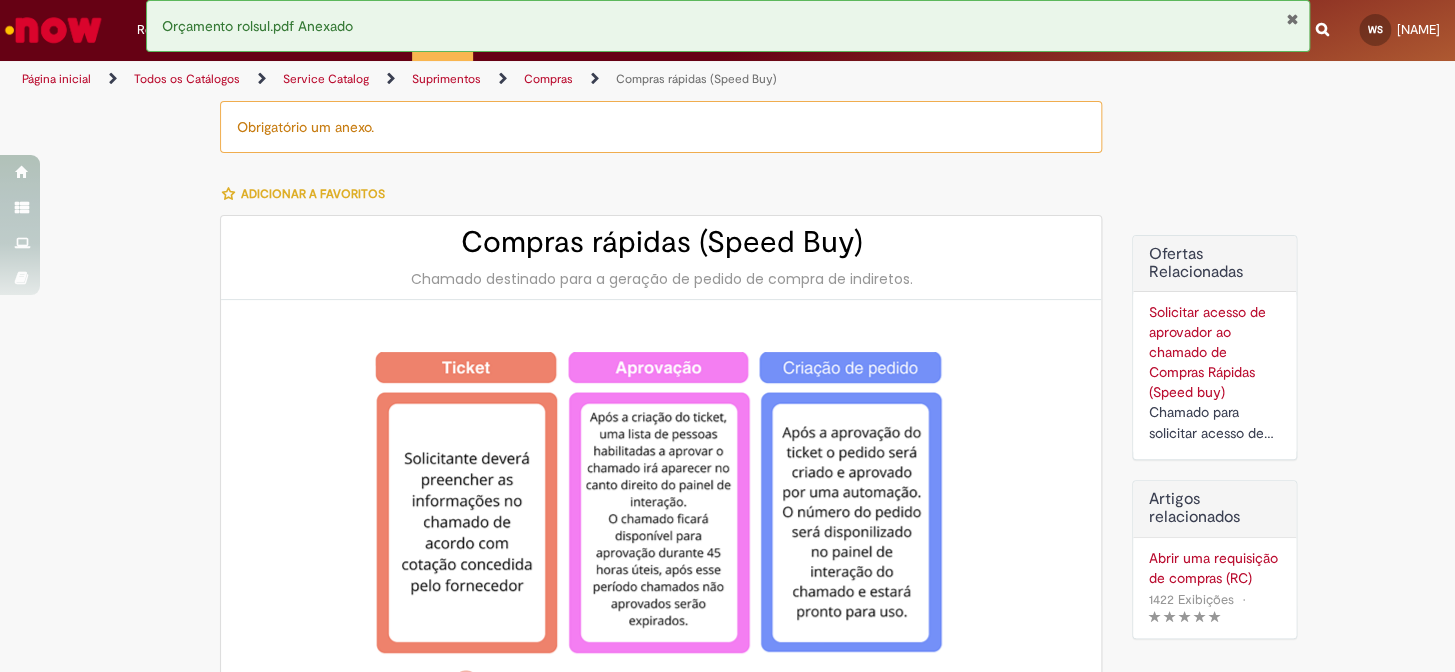 type on "**********" 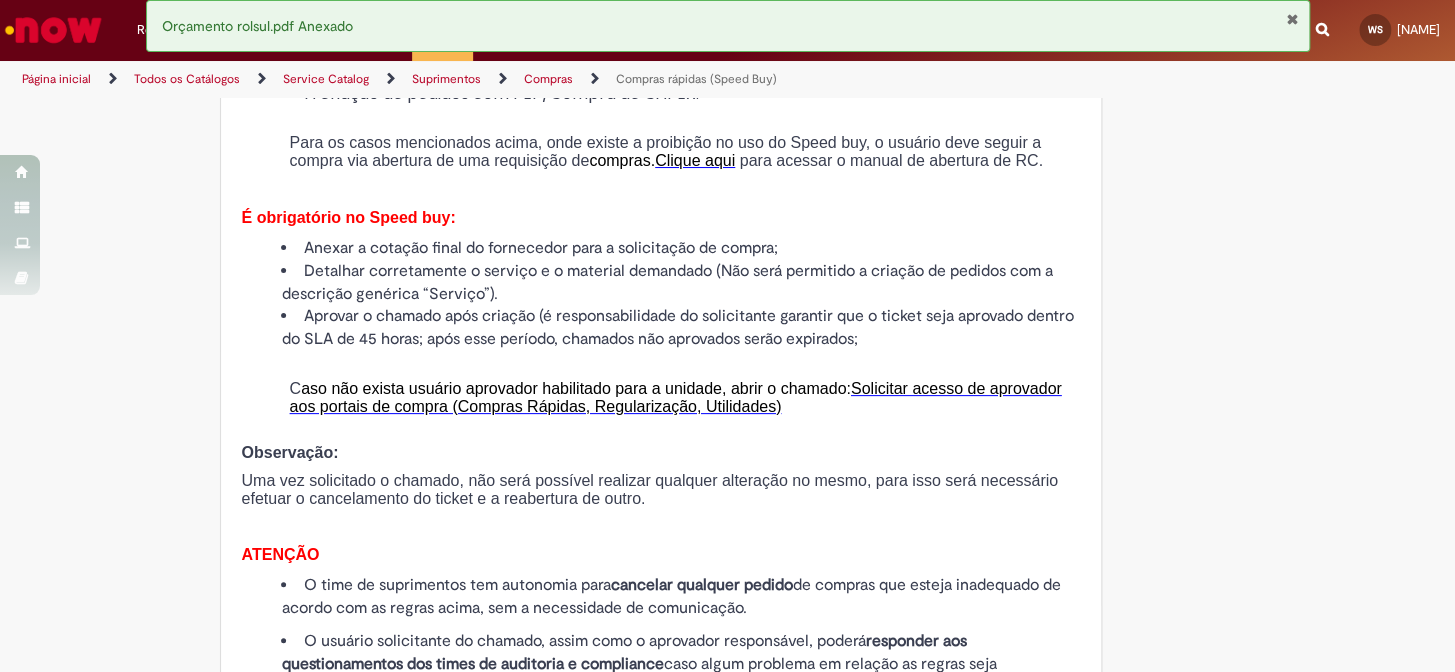 scroll, scrollTop: 2181, scrollLeft: 0, axis: vertical 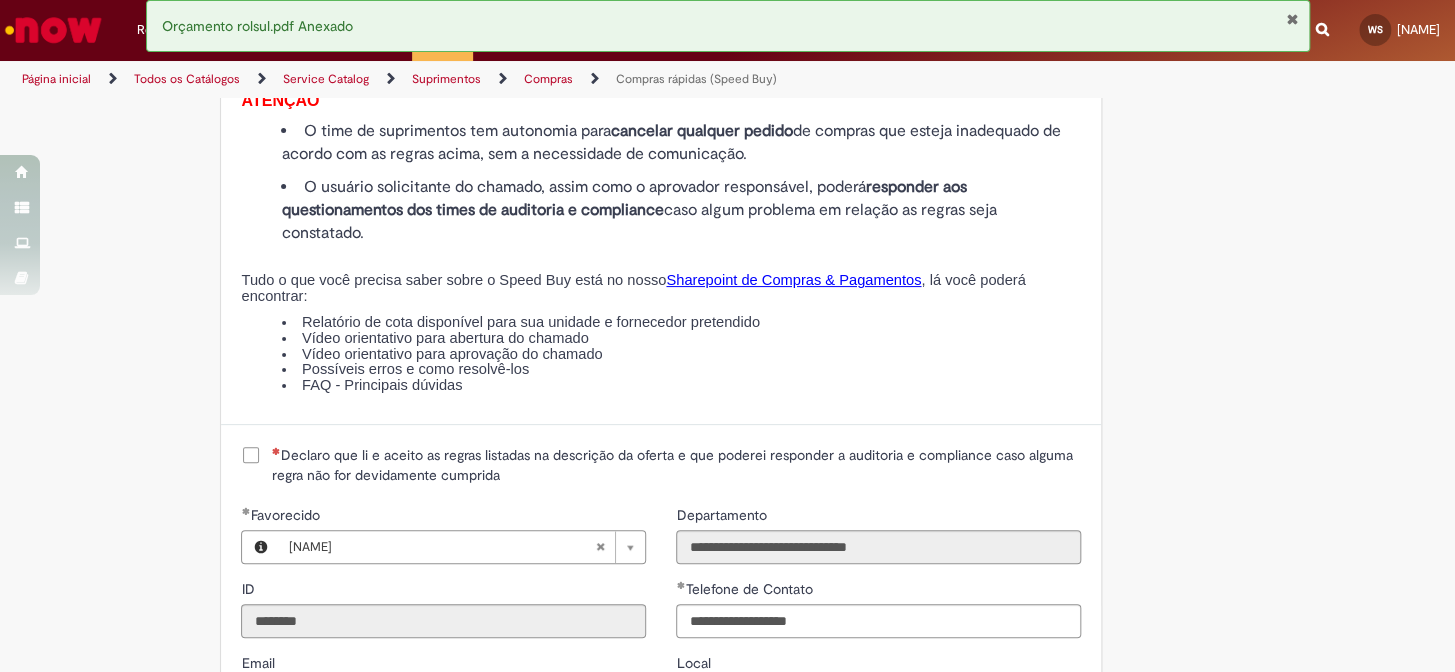 drag, startPoint x: 253, startPoint y: 473, endPoint x: 556, endPoint y: 394, distance: 313.12936 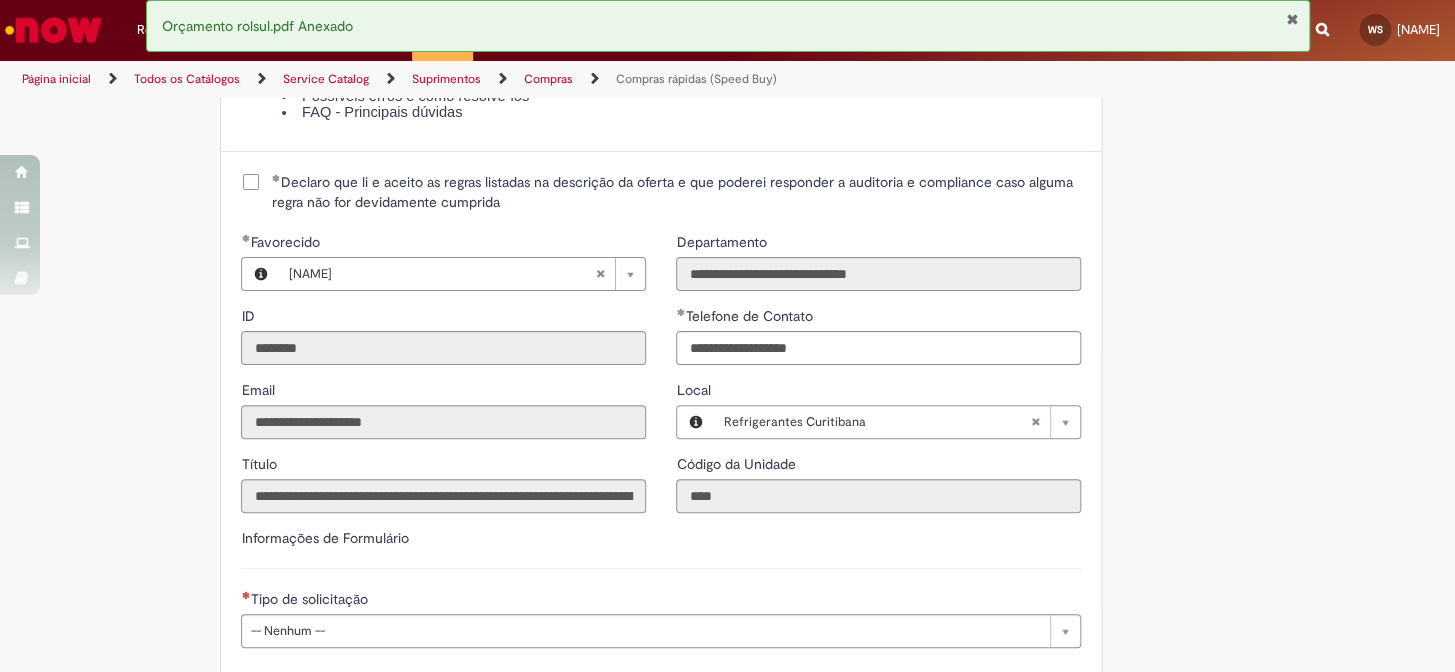 scroll, scrollTop: 2636, scrollLeft: 0, axis: vertical 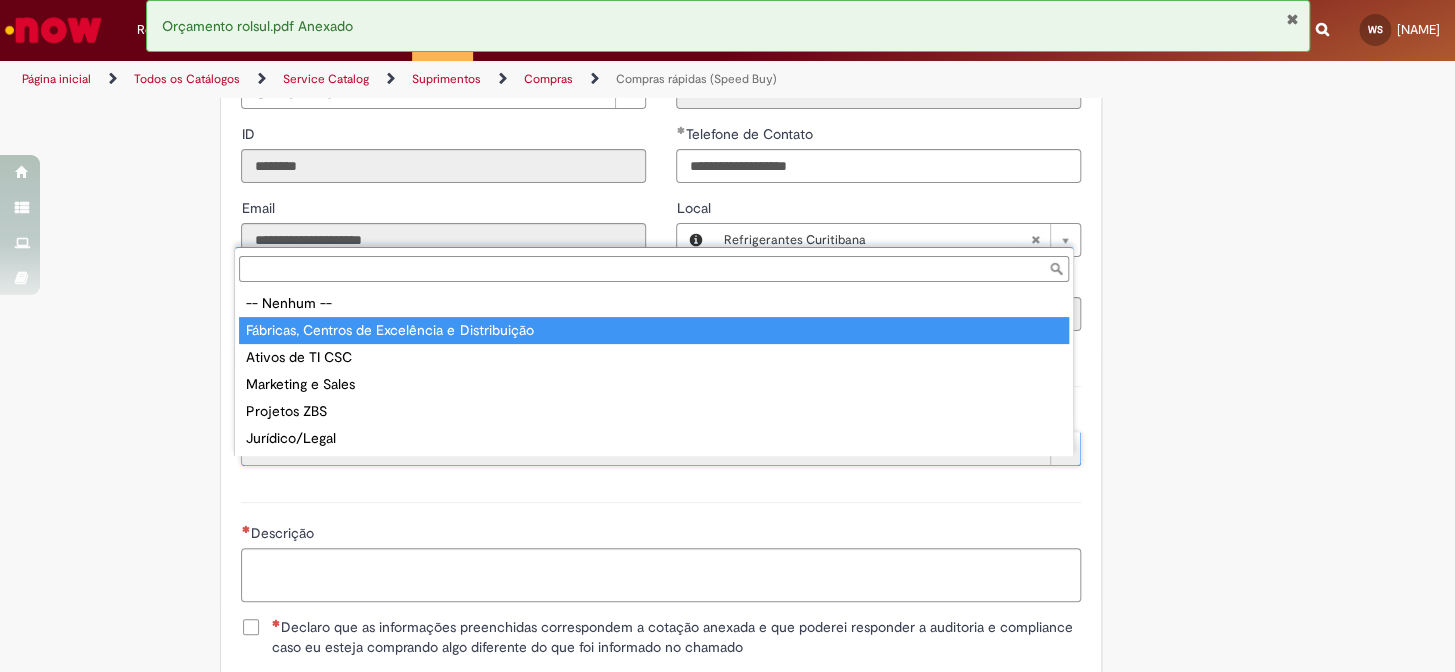 type on "**********" 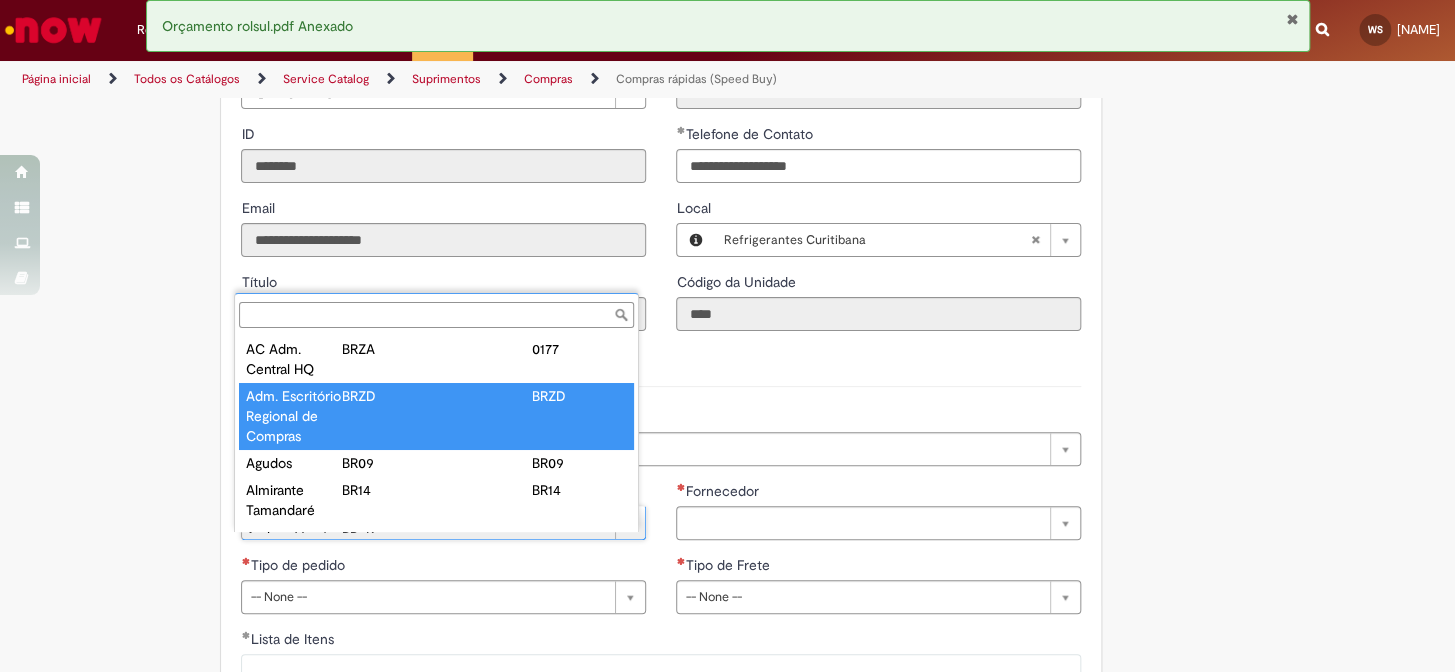 scroll, scrollTop: 8, scrollLeft: 0, axis: vertical 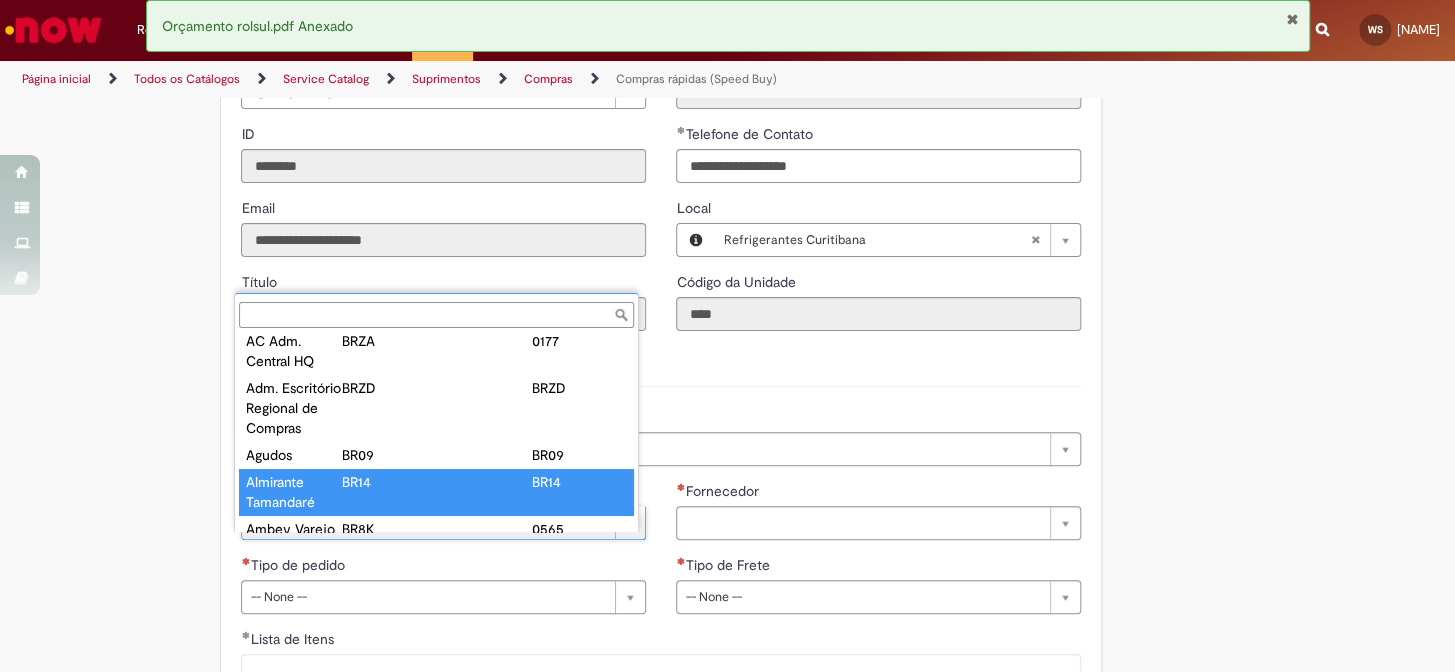 type on "**********" 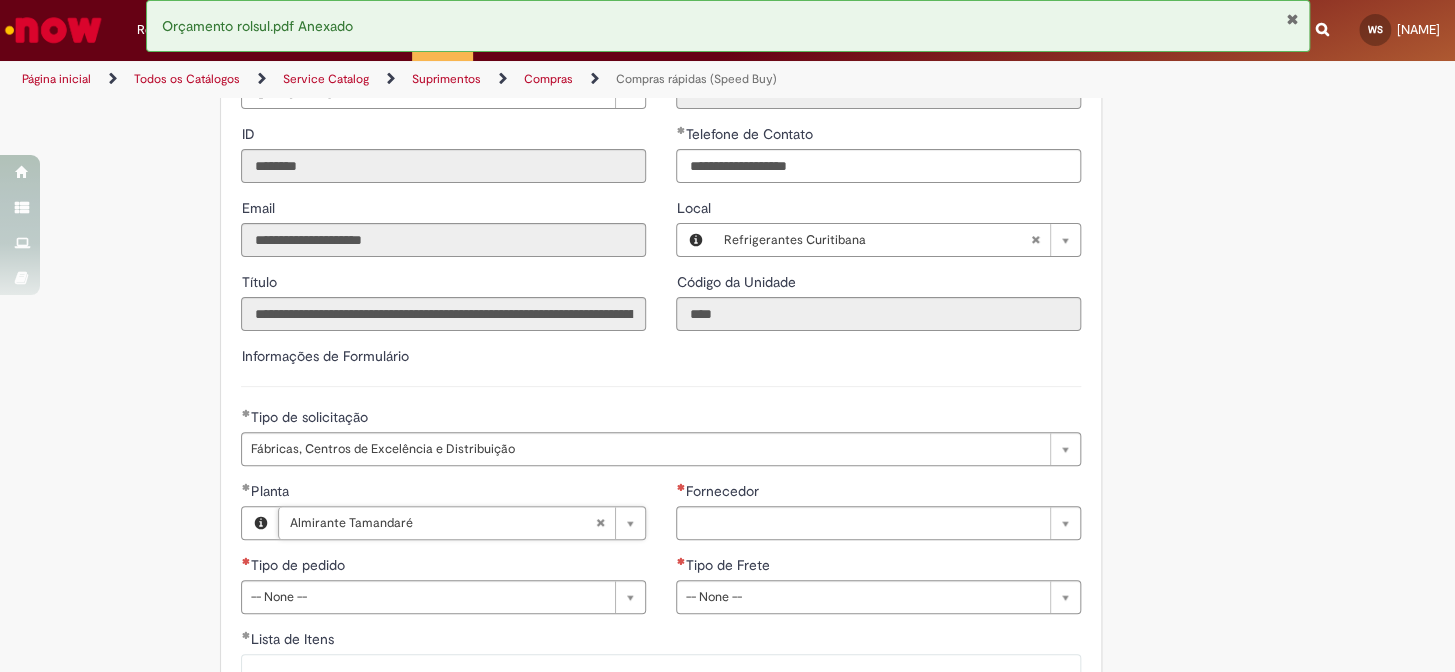 scroll, scrollTop: 2818, scrollLeft: 0, axis: vertical 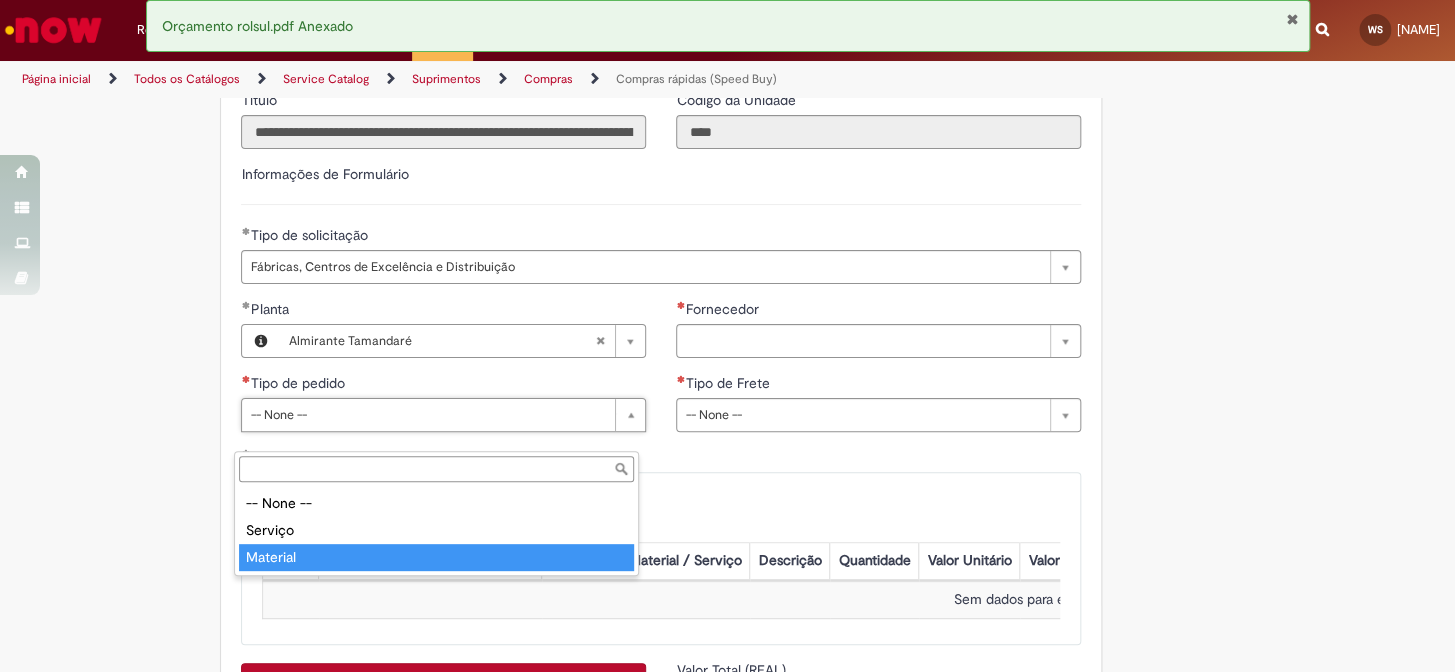 drag, startPoint x: 286, startPoint y: 552, endPoint x: 396, endPoint y: 495, distance: 123.89108 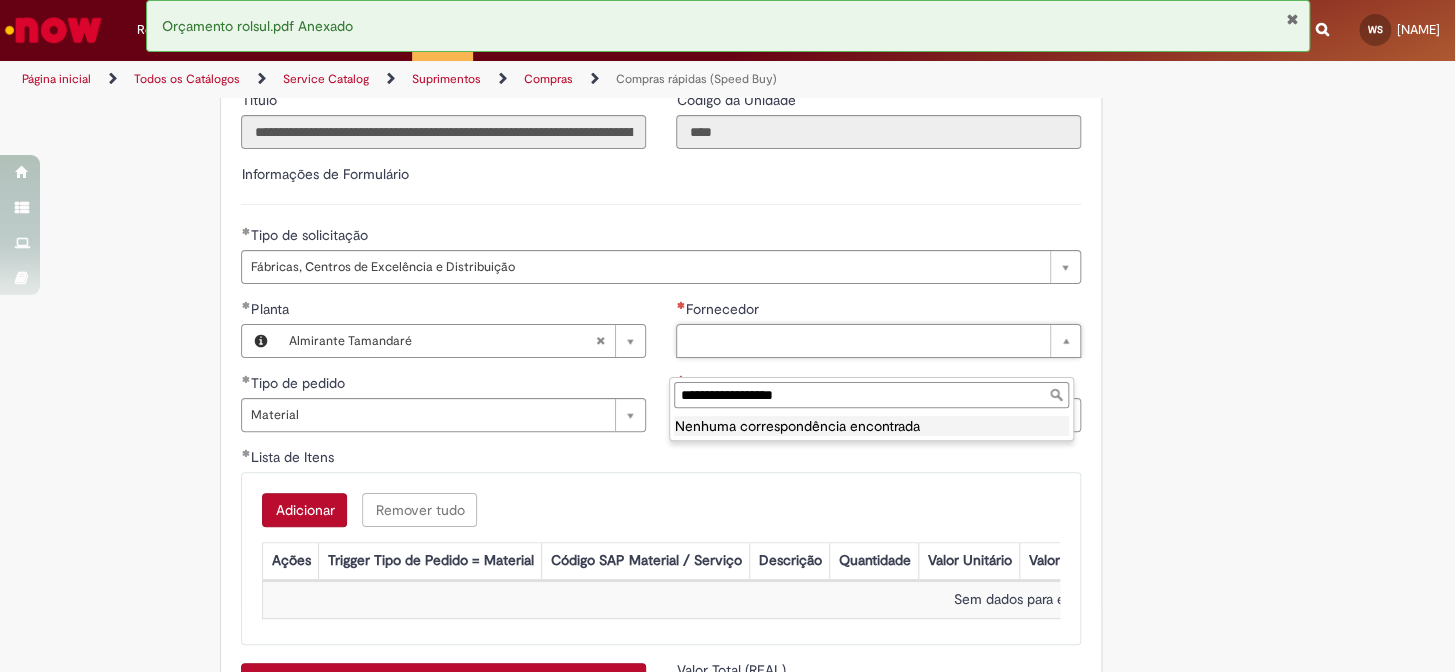 click on "**********" at bounding box center [871, 395] 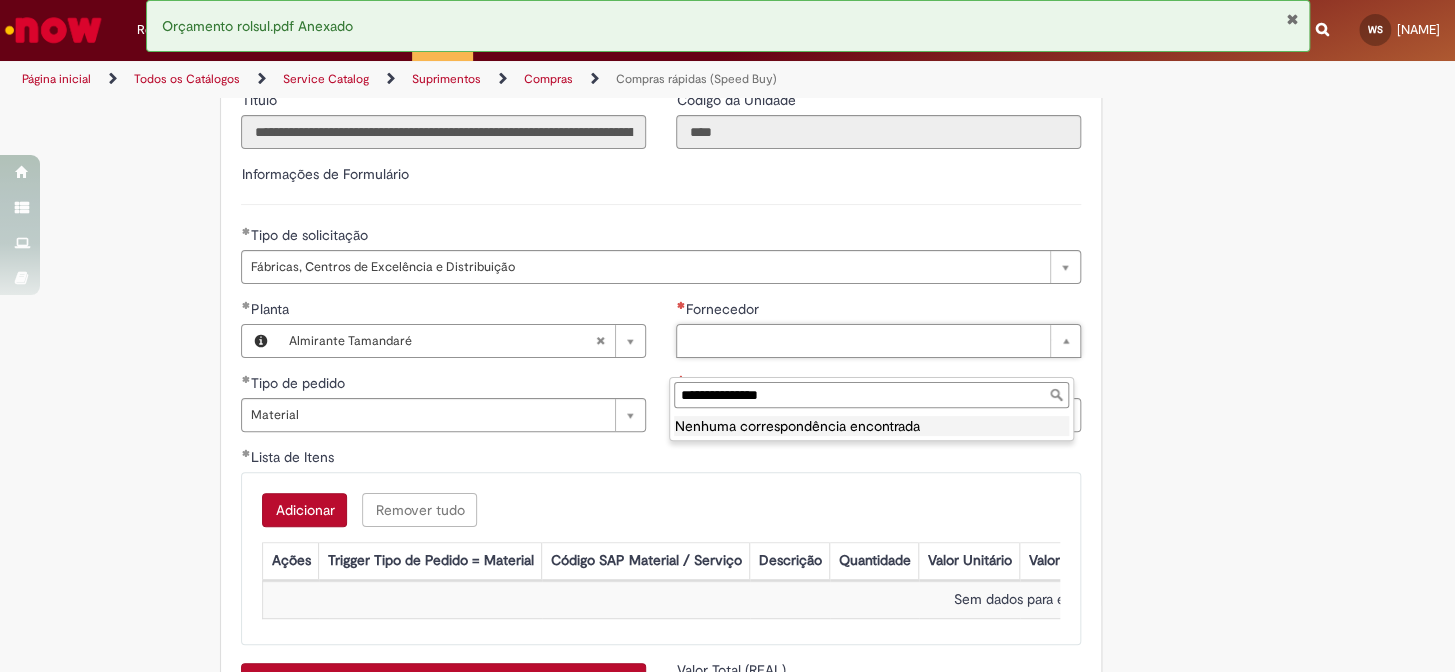 type on "**********" 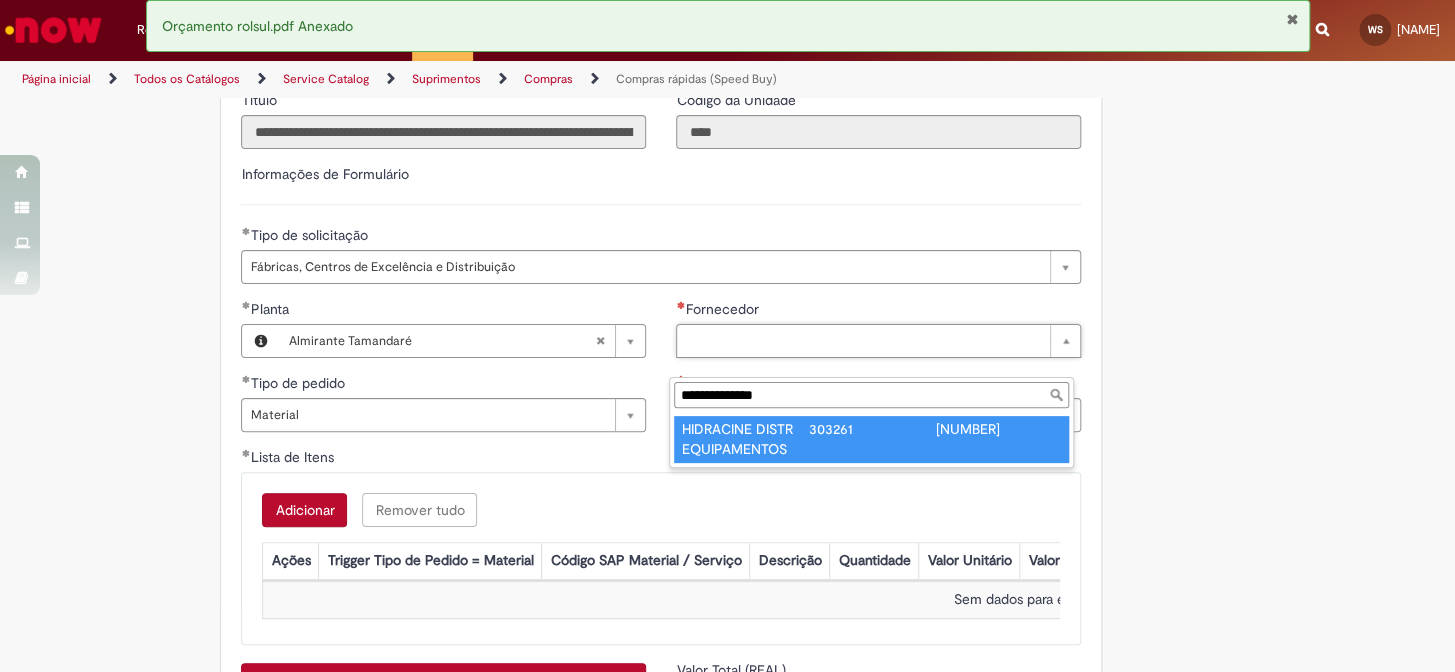type on "**********" 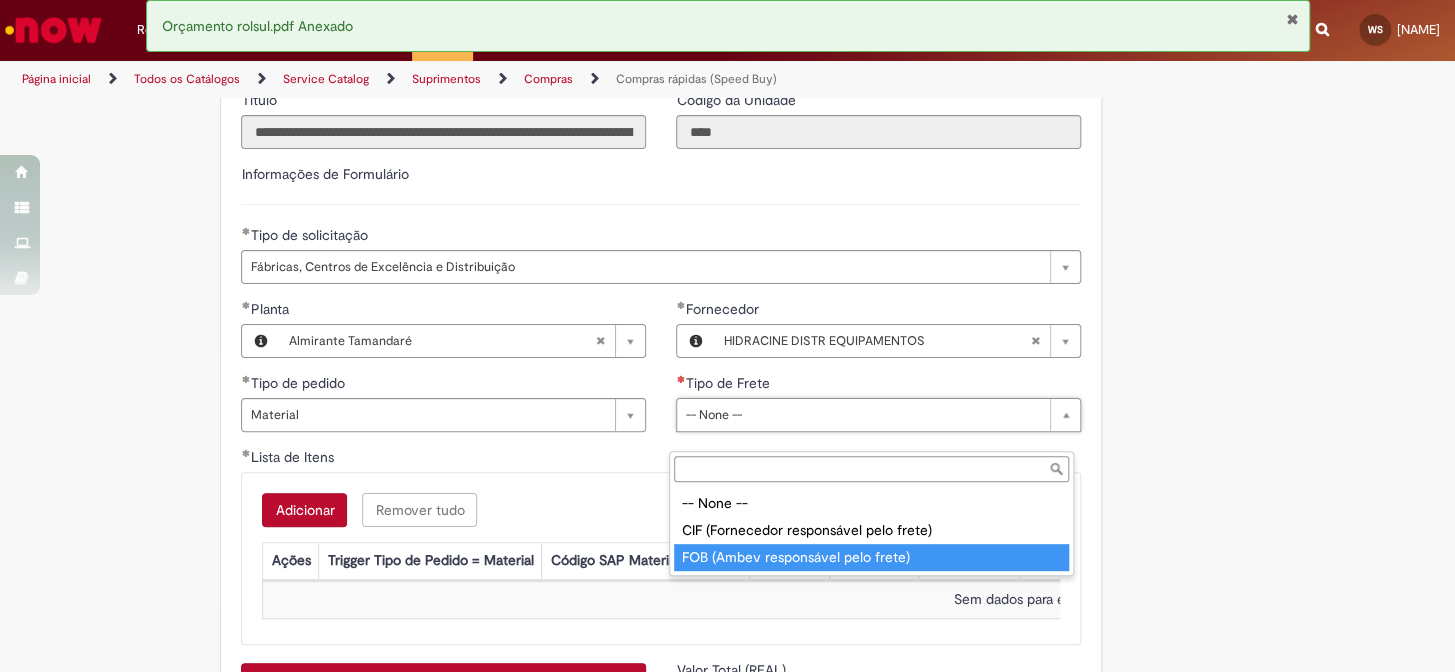 type on "**********" 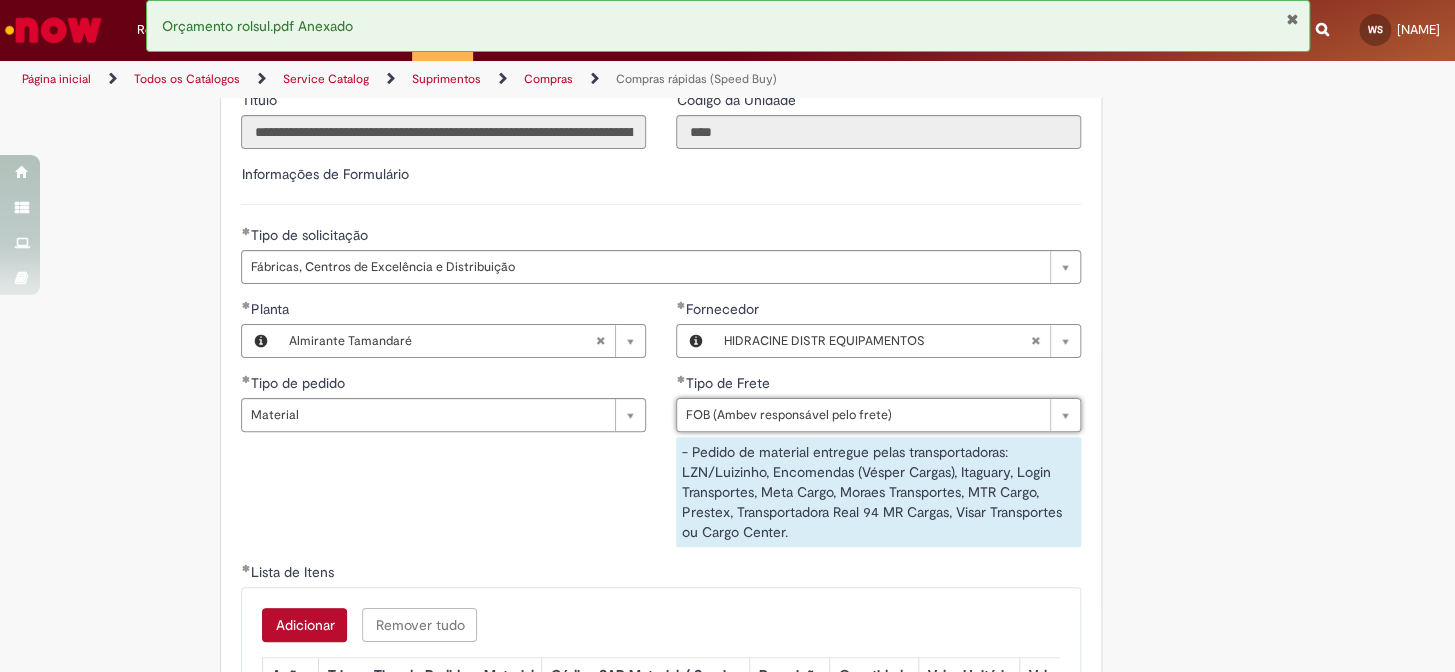drag, startPoint x: 1140, startPoint y: 366, endPoint x: 764, endPoint y: 382, distance: 376.34027 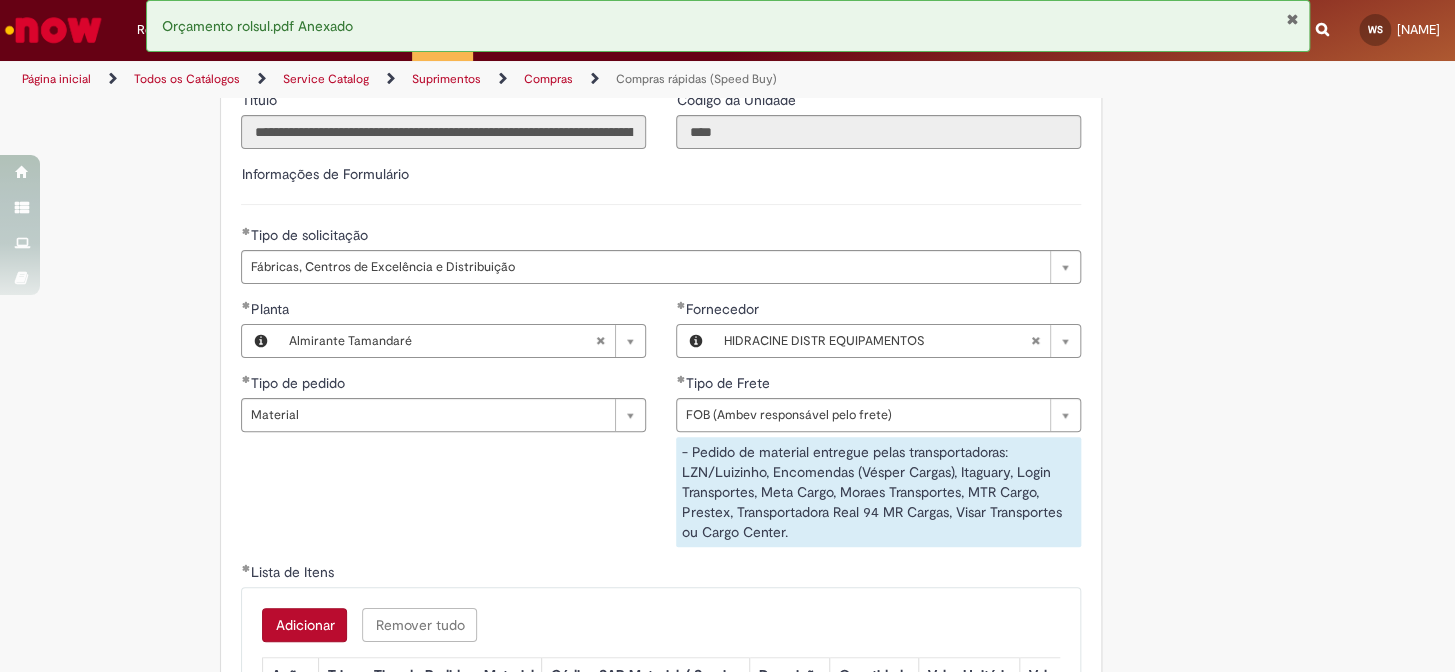 click on "Adicionar" at bounding box center (304, 625) 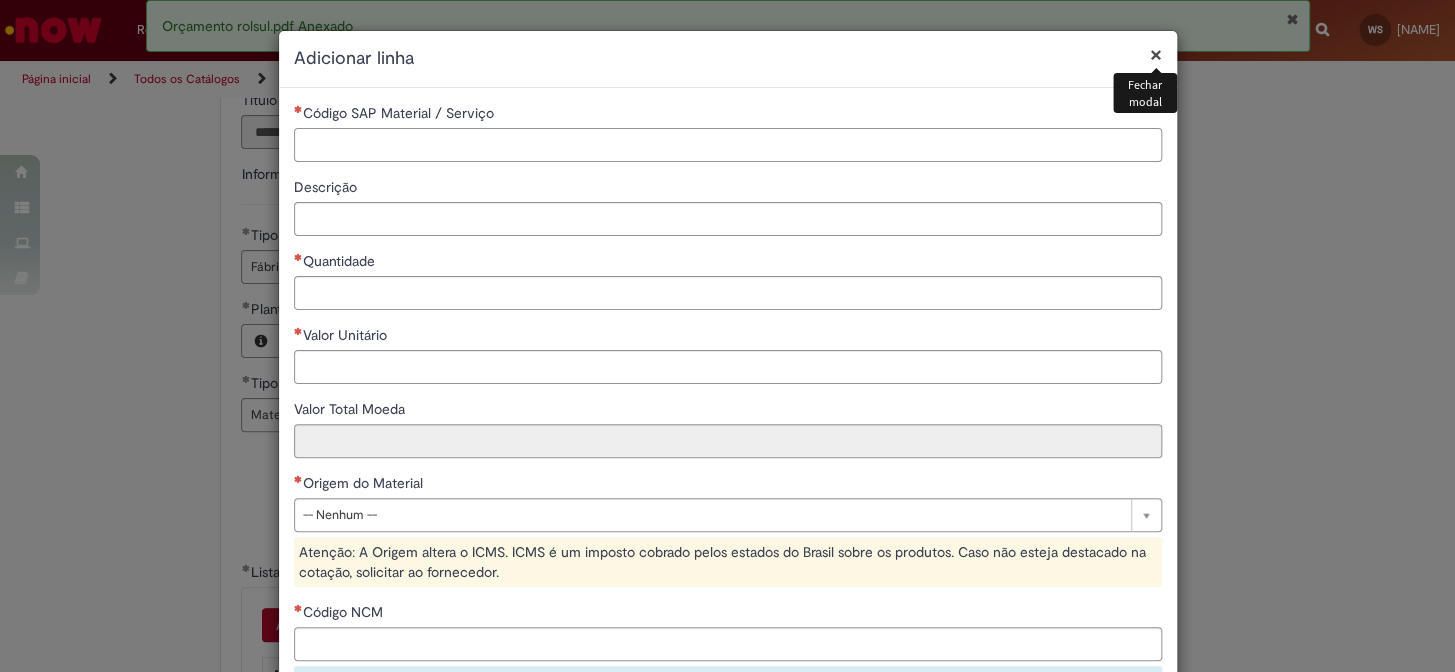 click on "Código SAP Material / Serviço" at bounding box center [728, 145] 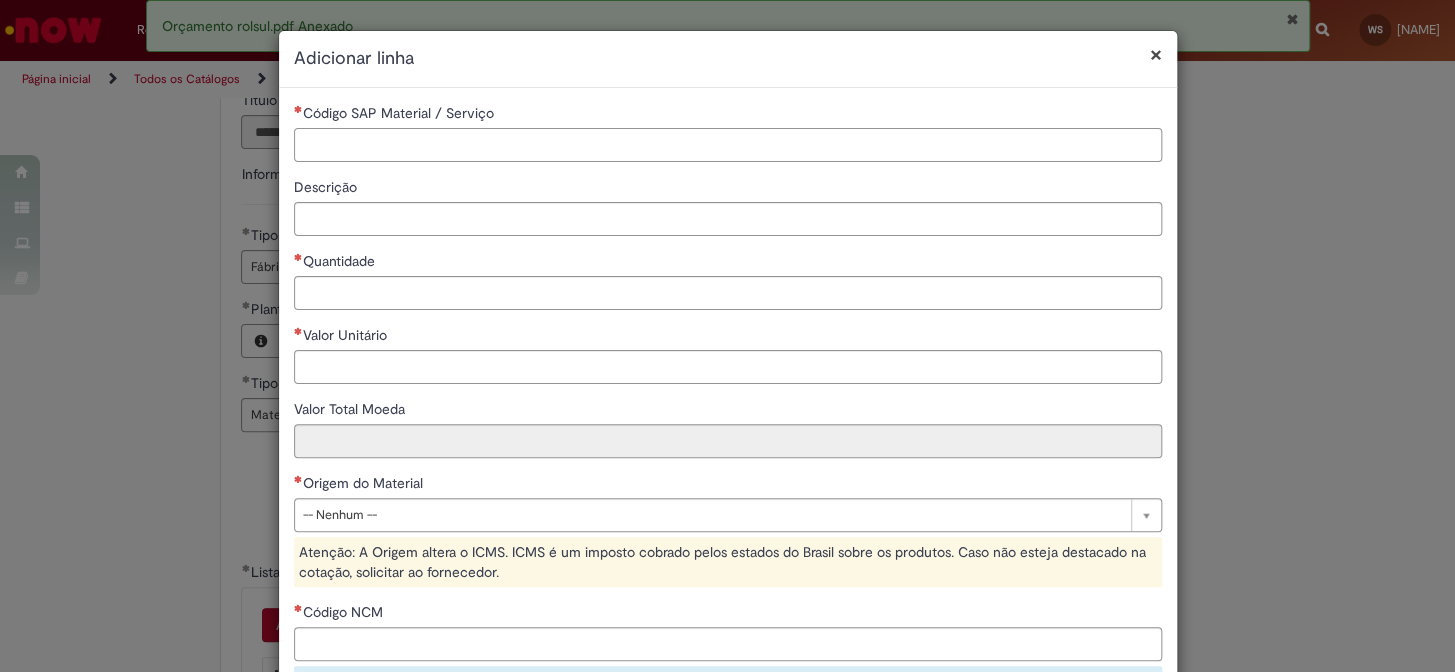 paste on "********" 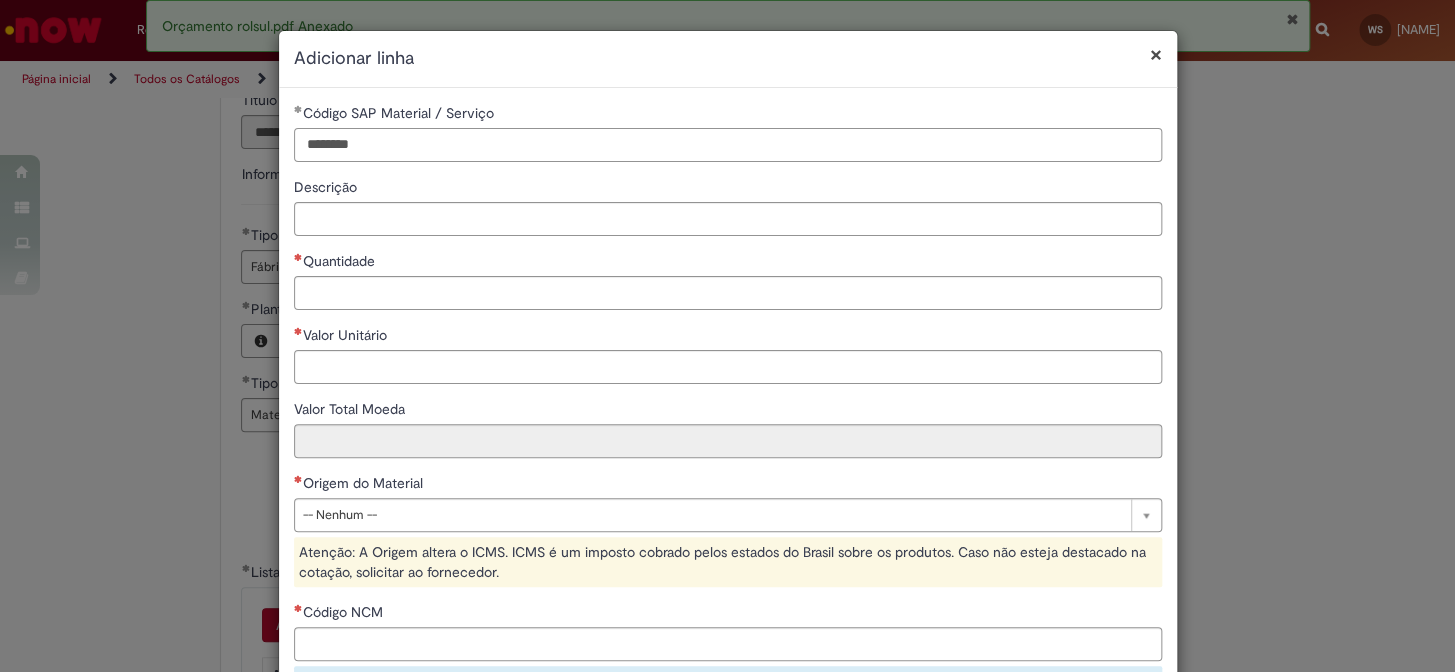 type on "********" 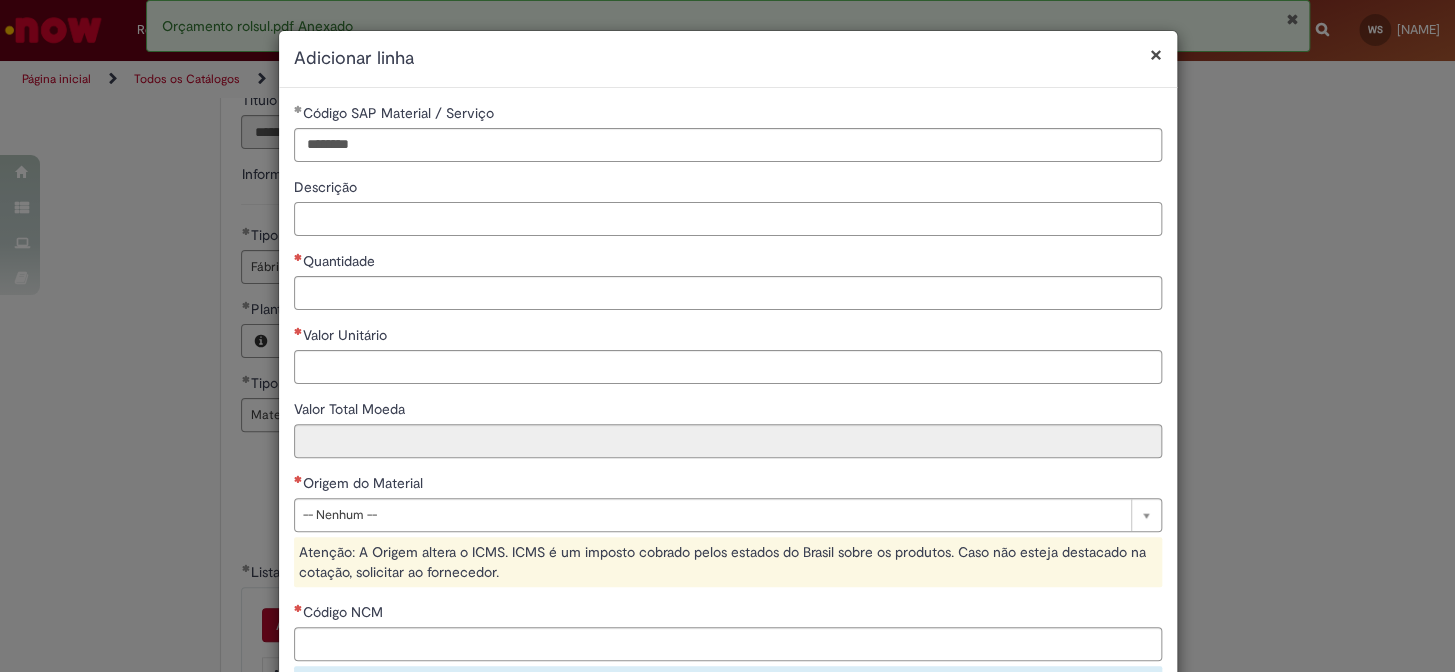 click on "Descrição" at bounding box center (728, 219) 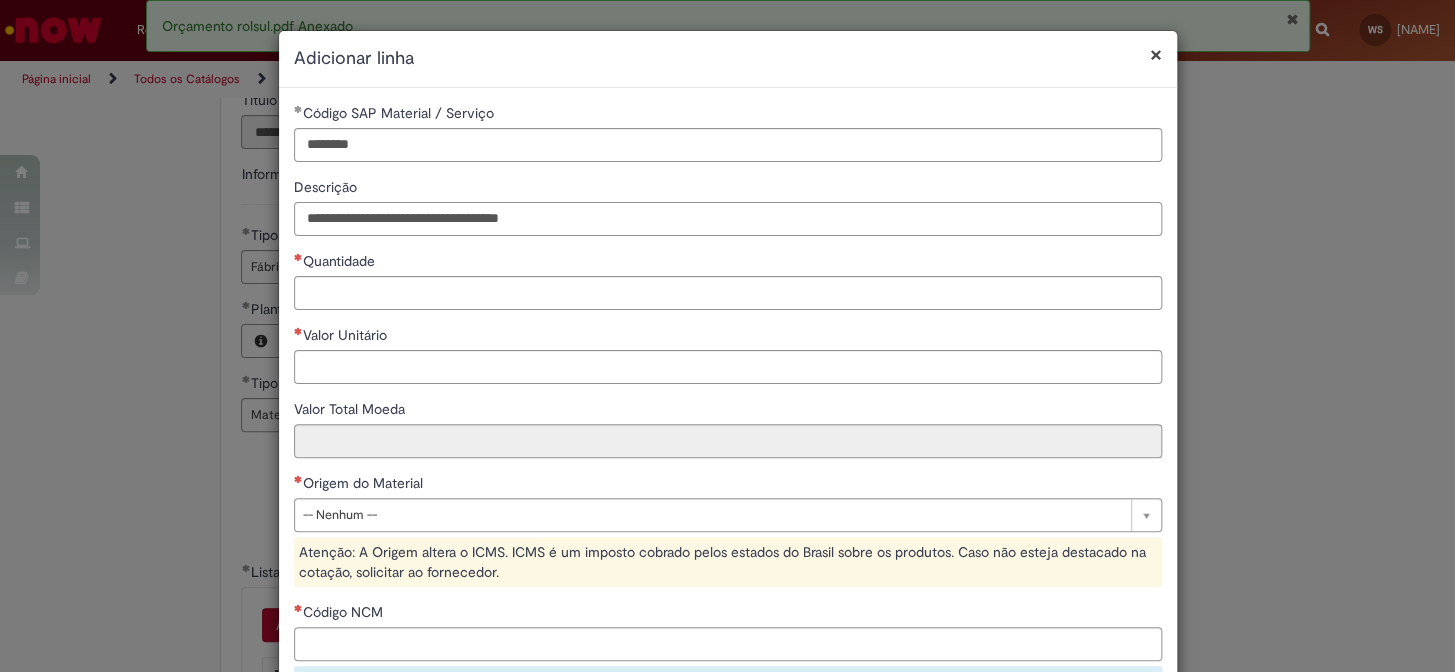type on "**********" 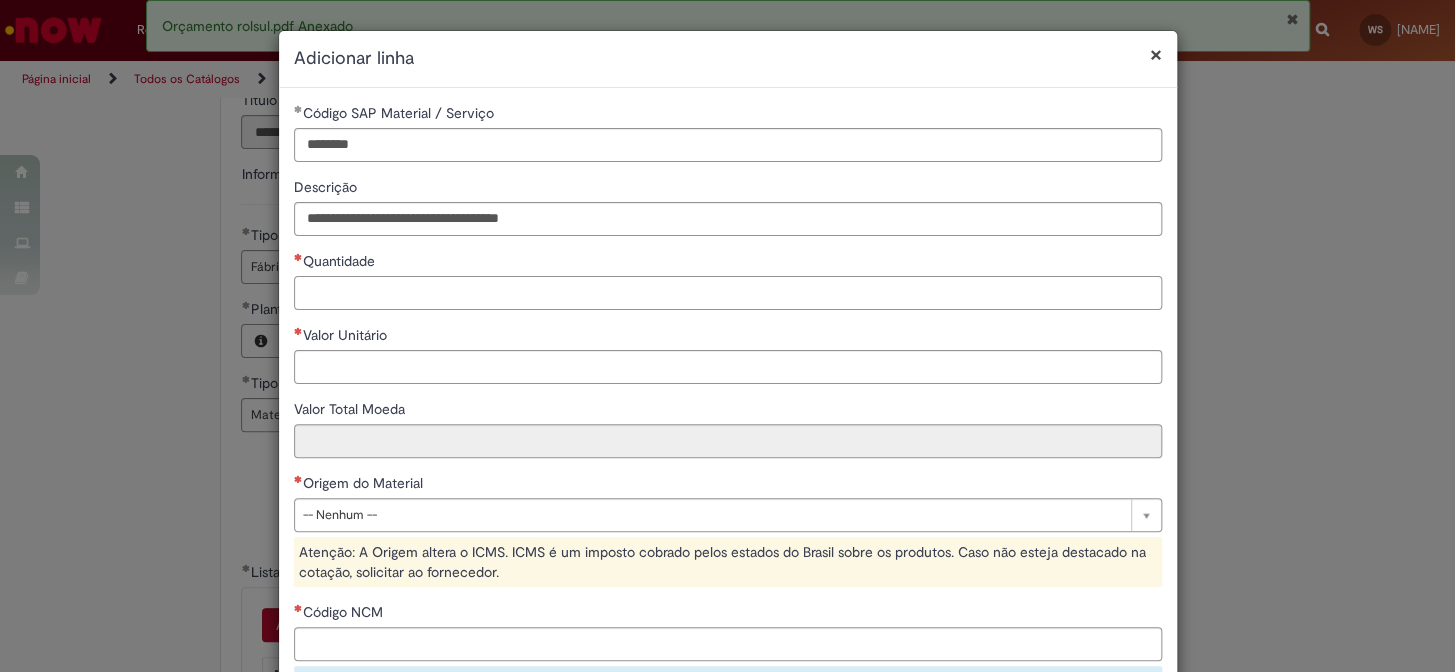 click on "Quantidade" at bounding box center (728, 293) 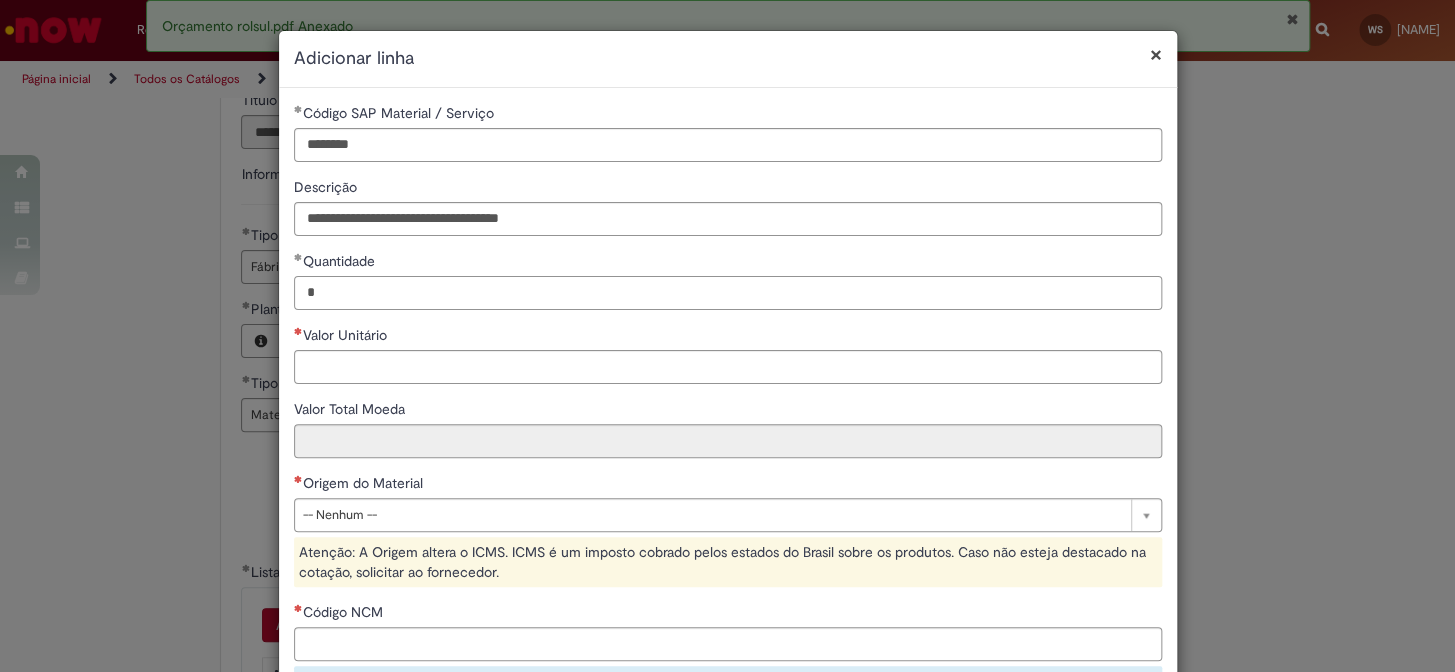 type on "*" 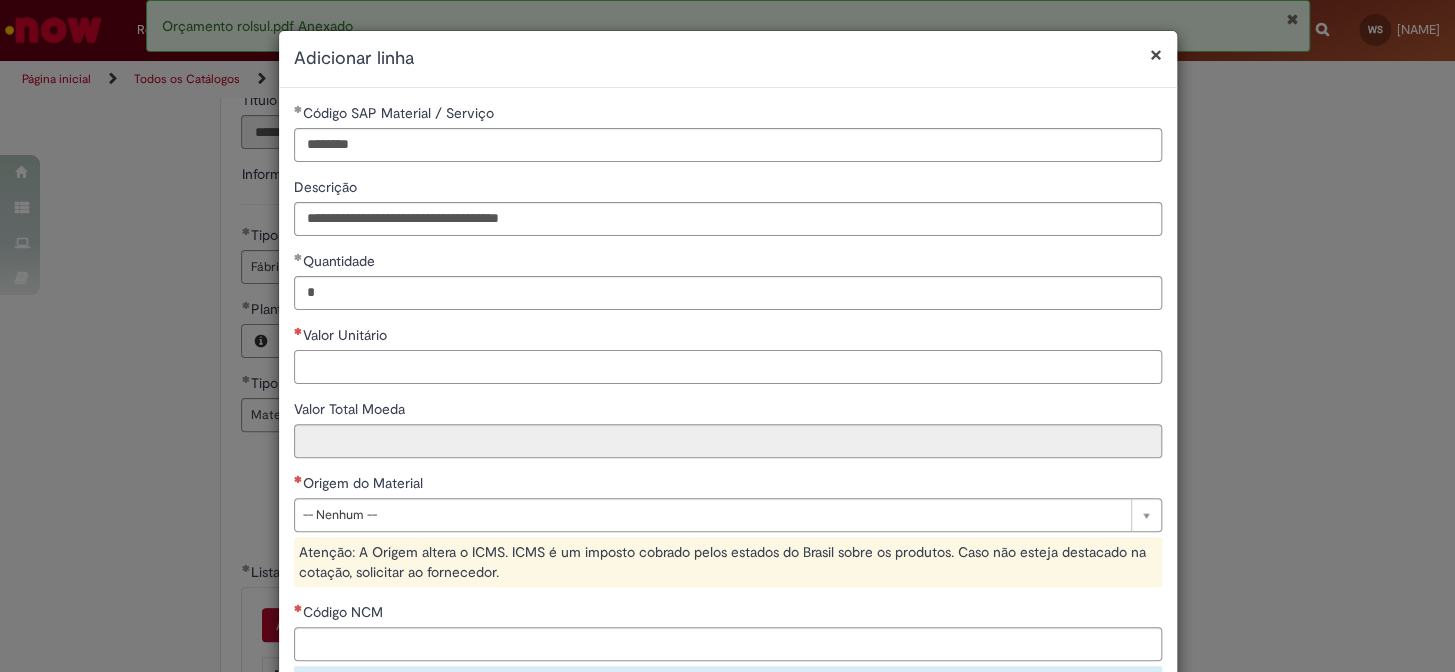 click on "Valor Unitário" at bounding box center [728, 367] 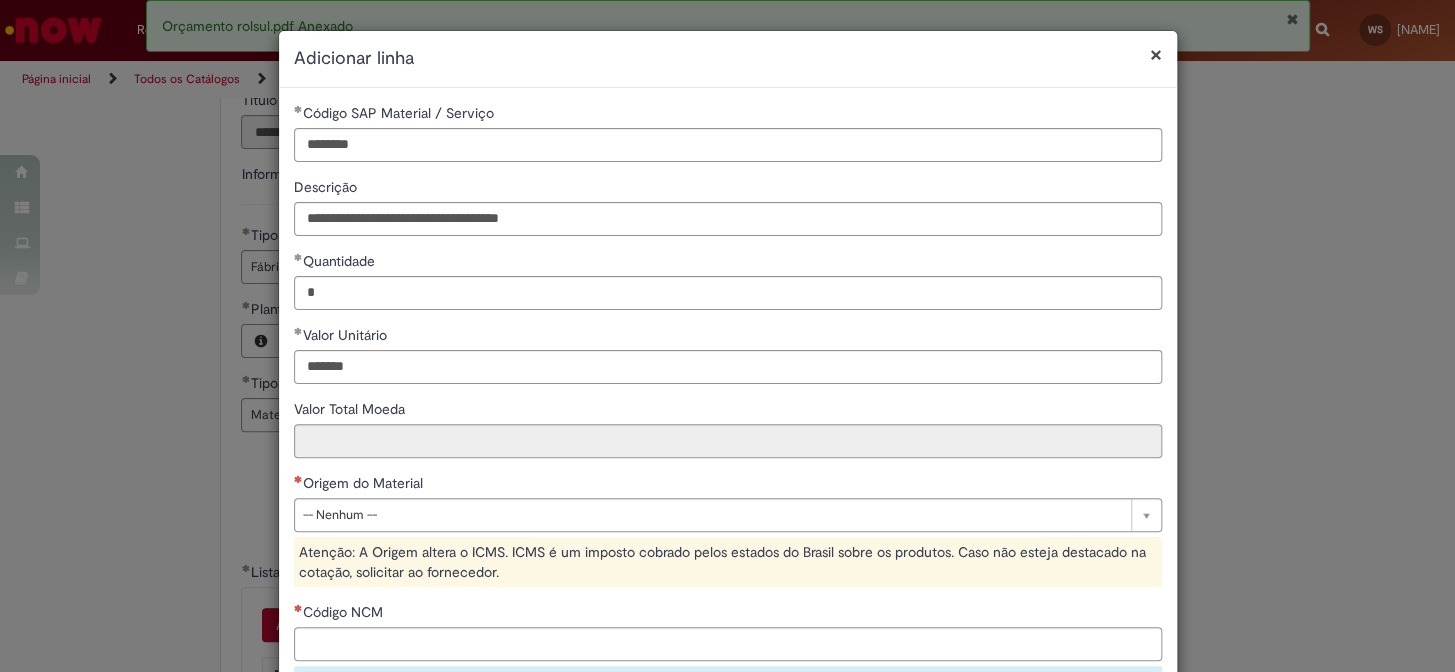 type on "********" 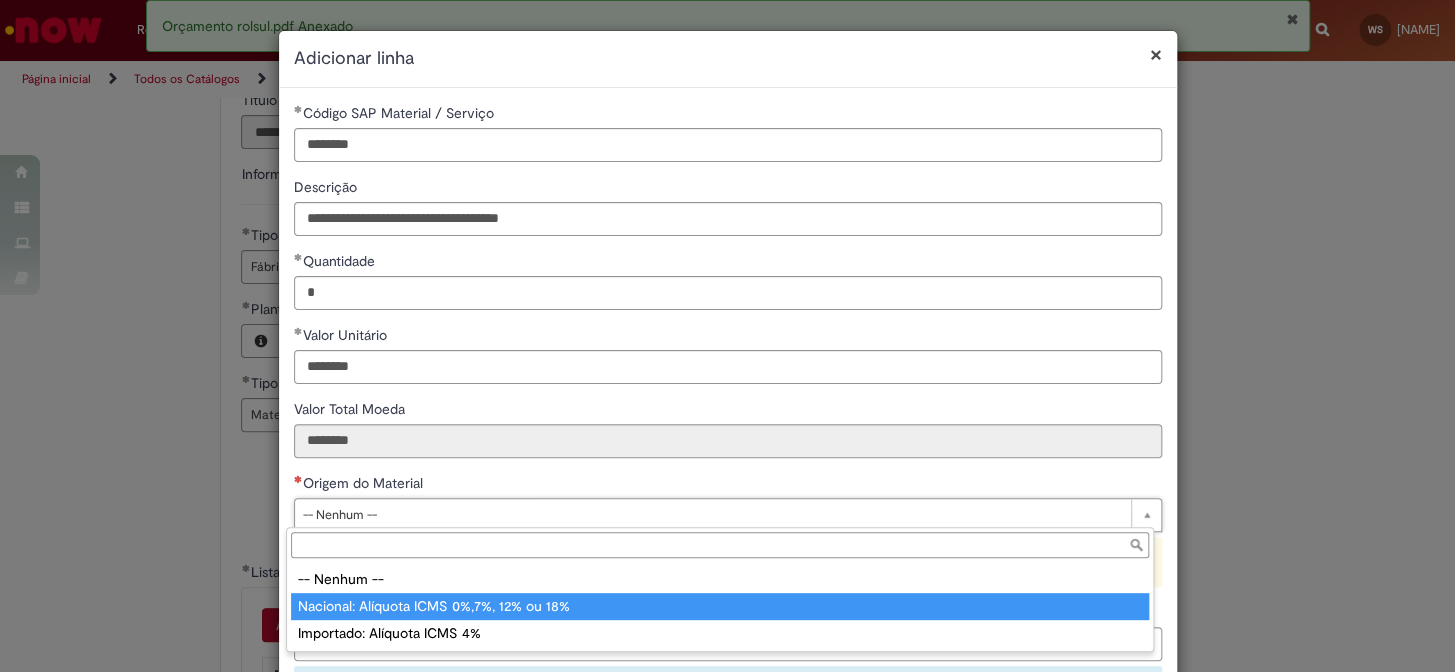 type on "**********" 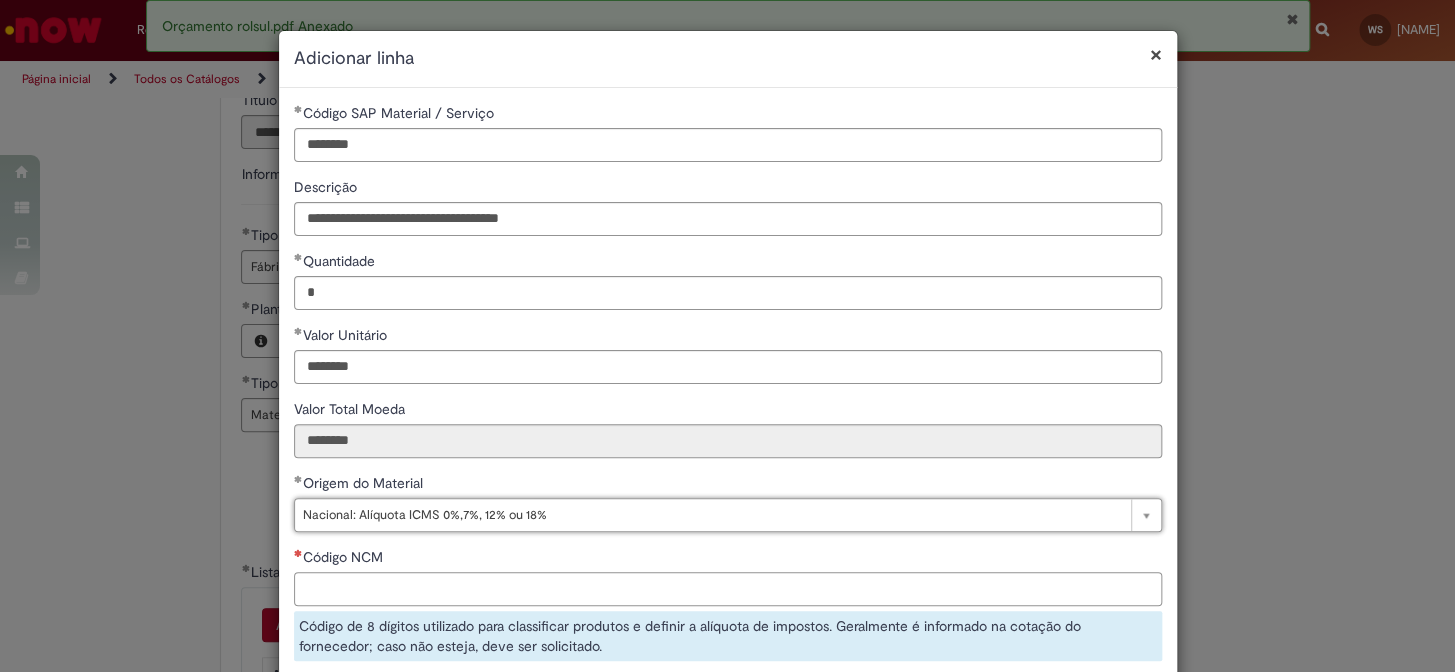 click on "Código NCM" at bounding box center (728, 589) 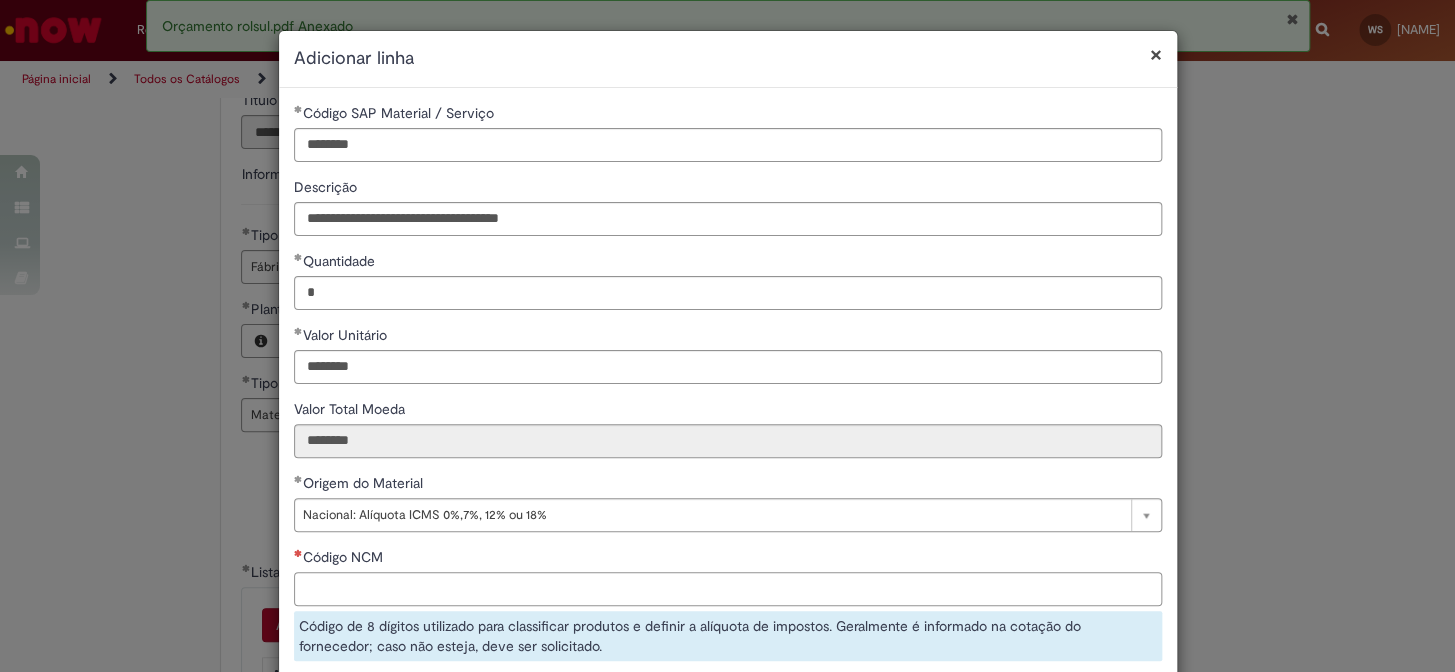 paste on "**********" 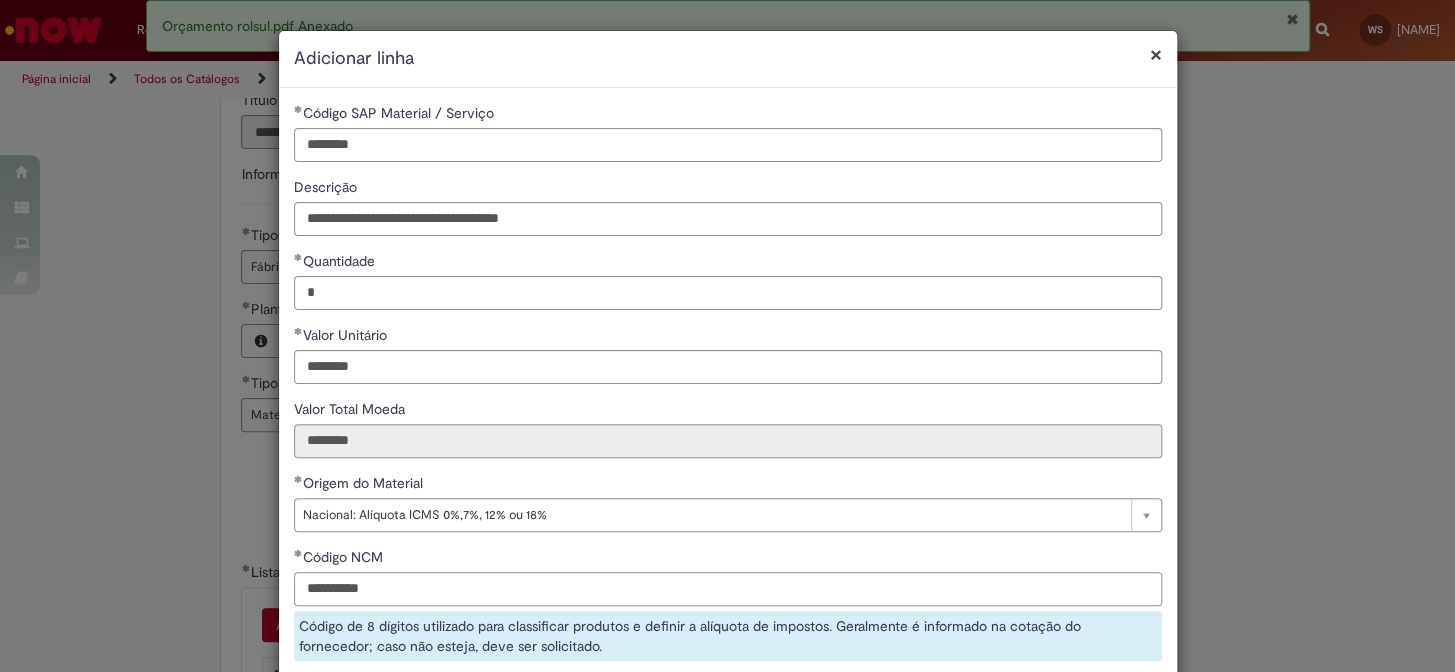 click on "**********" at bounding box center (728, 589) 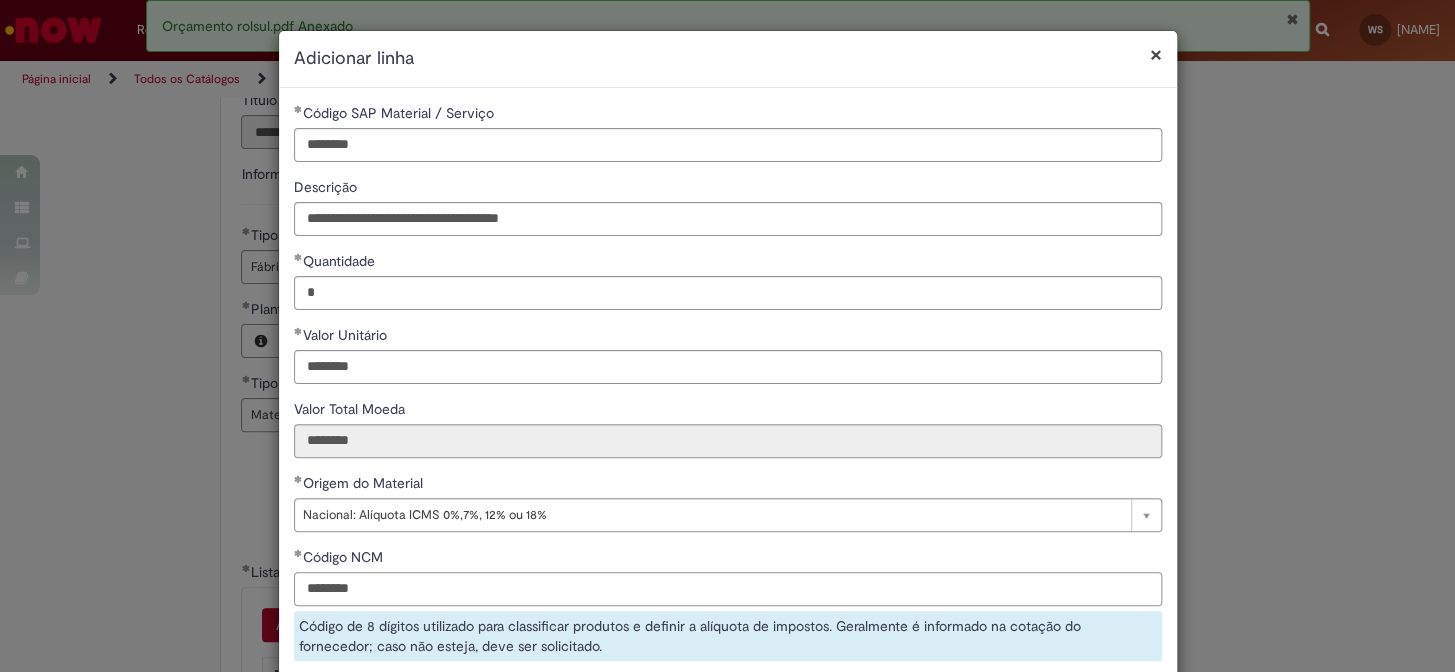scroll, scrollTop: 261, scrollLeft: 0, axis: vertical 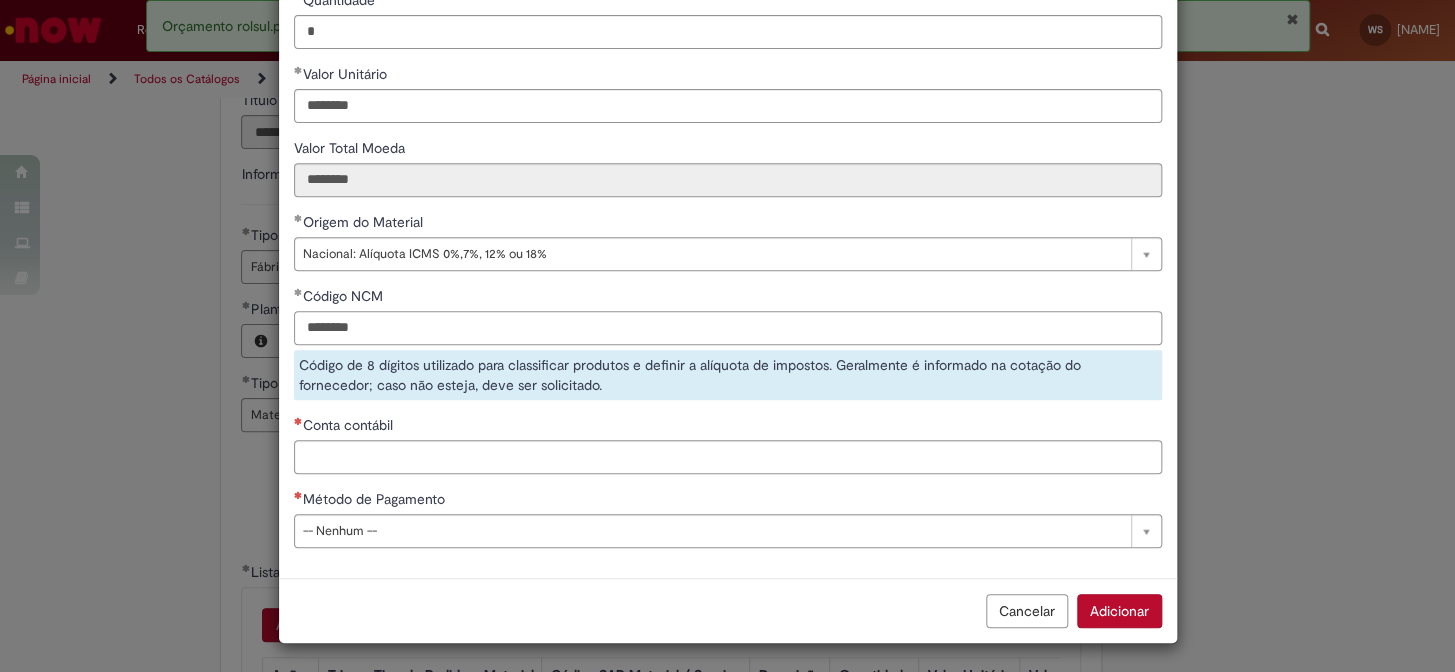 type on "********" 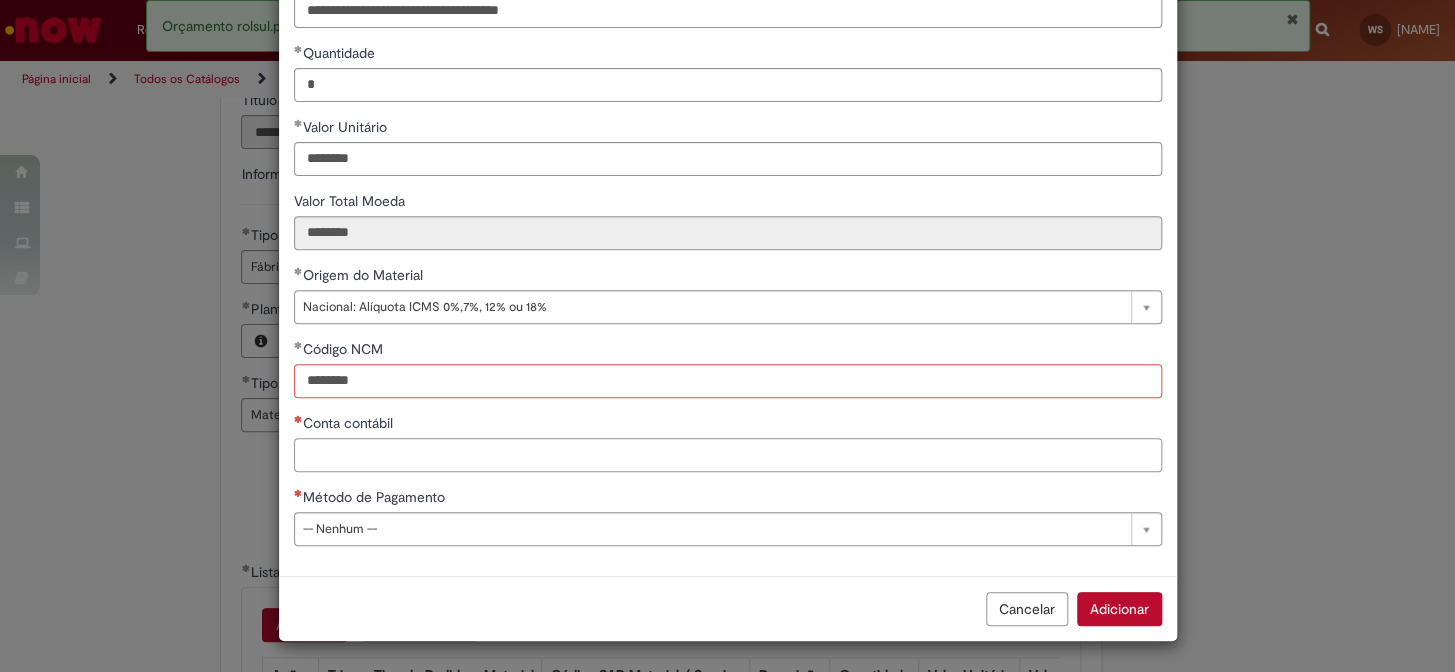 click on "Conta contábil" at bounding box center (728, 455) 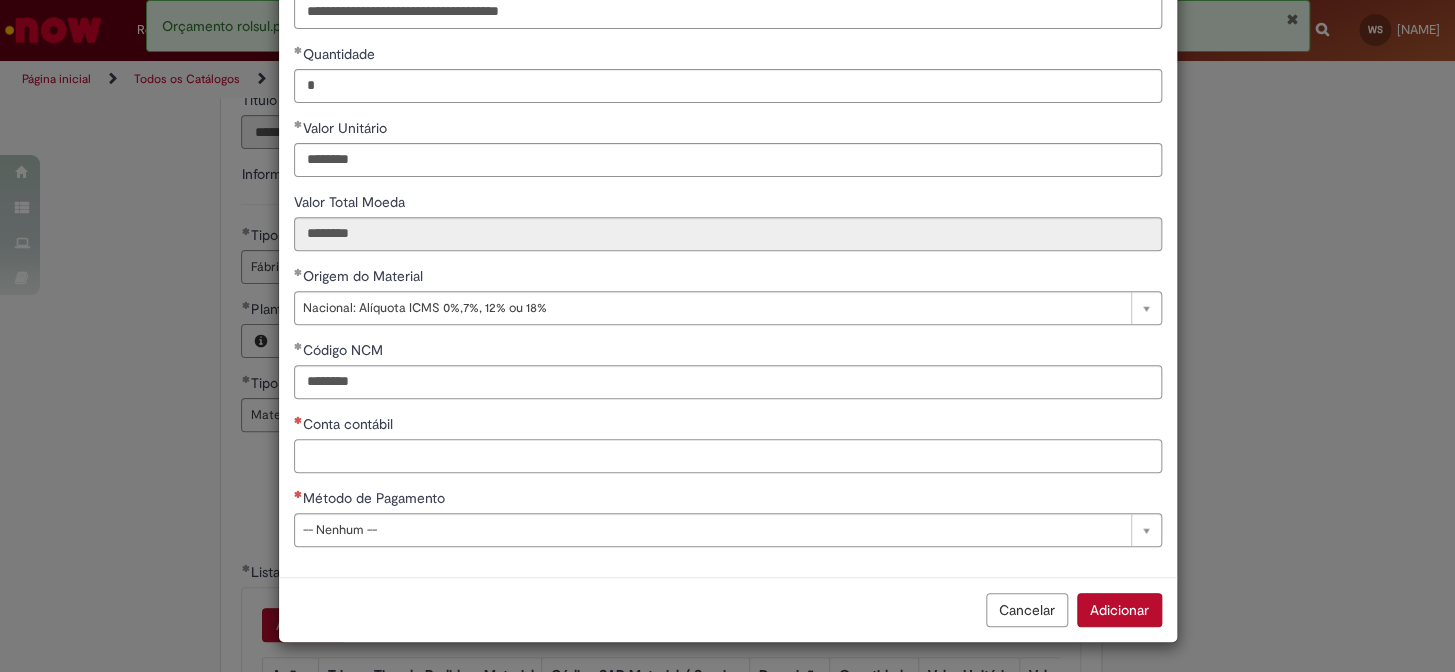 paste on "********" 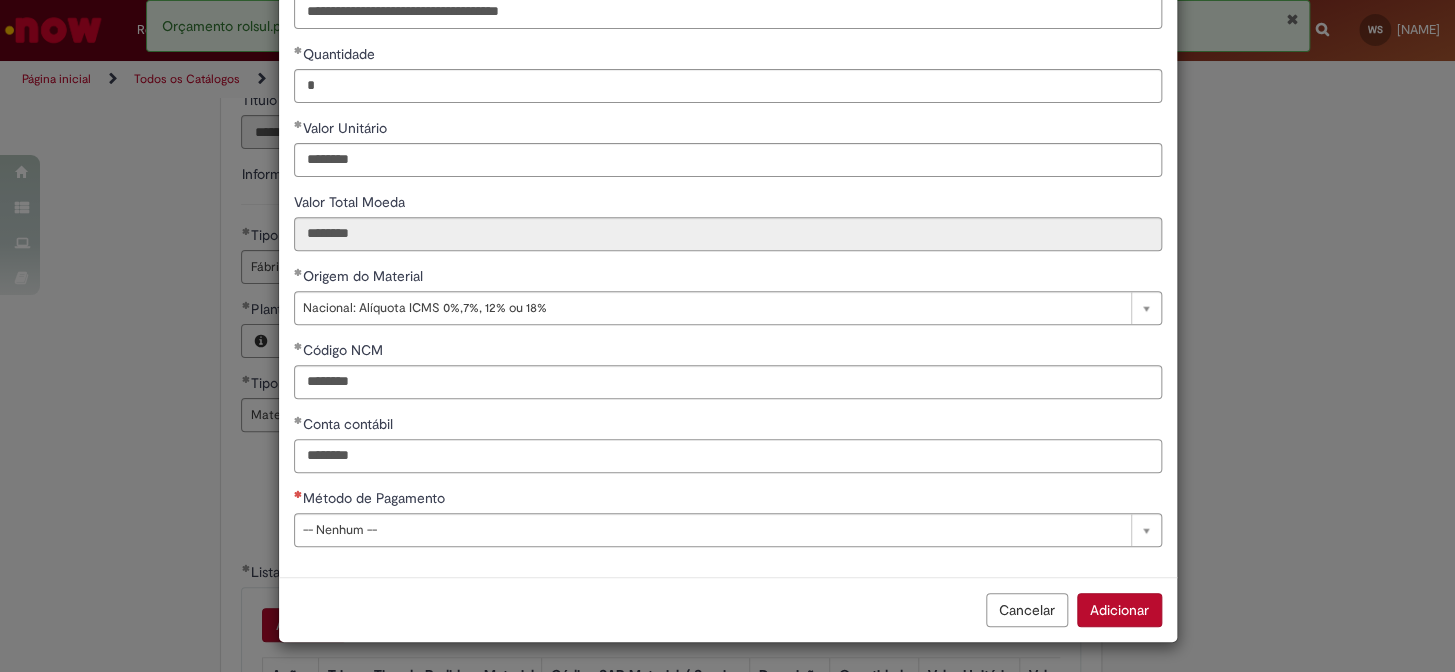 type on "********" 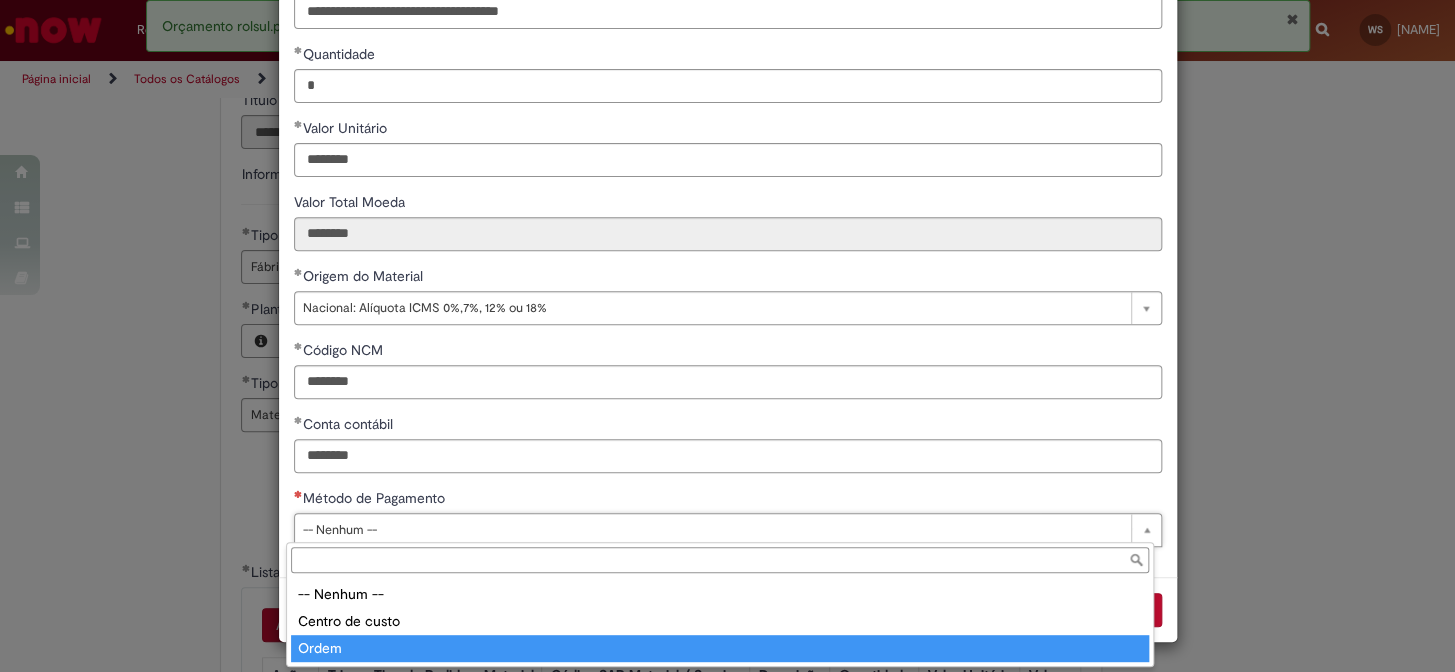 type on "*****" 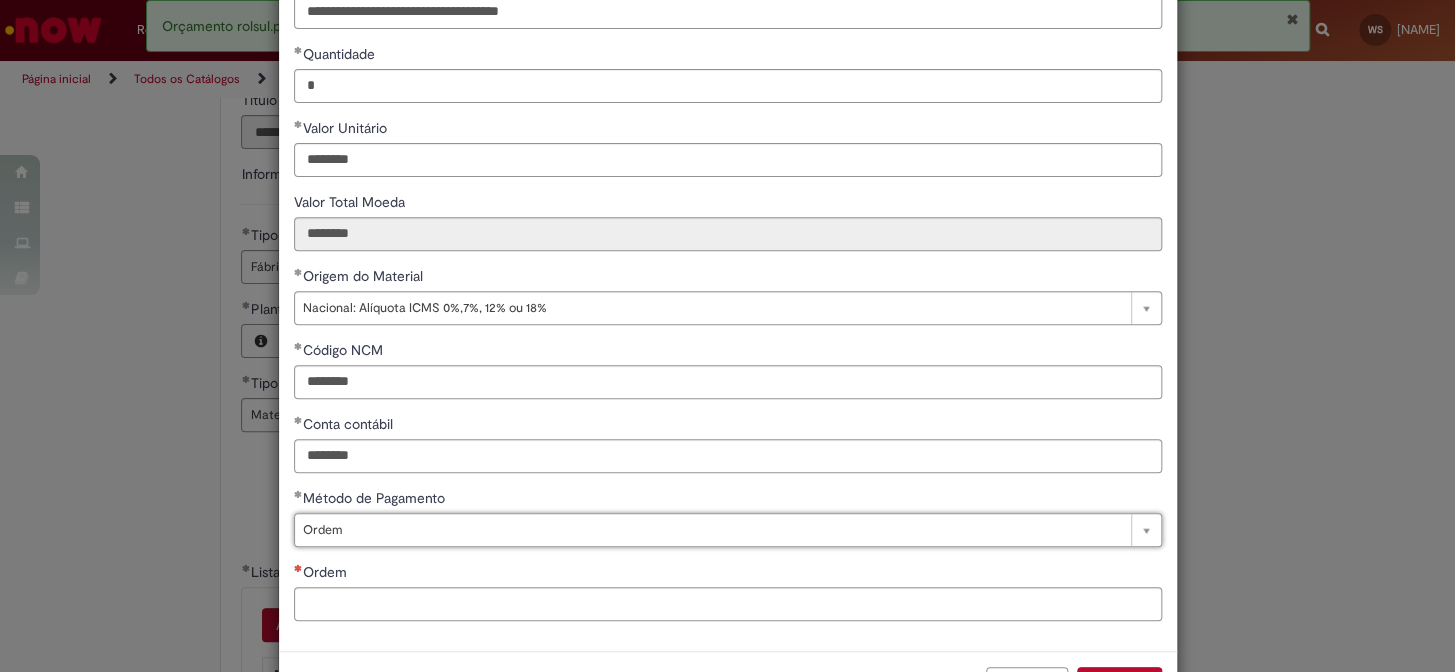 scroll, scrollTop: 280, scrollLeft: 0, axis: vertical 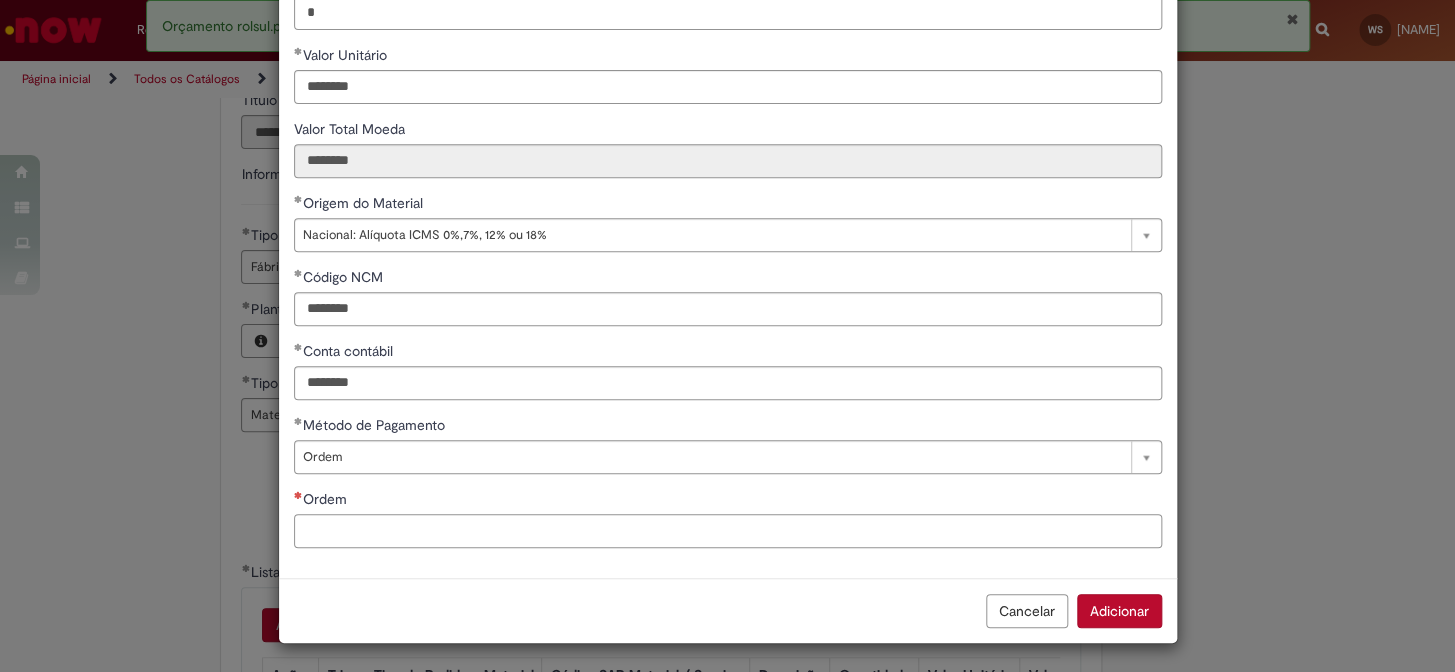 click on "Ordem" at bounding box center [728, 531] 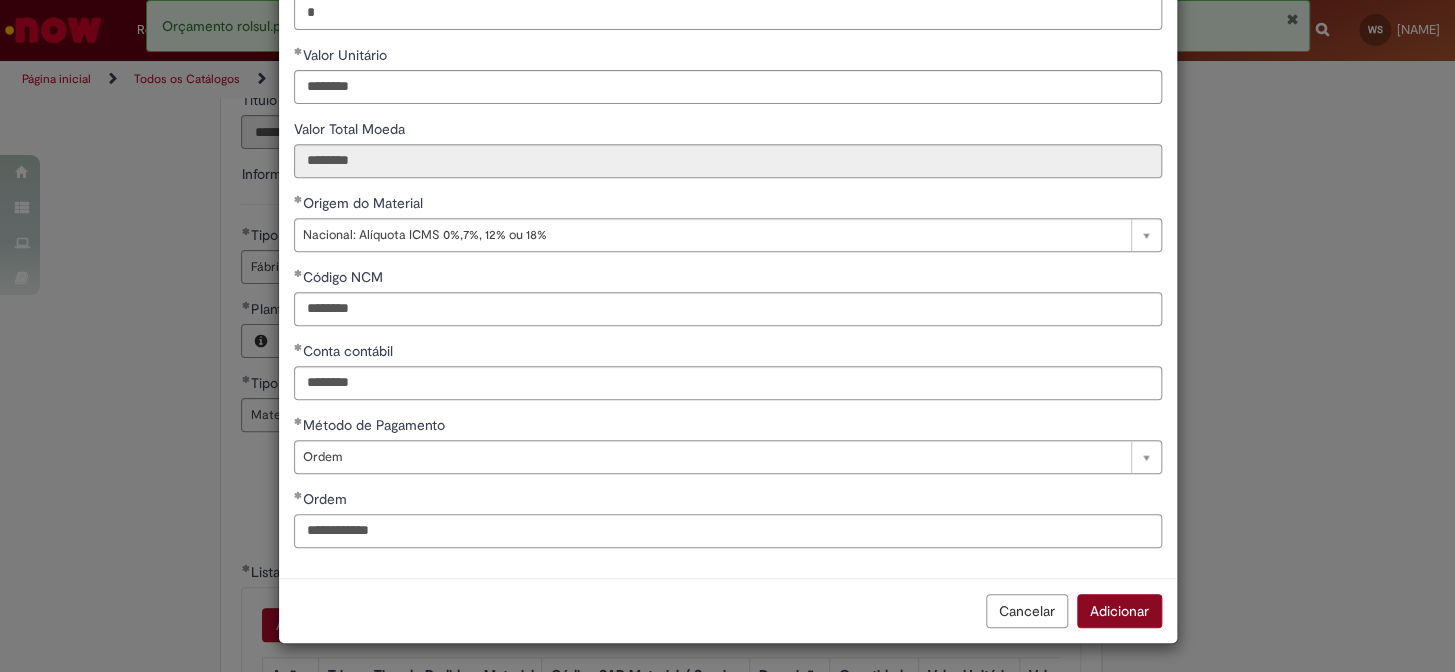 type on "**********" 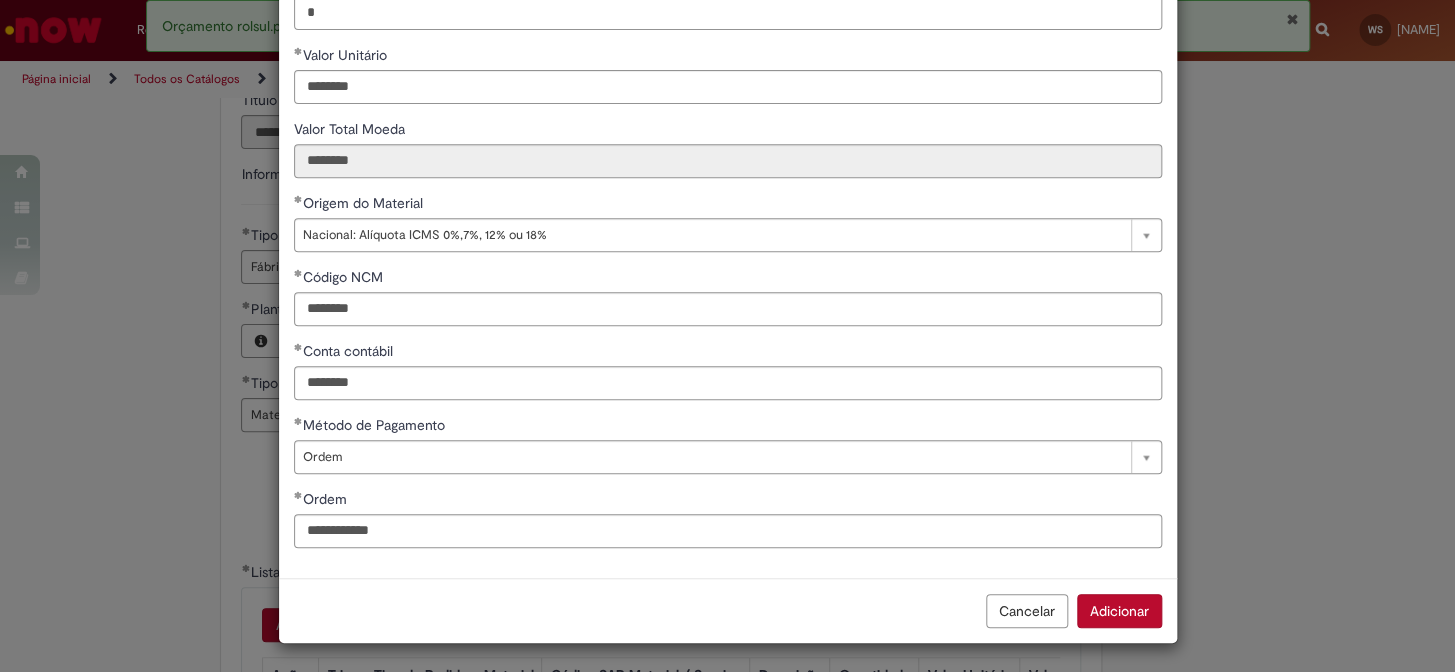 click on "Adicionar" at bounding box center [1119, 611] 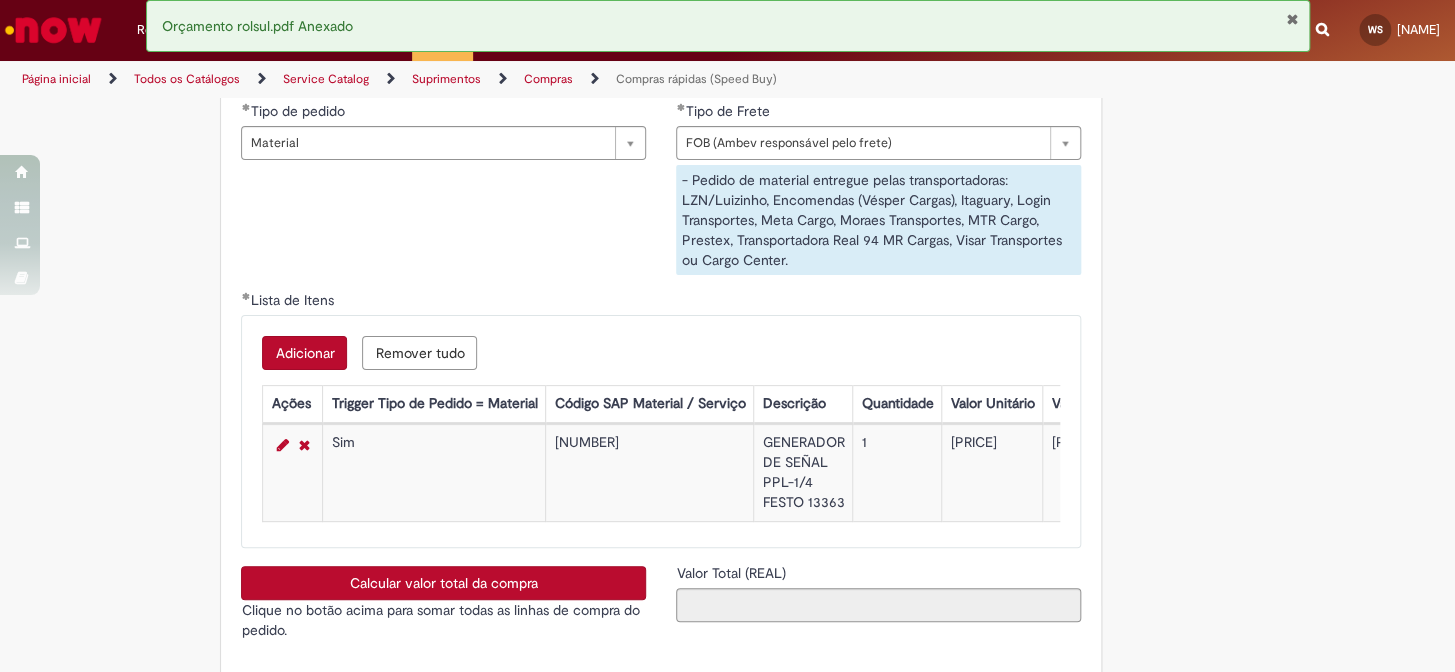 scroll, scrollTop: 3181, scrollLeft: 0, axis: vertical 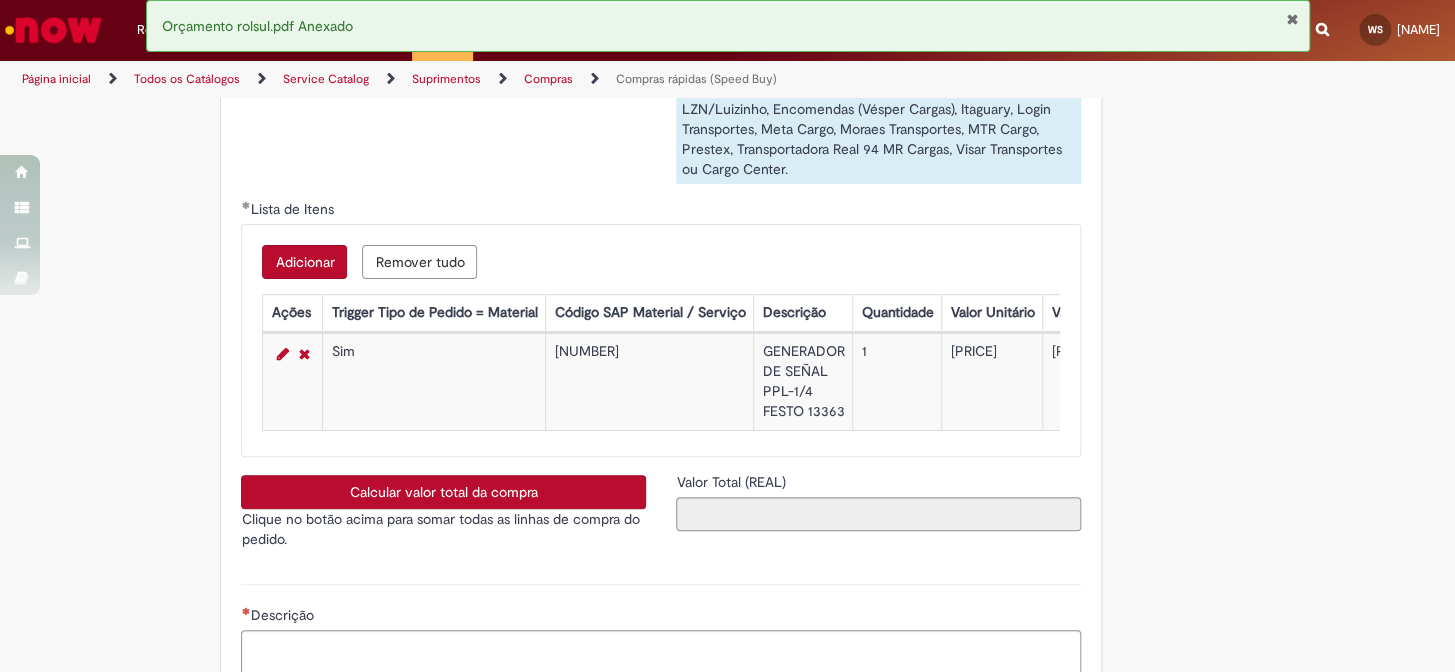 click on "Calcular valor total da compra" at bounding box center (443, 492) 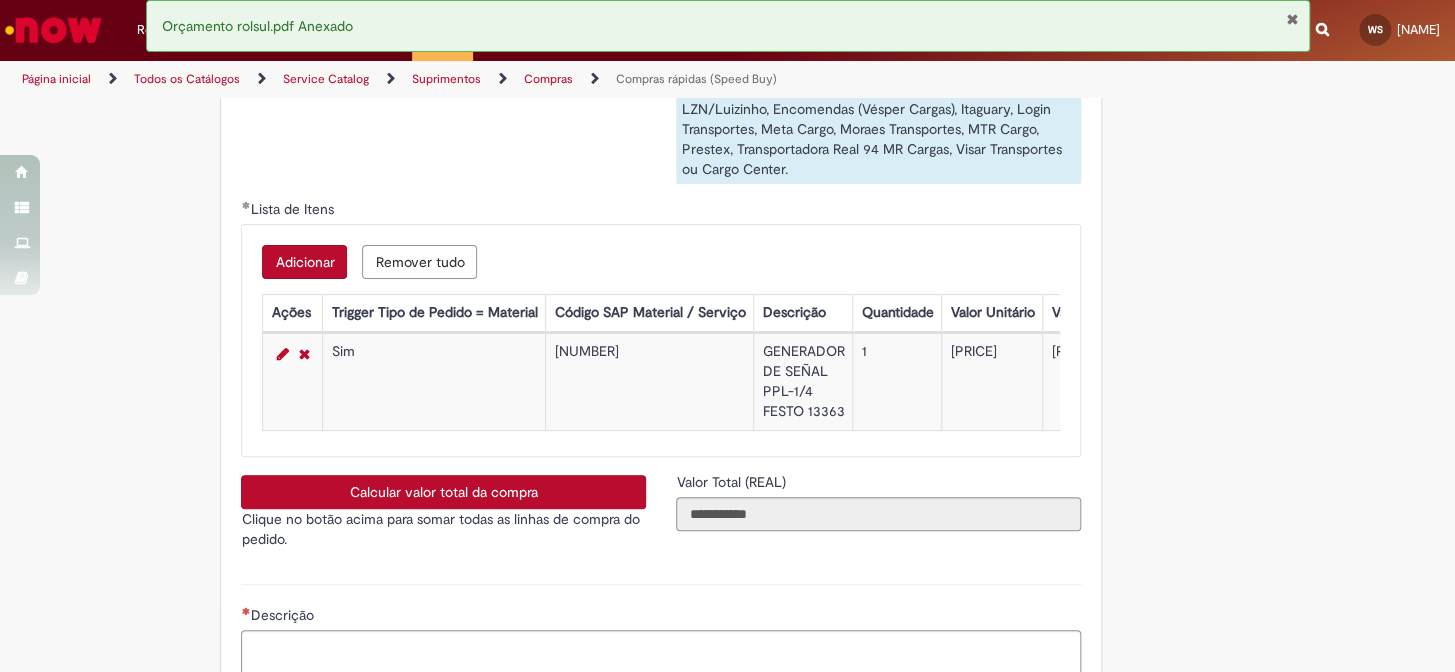 scroll, scrollTop: 3545, scrollLeft: 0, axis: vertical 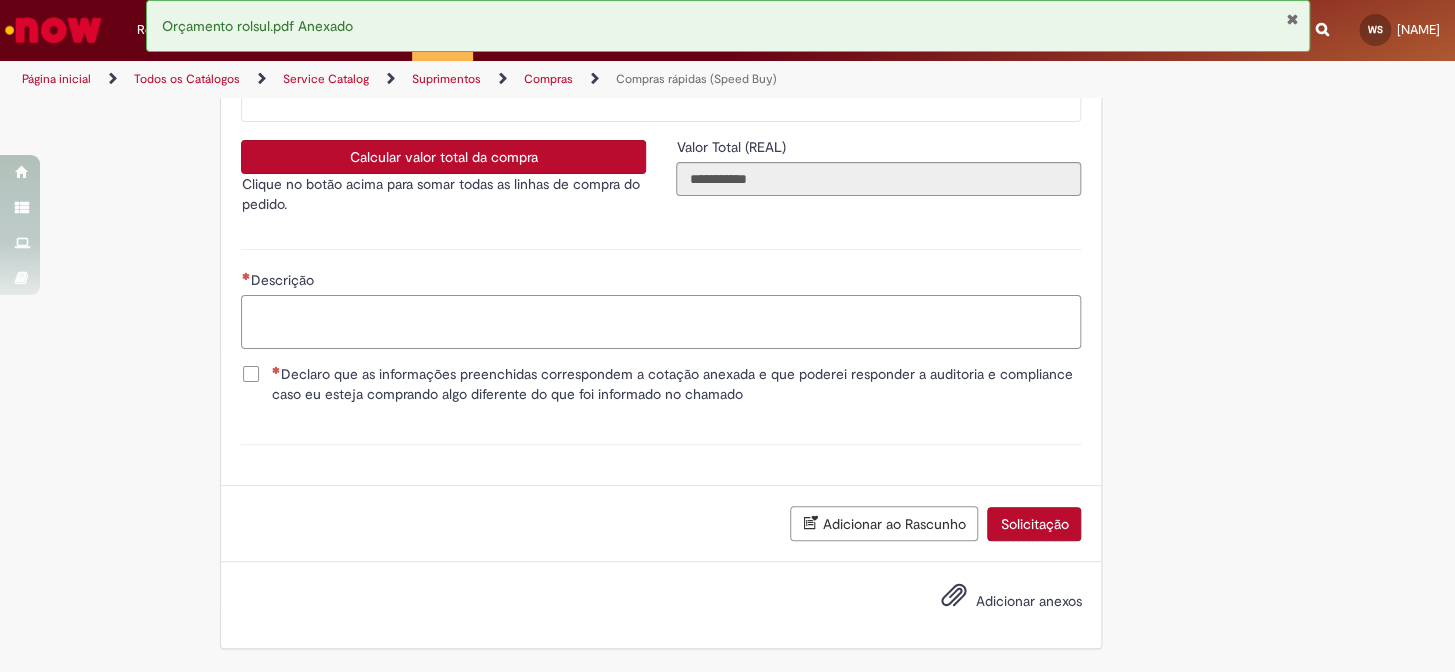 click on "Descrição" at bounding box center [661, 322] 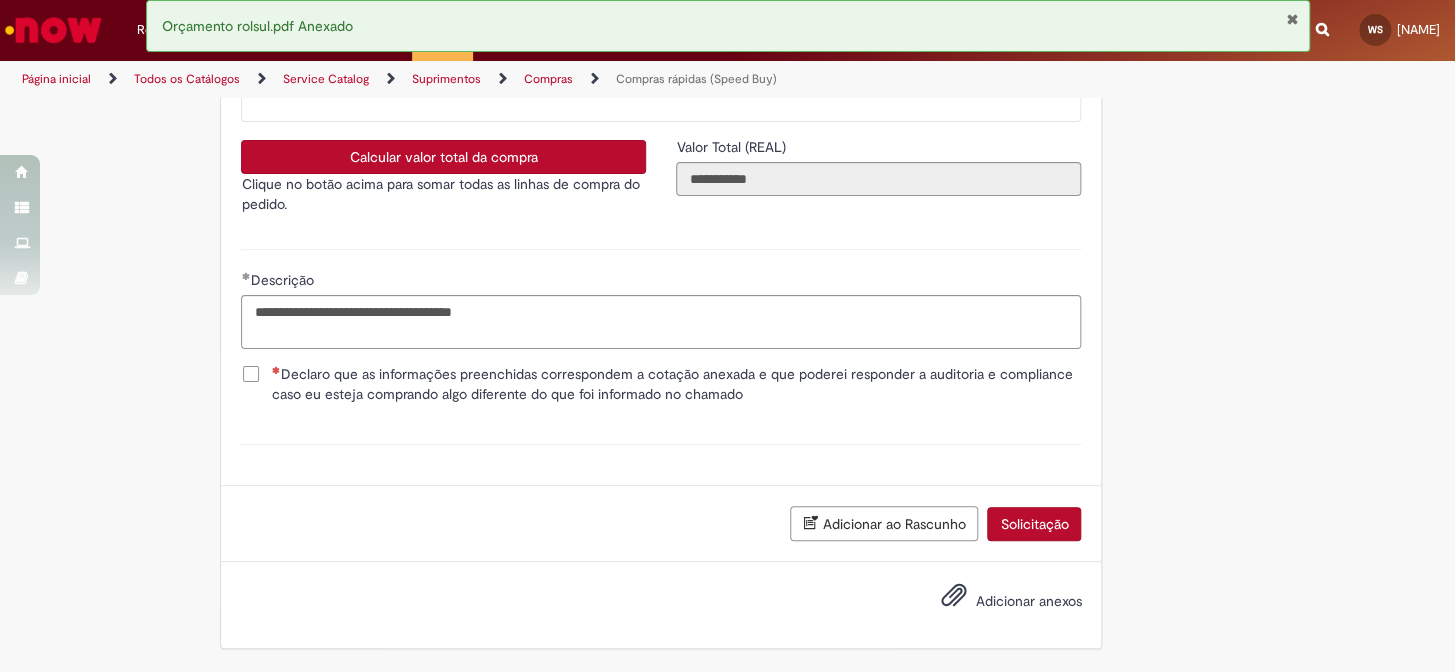 click on "Declaro que as informações preenchidas correspondem a cotação anexada e que poderei responder a auditoria e compliance caso eu esteja comprando algo diferente do que foi informado no chamado" at bounding box center (676, 384) 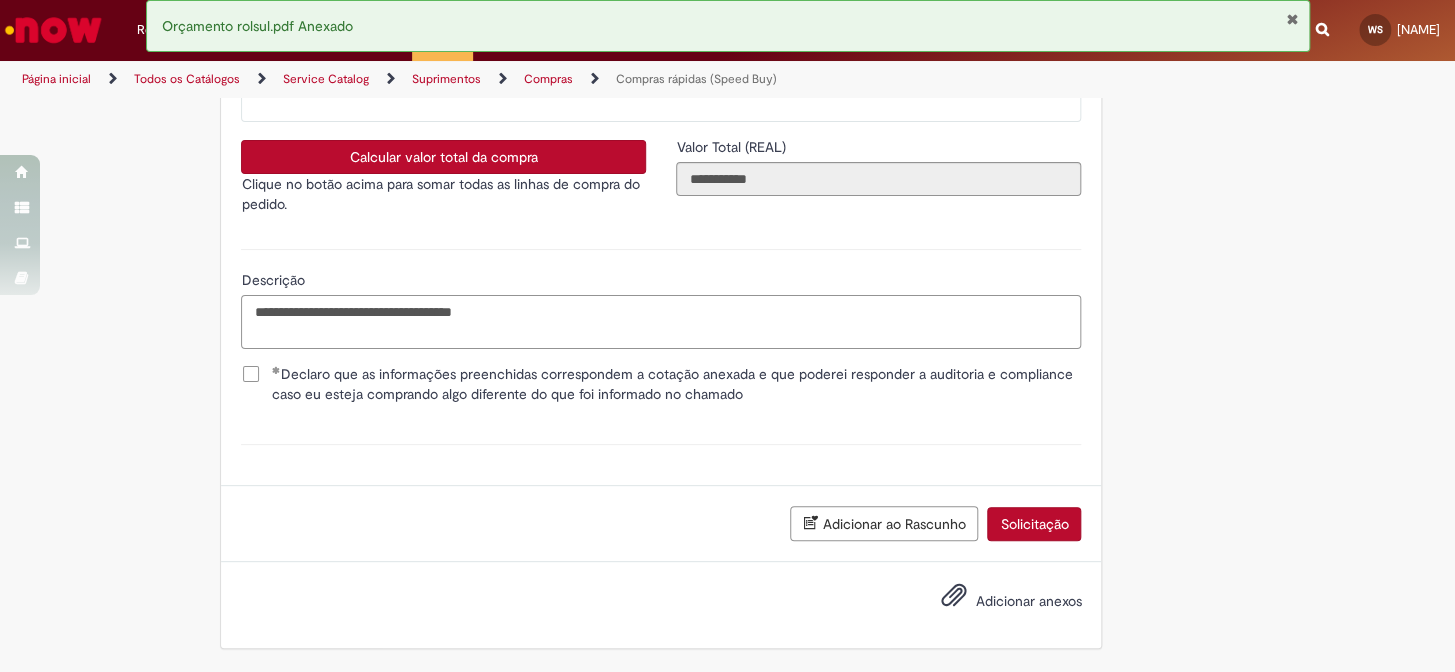 click on "**********" at bounding box center (661, 322) 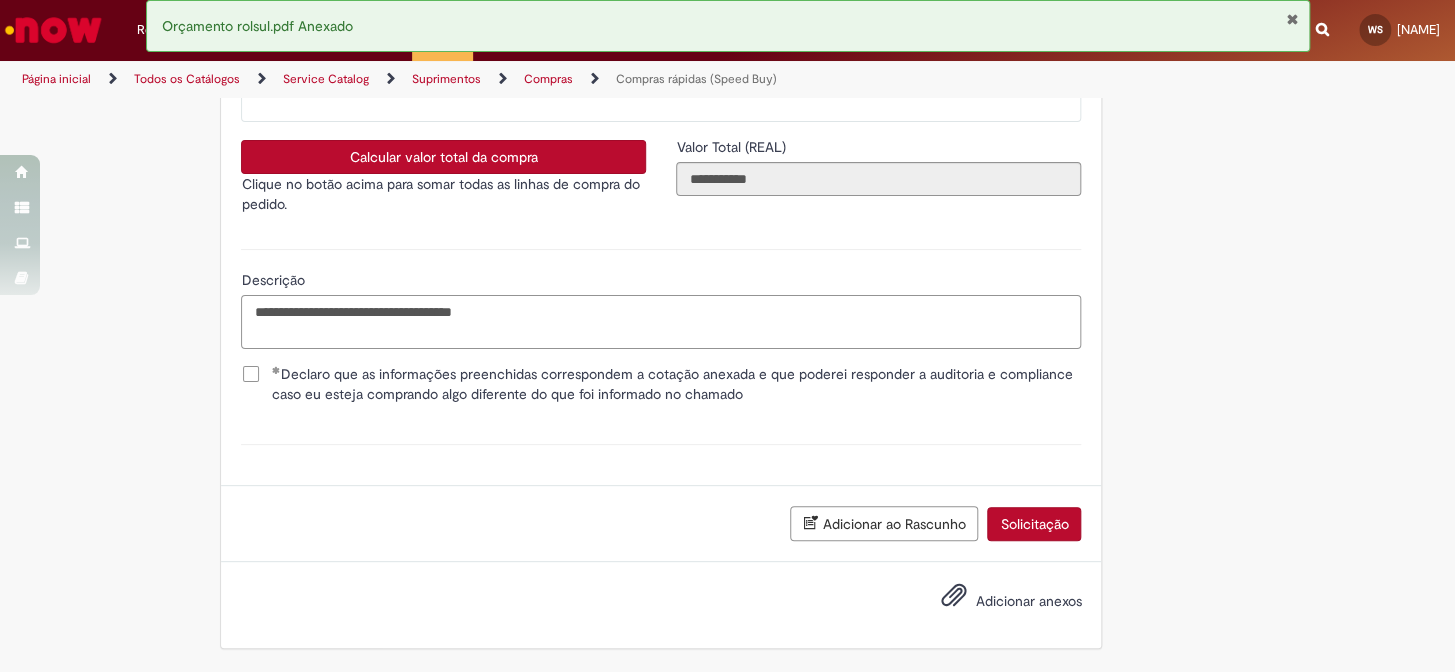 scroll, scrollTop: 3549, scrollLeft: 0, axis: vertical 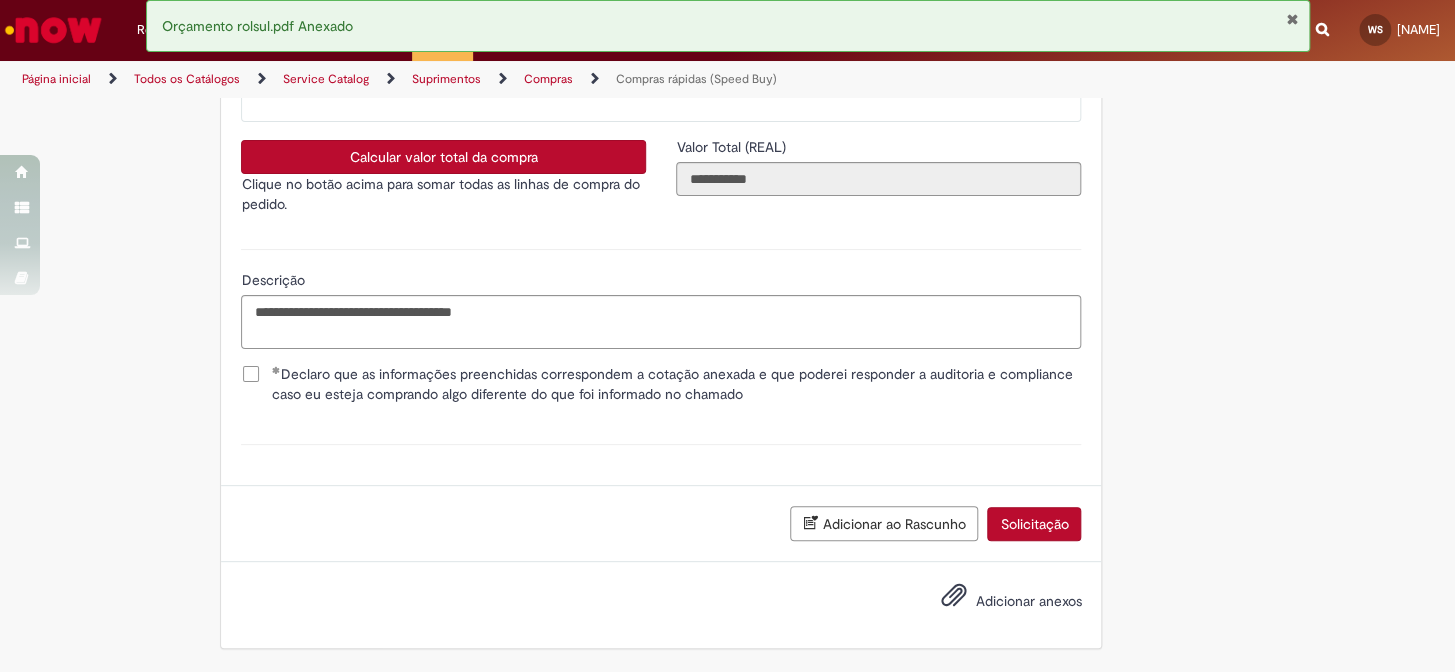 click on "Adicionar anexos" at bounding box center [1028, 601] 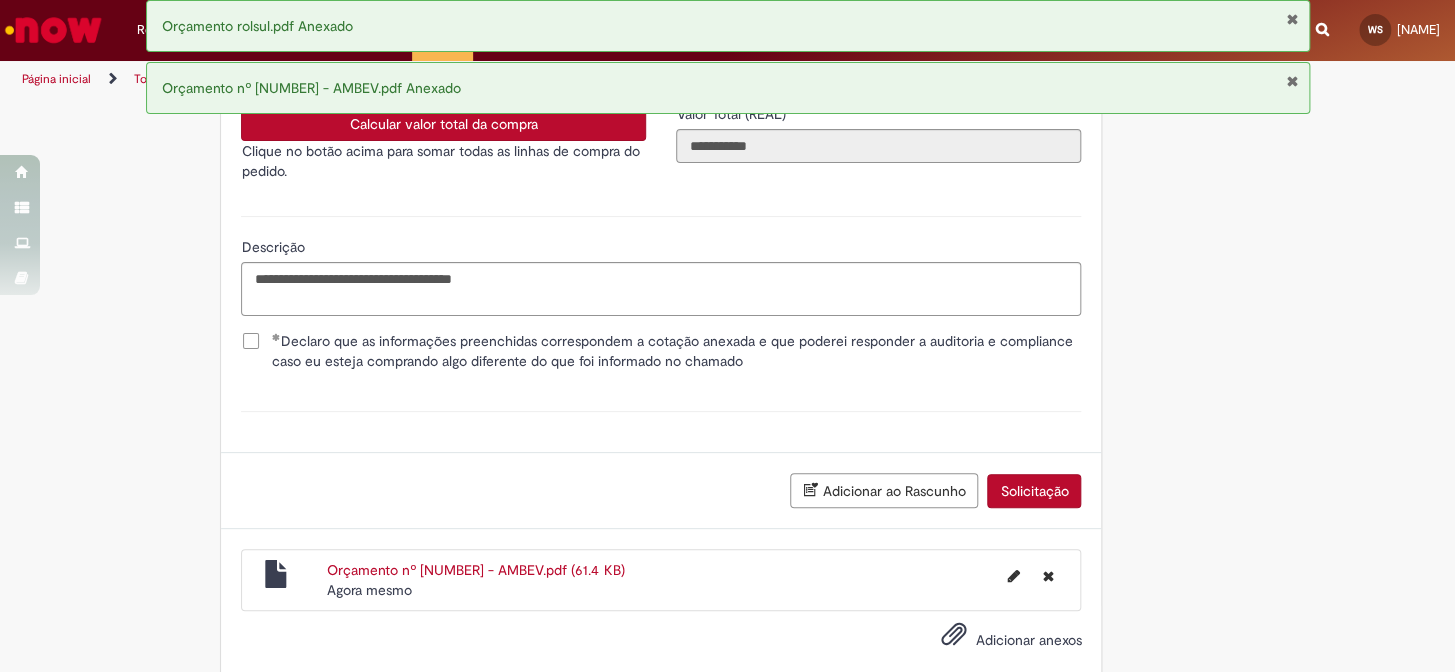 click on "Solicitação" at bounding box center [1034, 491] 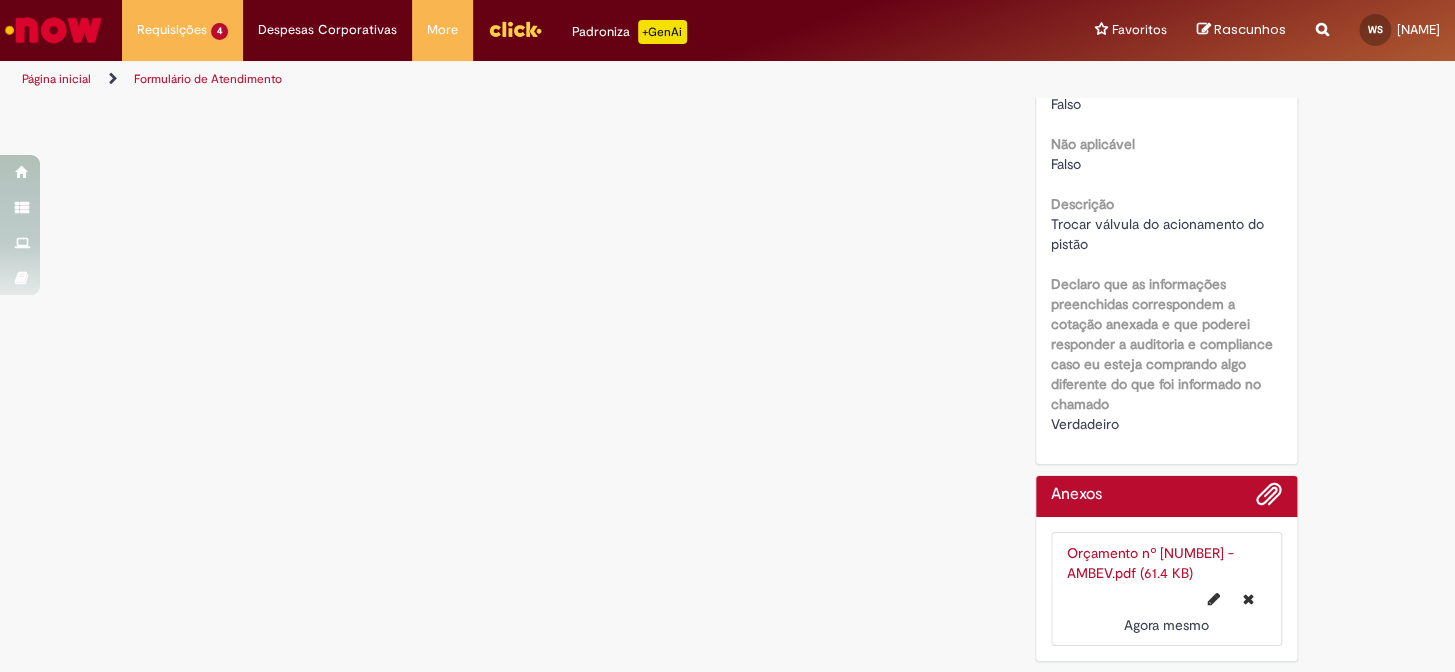 scroll, scrollTop: 0, scrollLeft: 0, axis: both 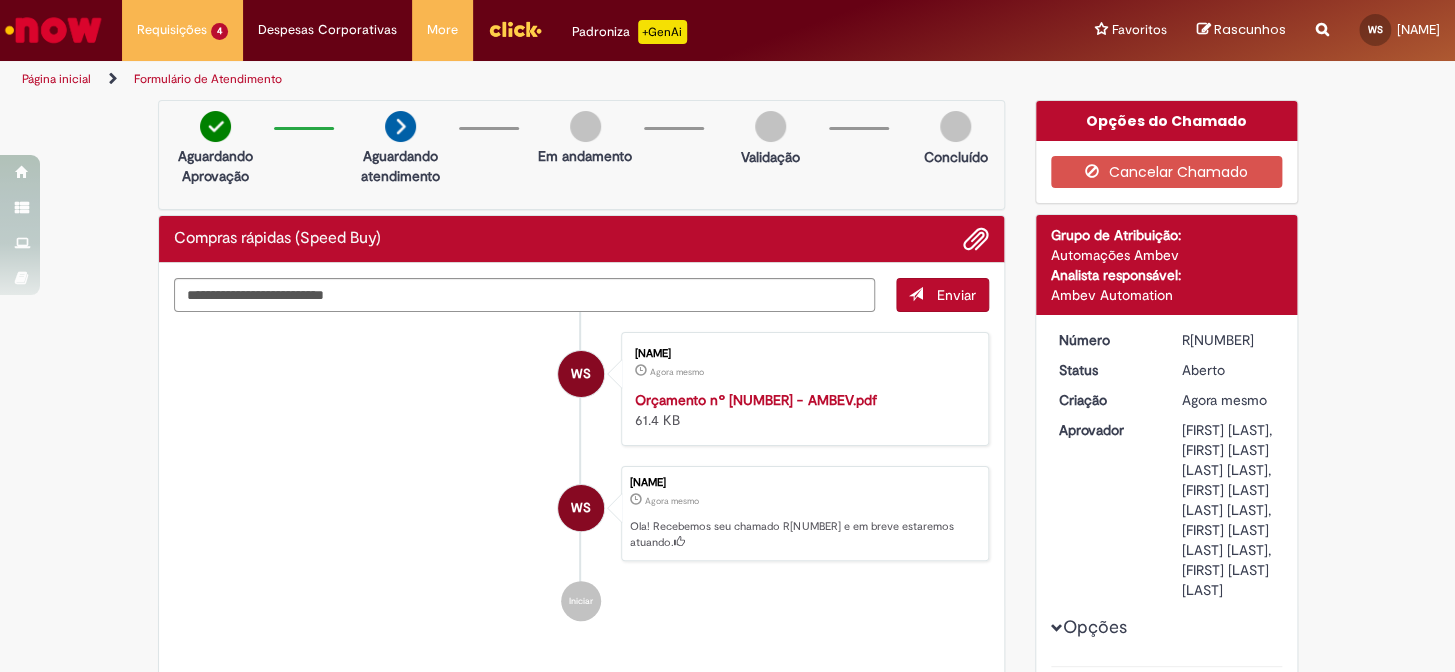 click on "R[NUMBER]" at bounding box center [1228, 340] 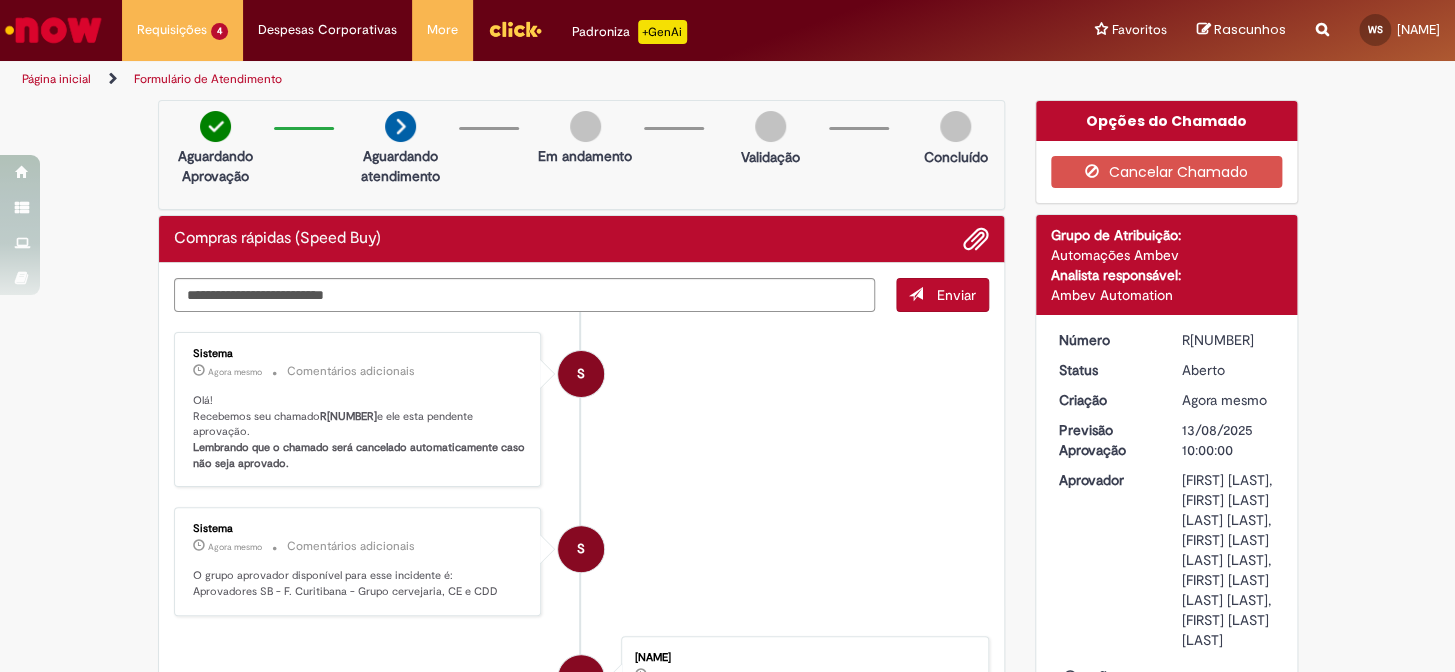 drag, startPoint x: 1240, startPoint y: 336, endPoint x: 1172, endPoint y: 336, distance: 68 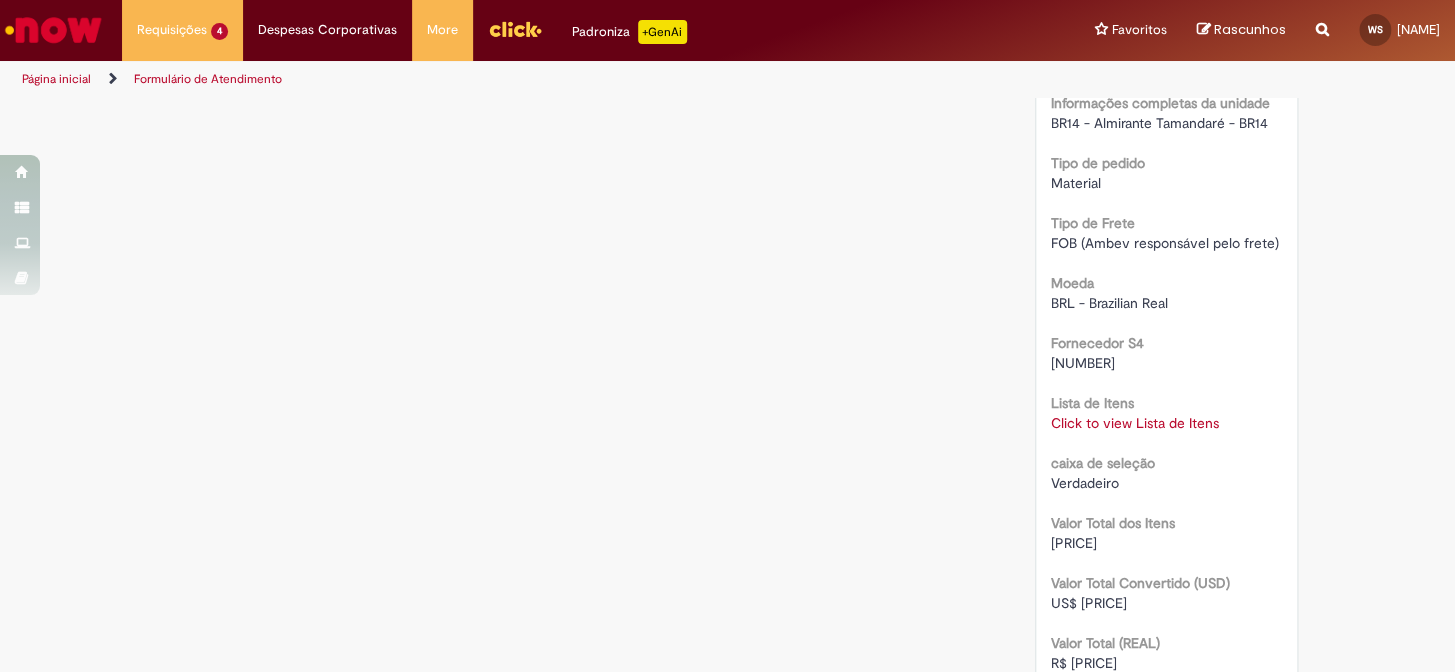 scroll, scrollTop: 2090, scrollLeft: 0, axis: vertical 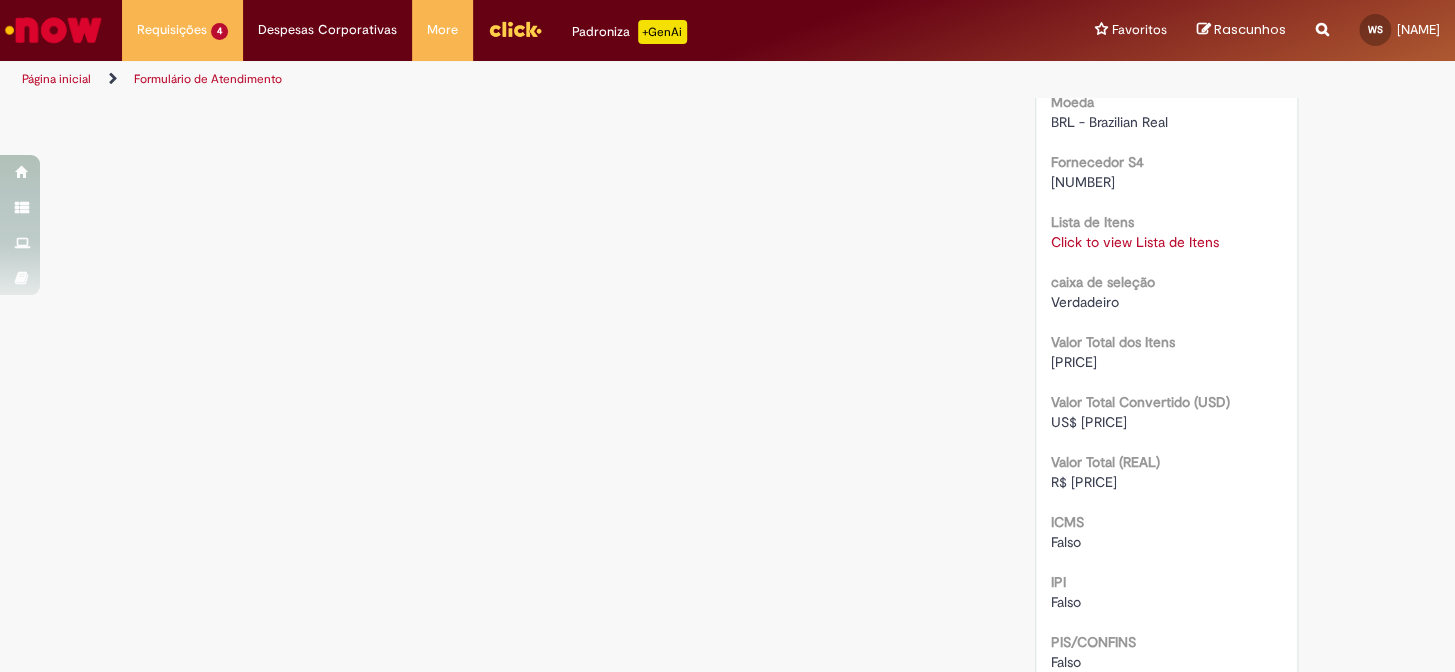 click on "Click to view Lista de Itens" at bounding box center (1135, 242) 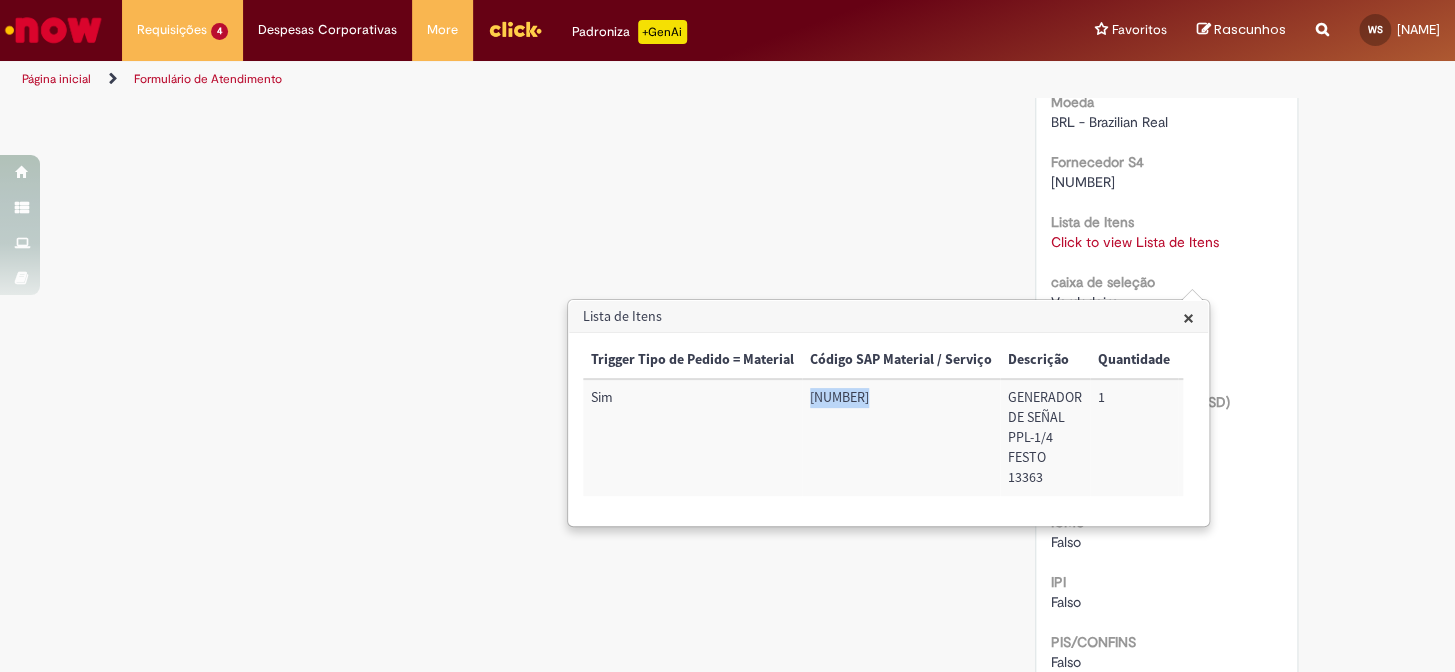 drag, startPoint x: 863, startPoint y: 398, endPoint x: 808, endPoint y: 396, distance: 55.03635 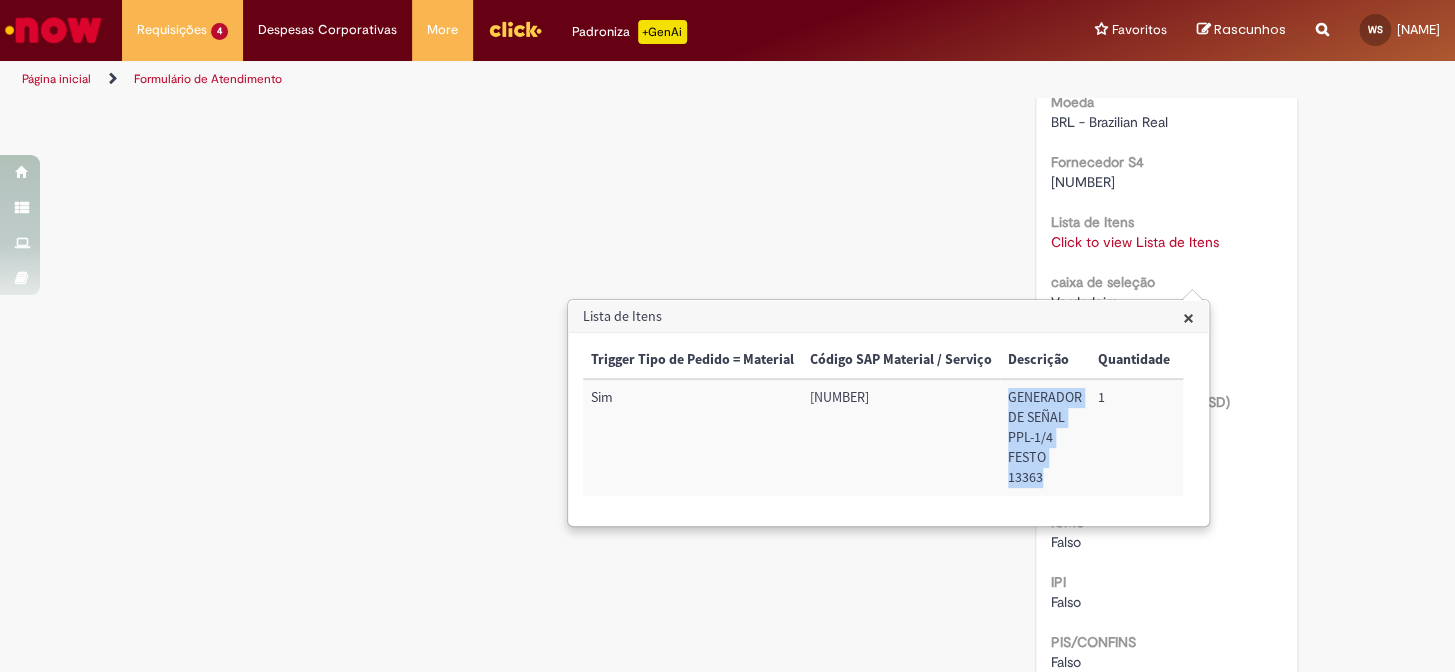 drag, startPoint x: 1040, startPoint y: 479, endPoint x: 1006, endPoint y: 398, distance: 87.84646 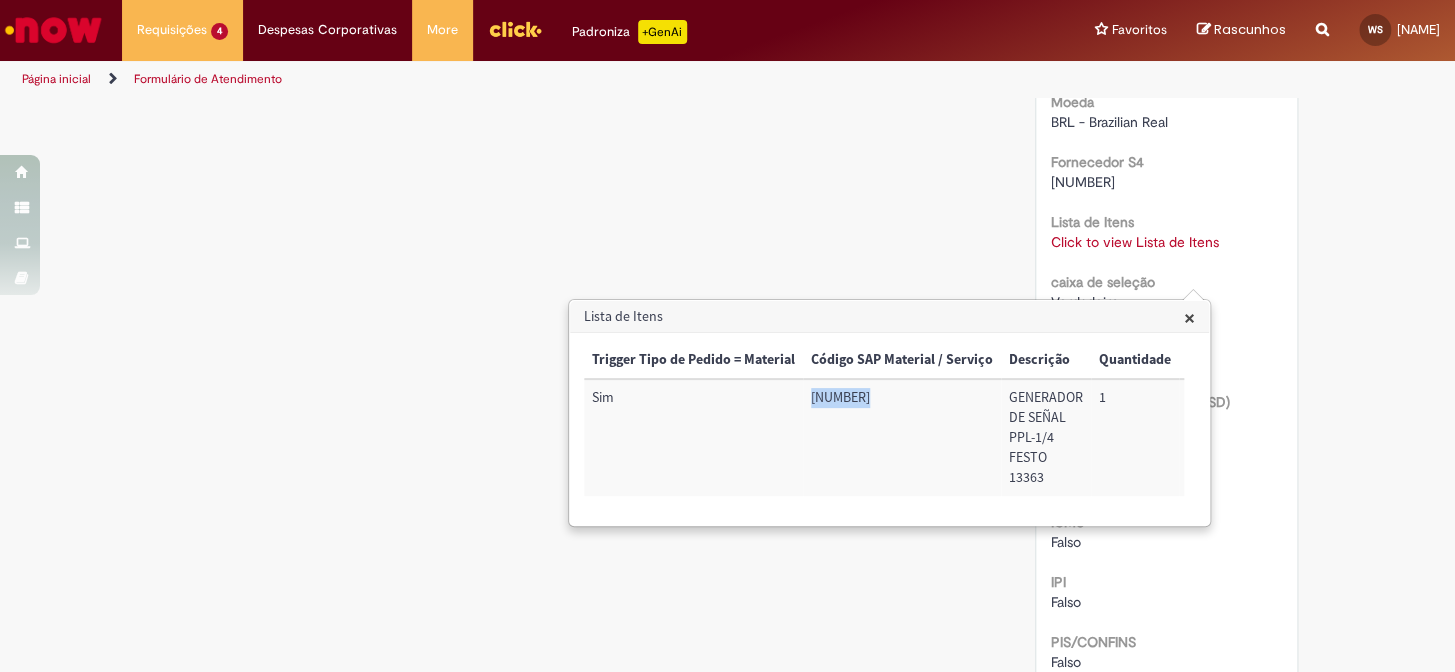 drag, startPoint x: 870, startPoint y: 399, endPoint x: 811, endPoint y: 392, distance: 59.413803 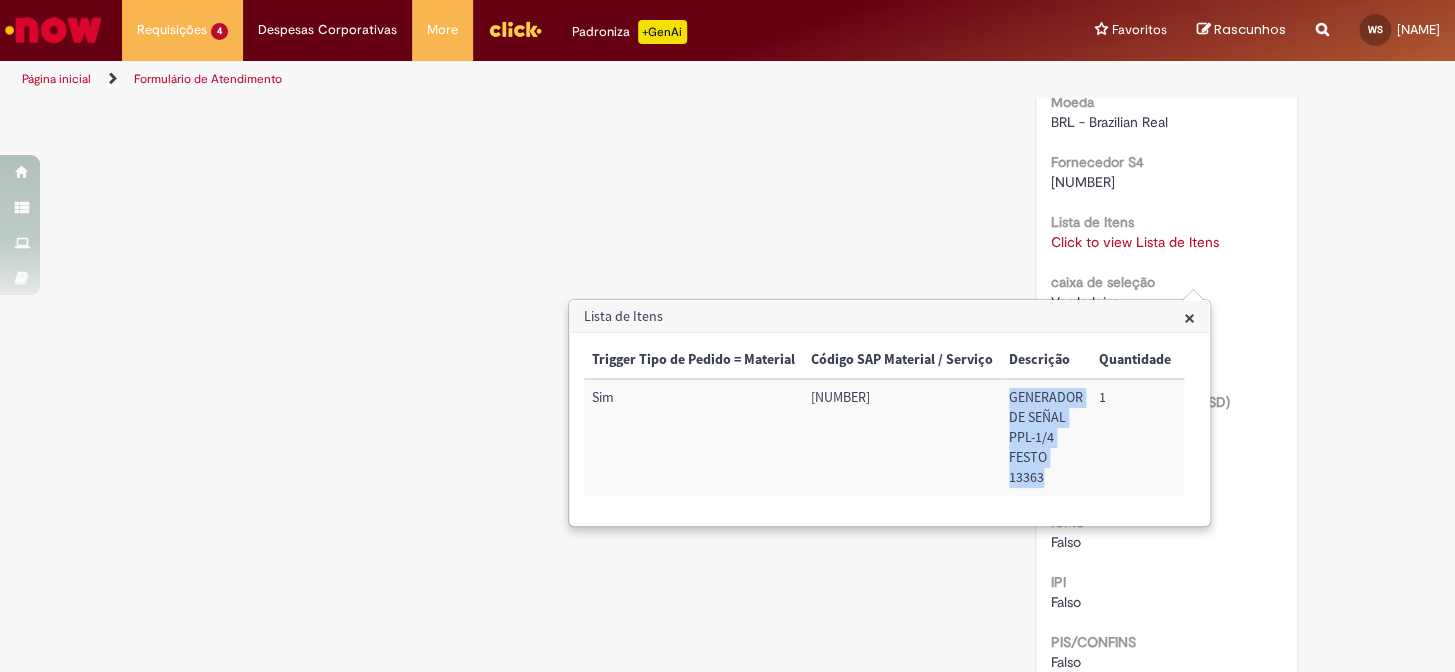 drag, startPoint x: 1040, startPoint y: 480, endPoint x: 994, endPoint y: 393, distance: 98.4124 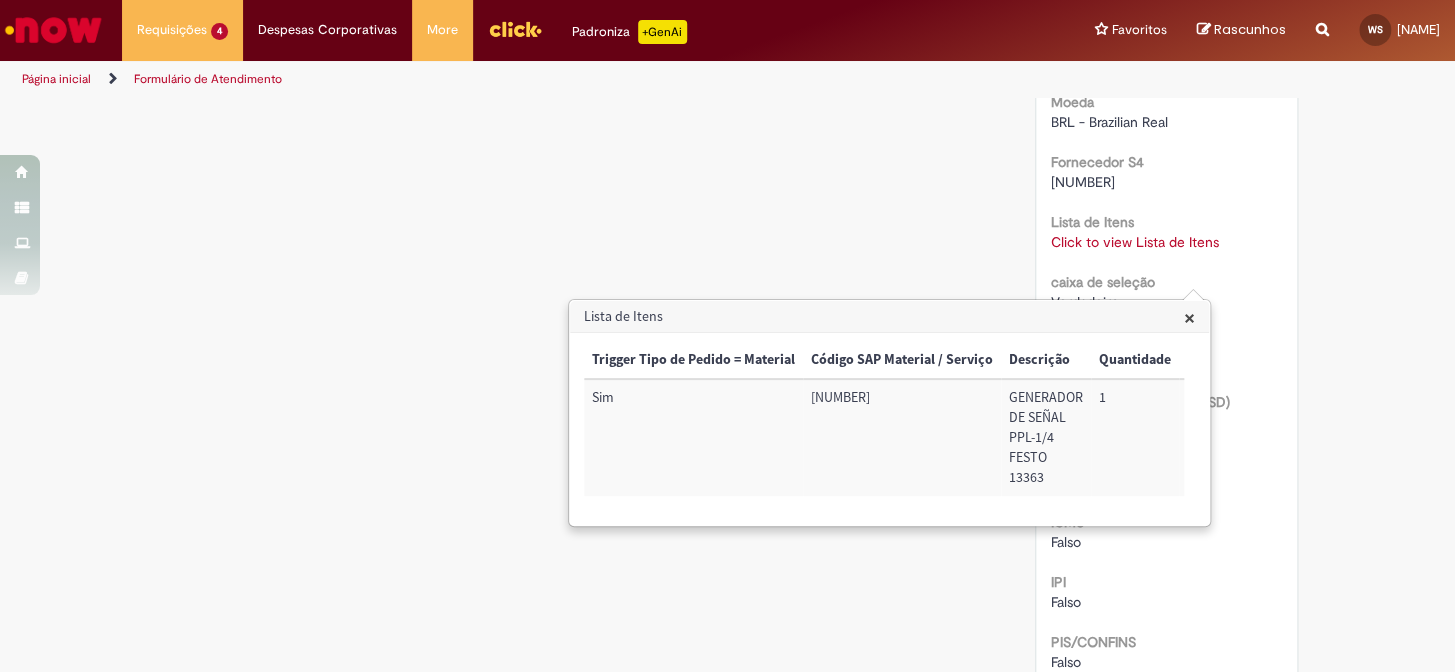 click on "Sim" at bounding box center (693, 437) 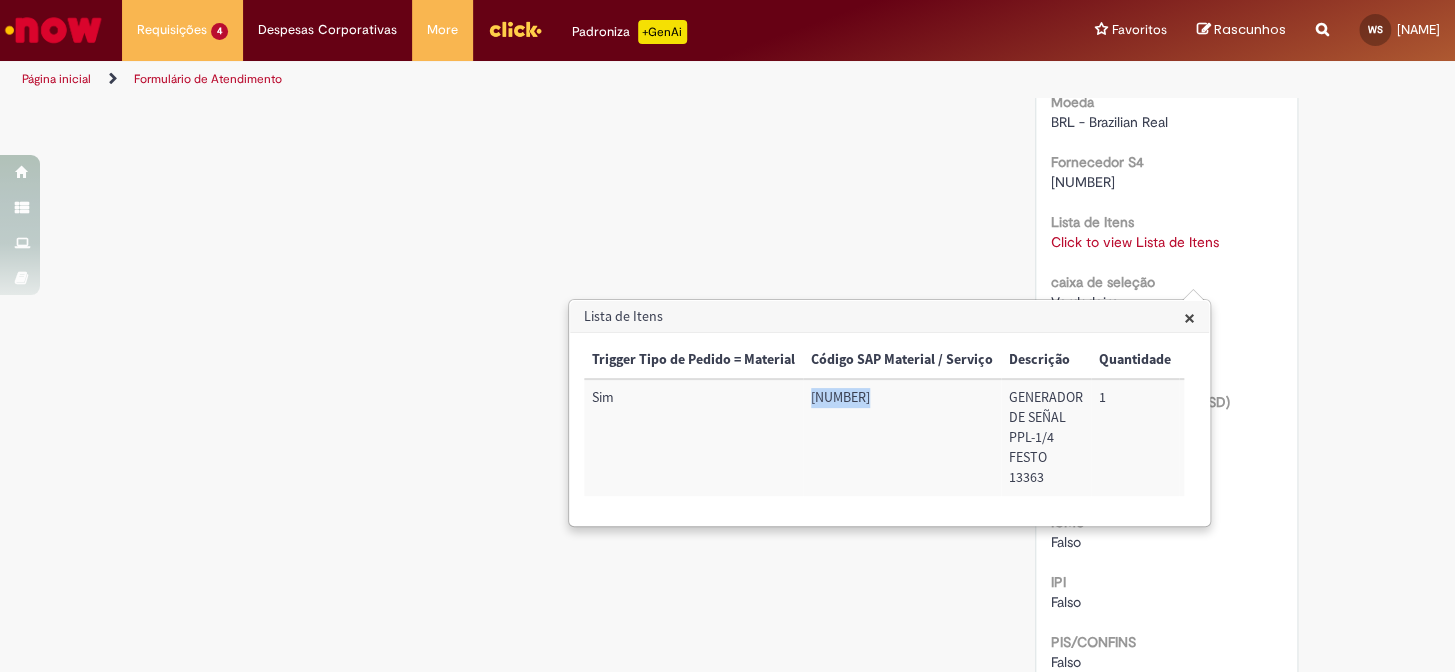 drag, startPoint x: 869, startPoint y: 398, endPoint x: 810, endPoint y: 396, distance: 59.03389 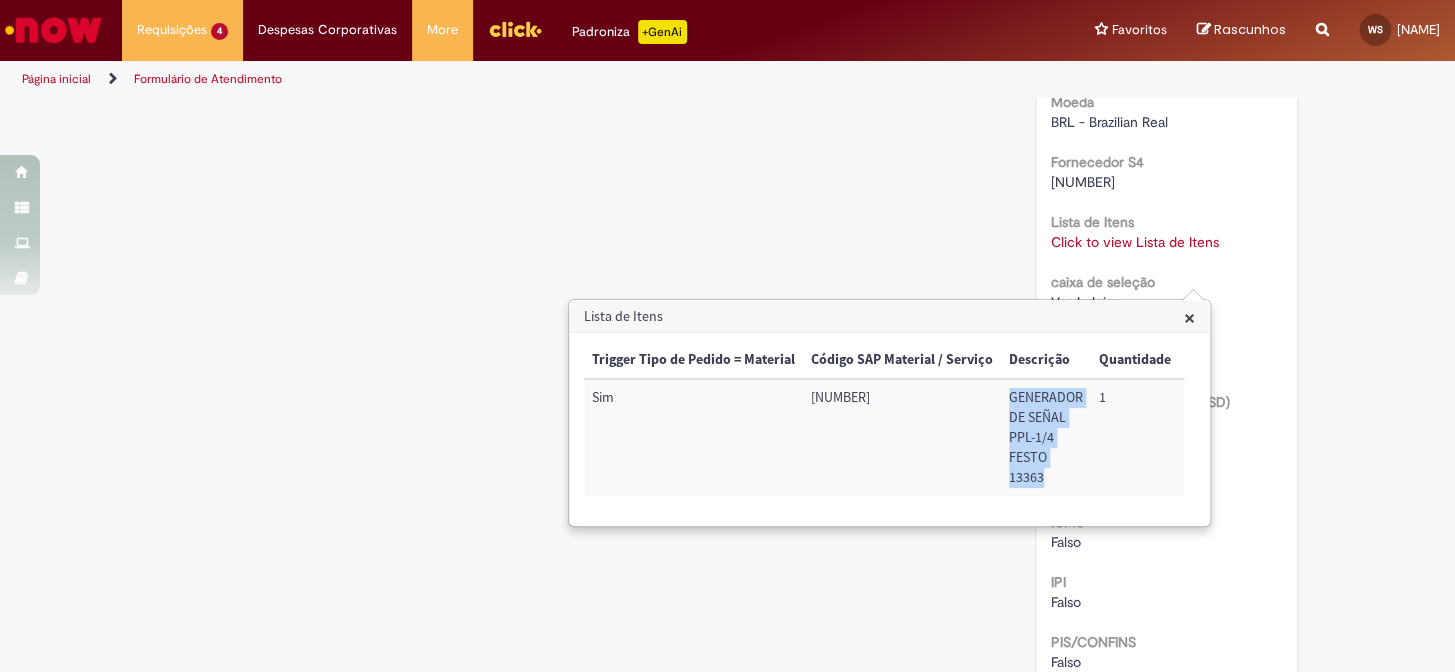 drag, startPoint x: 1008, startPoint y: 400, endPoint x: 1042, endPoint y: 480, distance: 86.925255 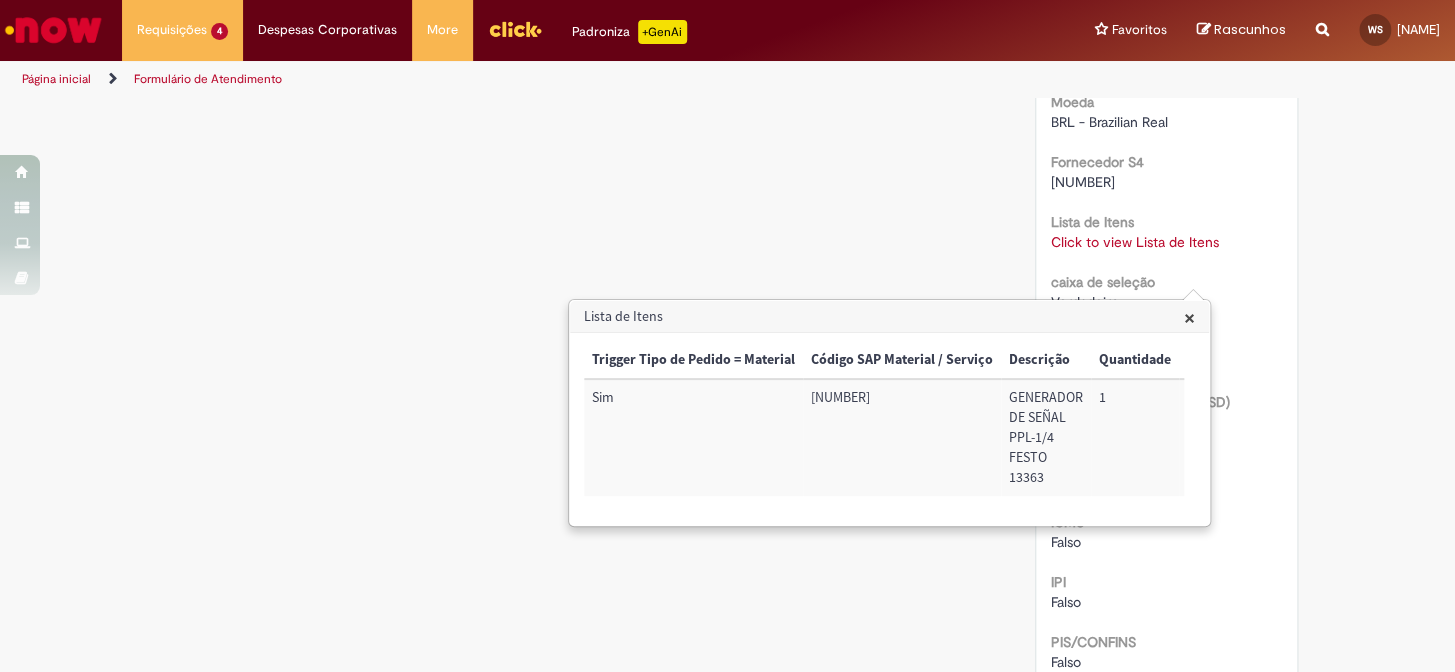click on "Verificar Código de Barras
Aguardando Aprovação
Aguardando atendimento
Em andamento
Validação
Concluído
Compras rápidas (Speed Buy)
Enviar
S
Sistema
[TIME] atrás [TIME]     Comentários adicionais
Olá!  Recebemos seu chamado  R[NUMBER]  e ele esta pendente aprovação.  Lembrando que o chamado será cancelado automaticamente caso não seja aprovado.
S" at bounding box center [727, -320] 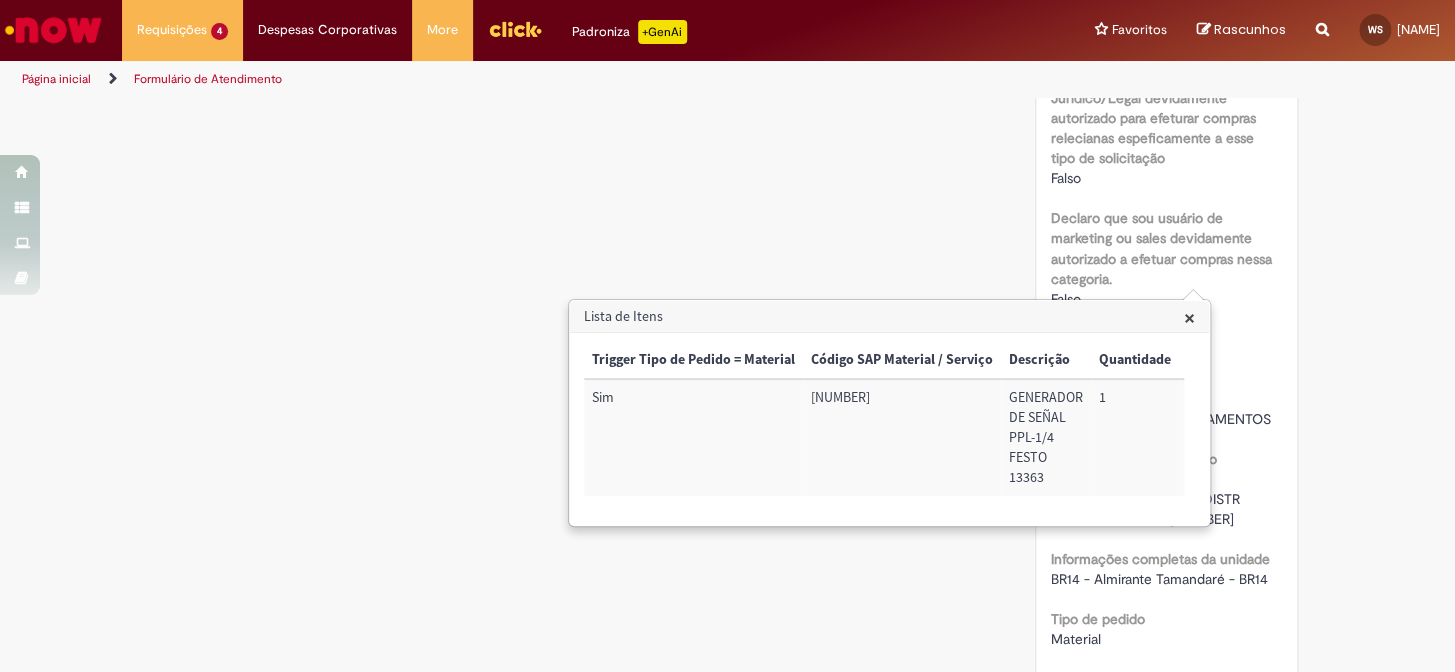 scroll, scrollTop: 1000, scrollLeft: 0, axis: vertical 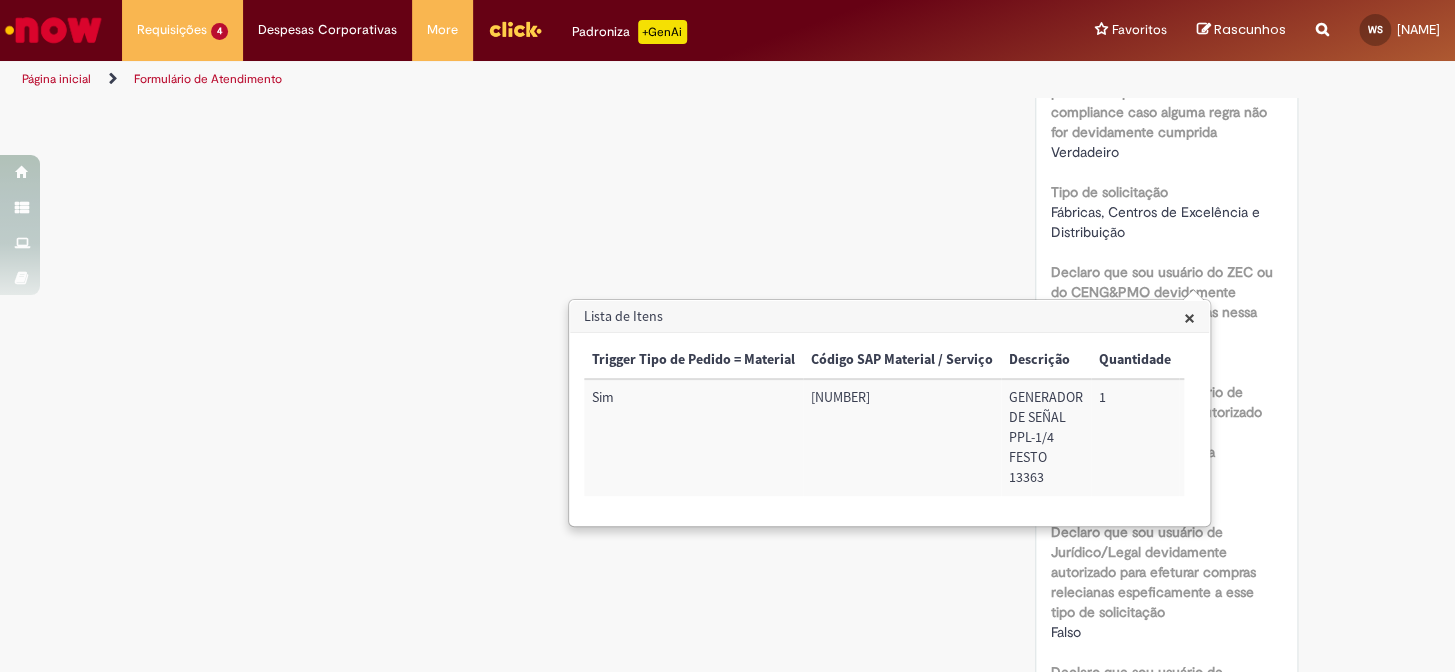 click on "×" at bounding box center [1189, 317] 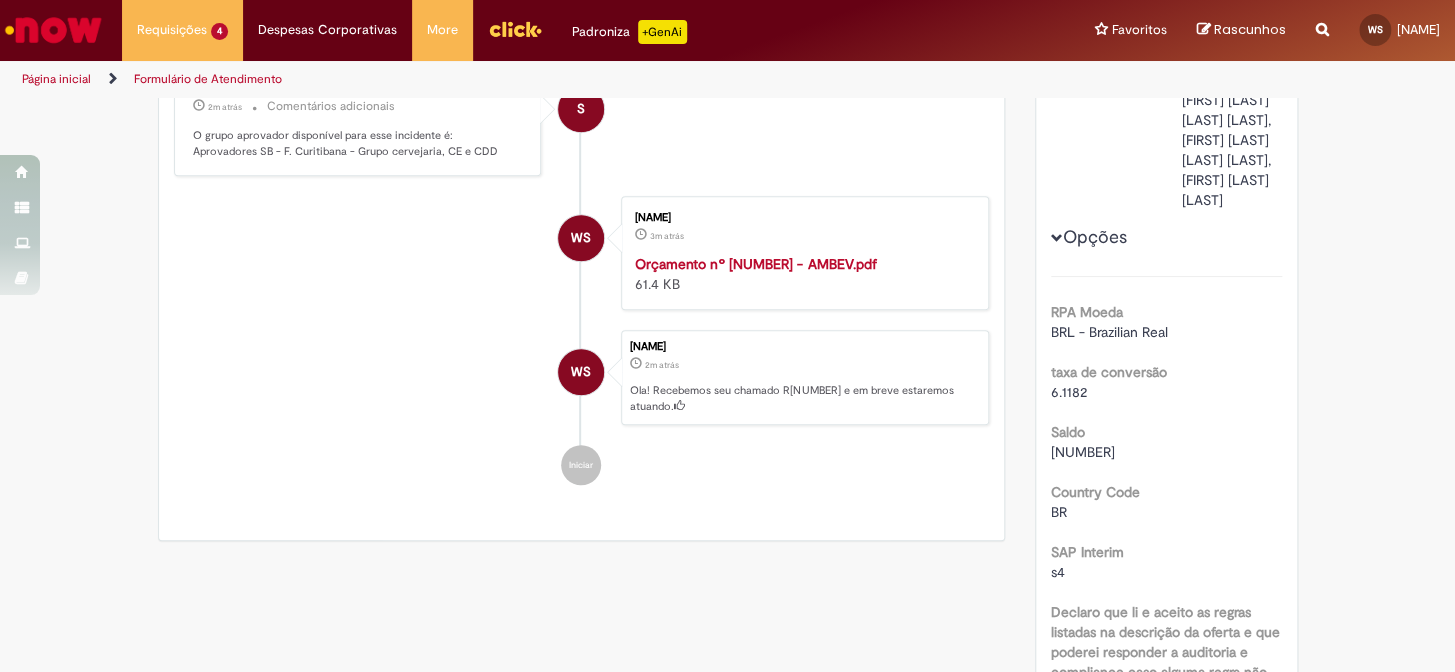 scroll, scrollTop: 0, scrollLeft: 0, axis: both 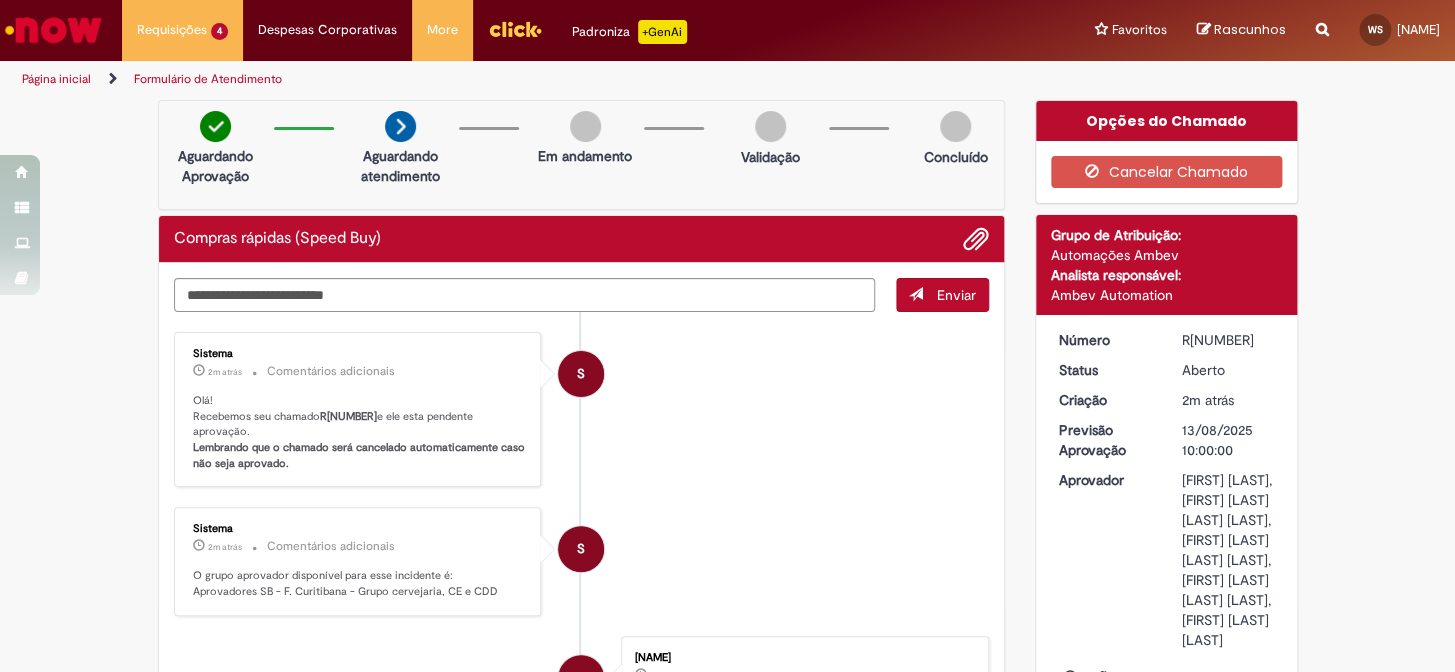 drag, startPoint x: 1228, startPoint y: 340, endPoint x: 1174, endPoint y: 336, distance: 54.147945 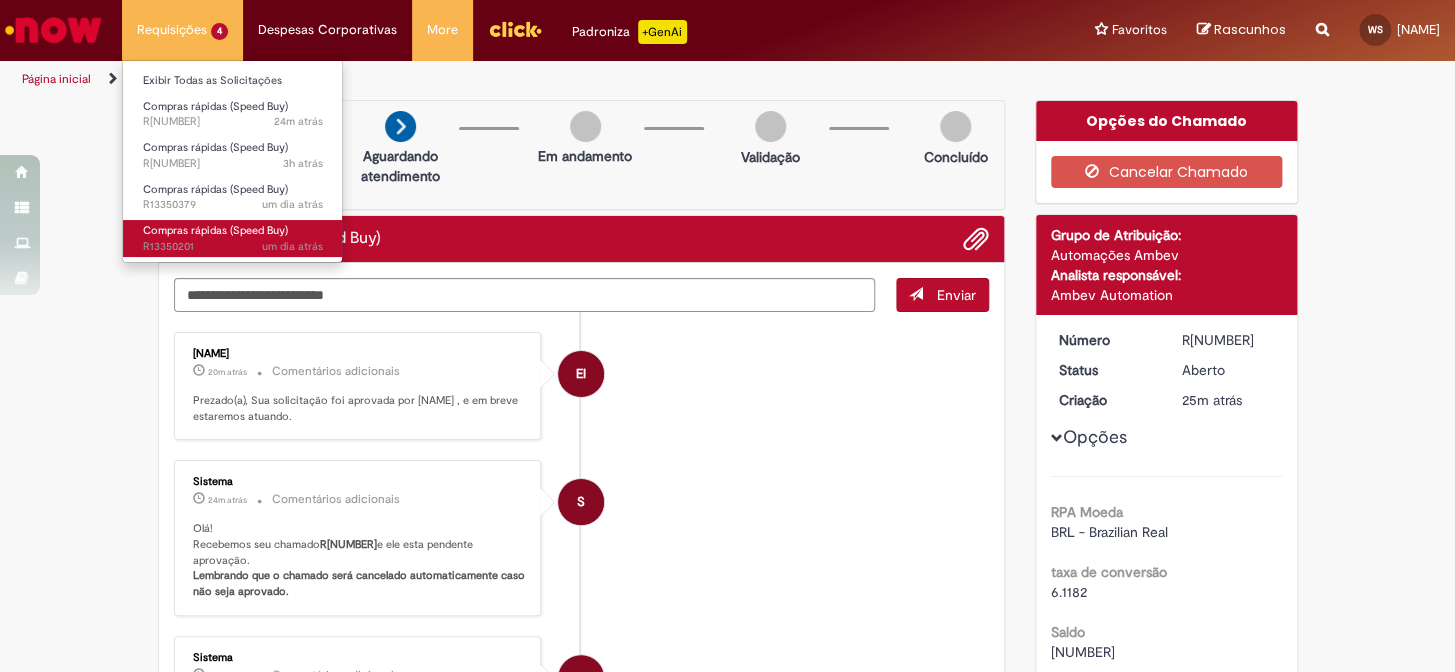 click on "um dia atrás um dia atrás  [REFERENCE]" at bounding box center [233, 247] 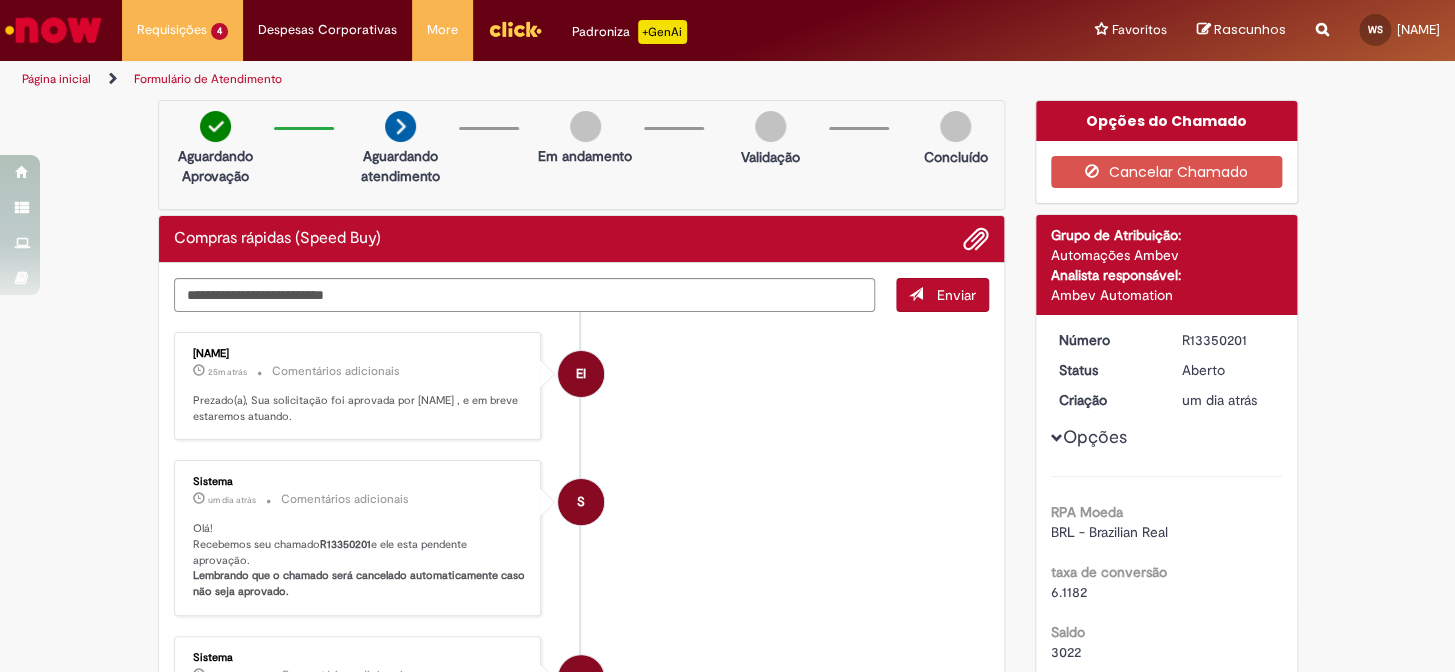 click on "Página inicial" at bounding box center (56, 79) 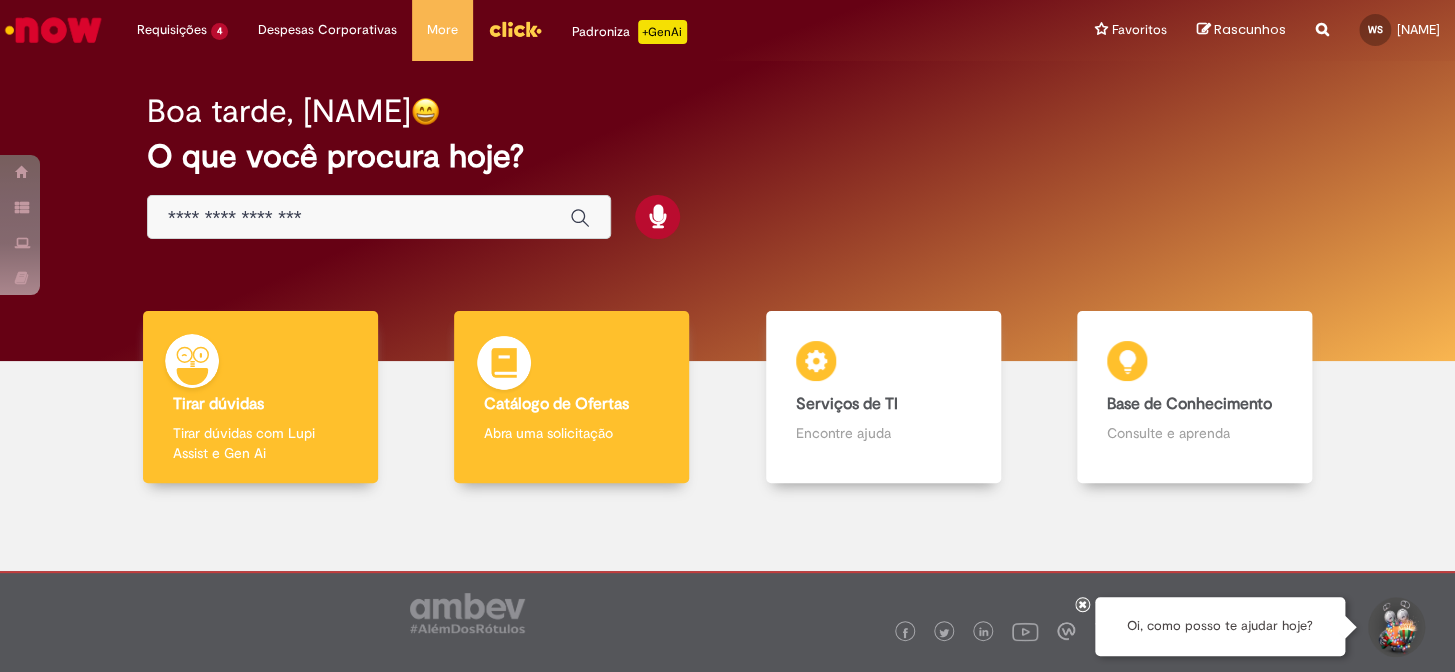 click on "Catálogo de Ofertas" at bounding box center (556, 404) 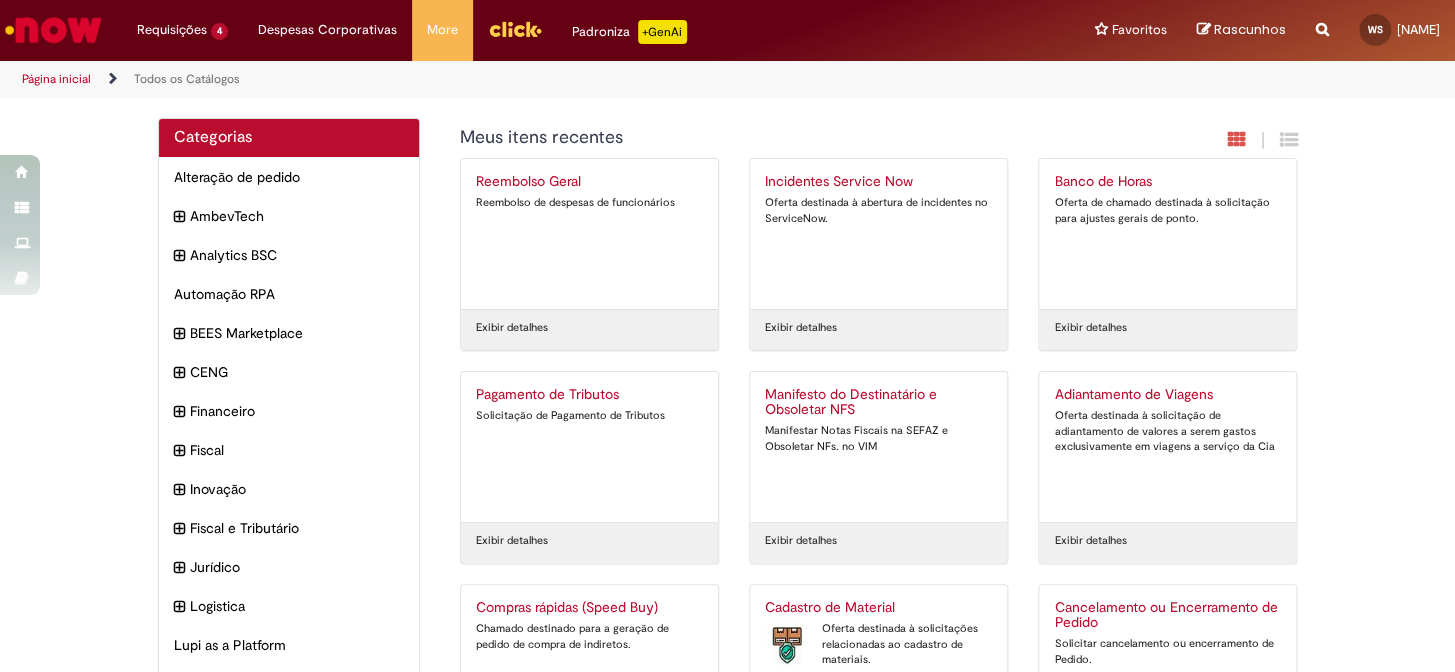 click on "Compras rápidas (Speed Buy)" at bounding box center [589, 608] 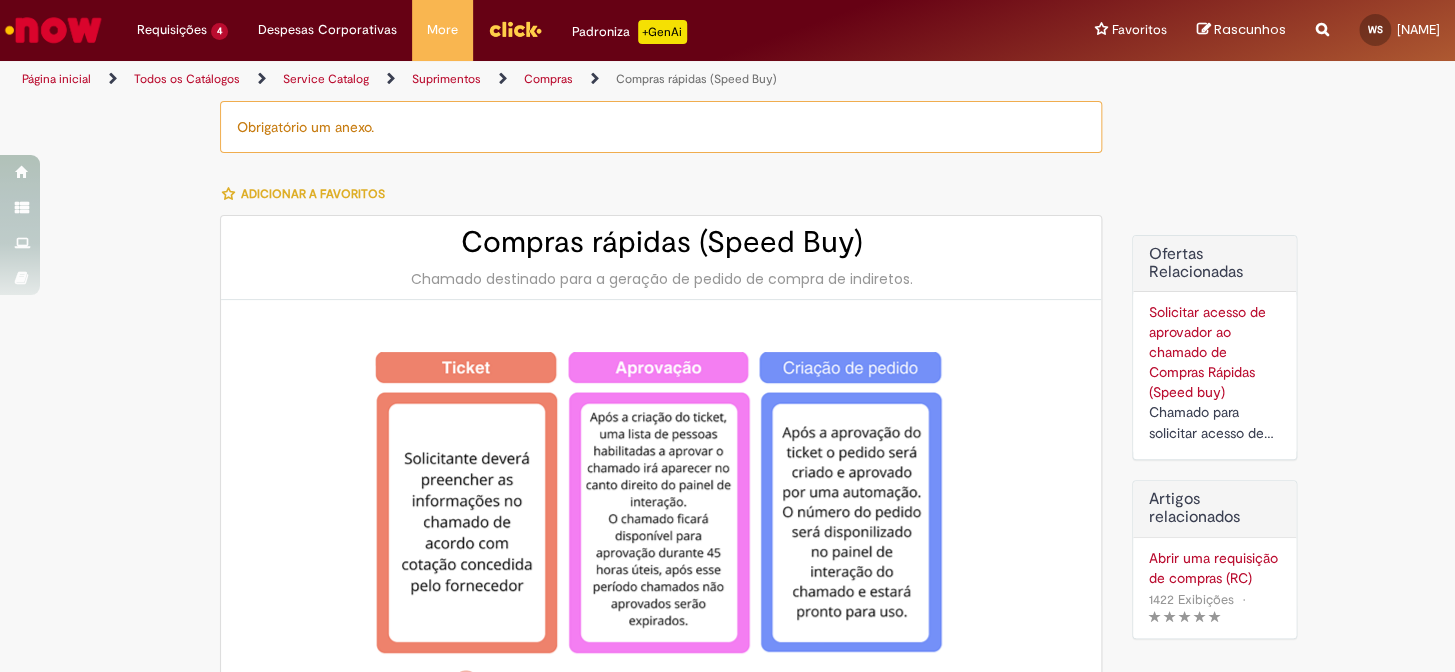 type on "********" 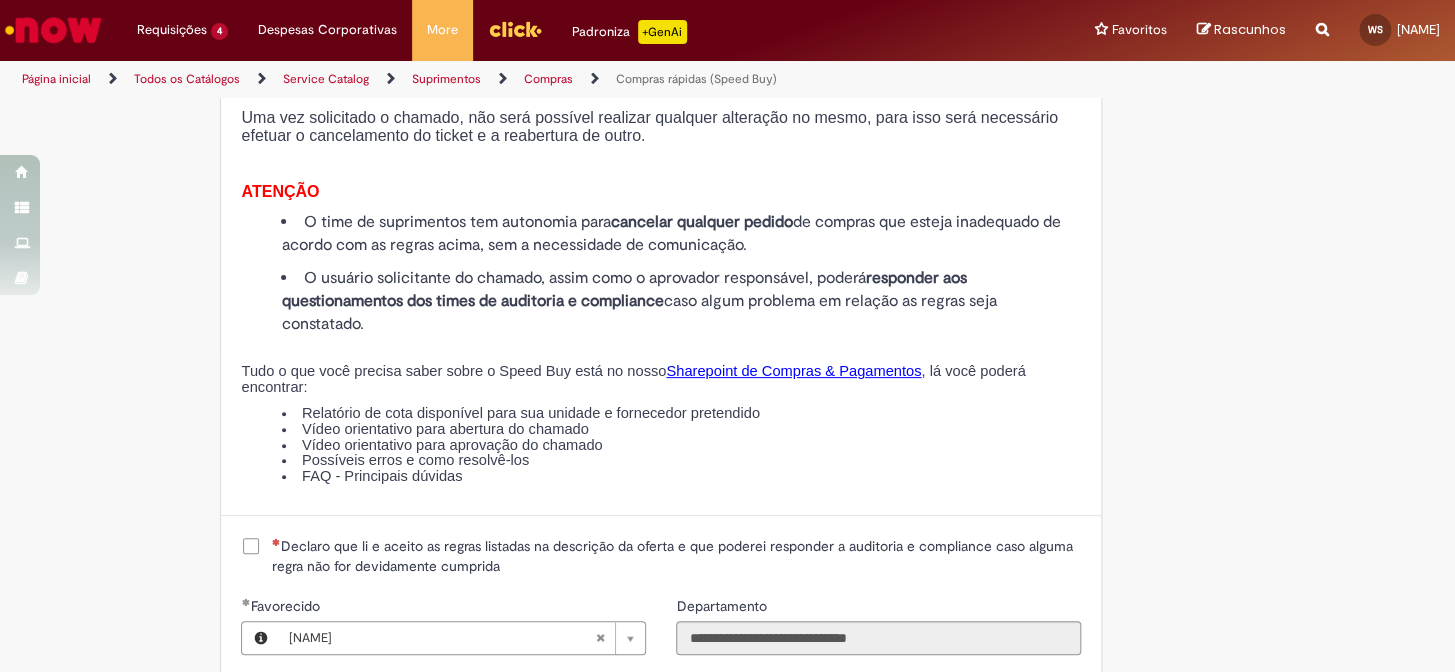 scroll, scrollTop: 2454, scrollLeft: 0, axis: vertical 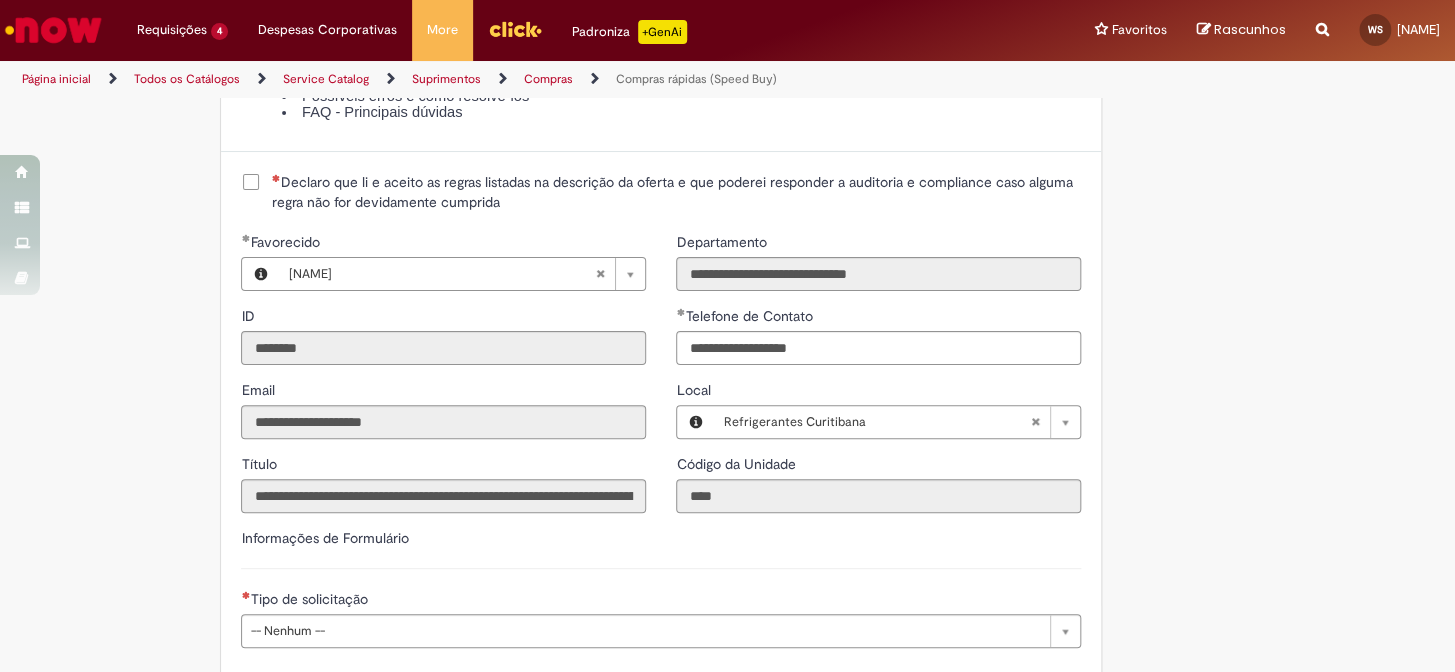 click on "Declaro que li e aceito as regras listadas na descrição da oferta e que poderei responder a auditoria e compliance caso alguma regra não for devidamente cumprida" at bounding box center [676, 192] 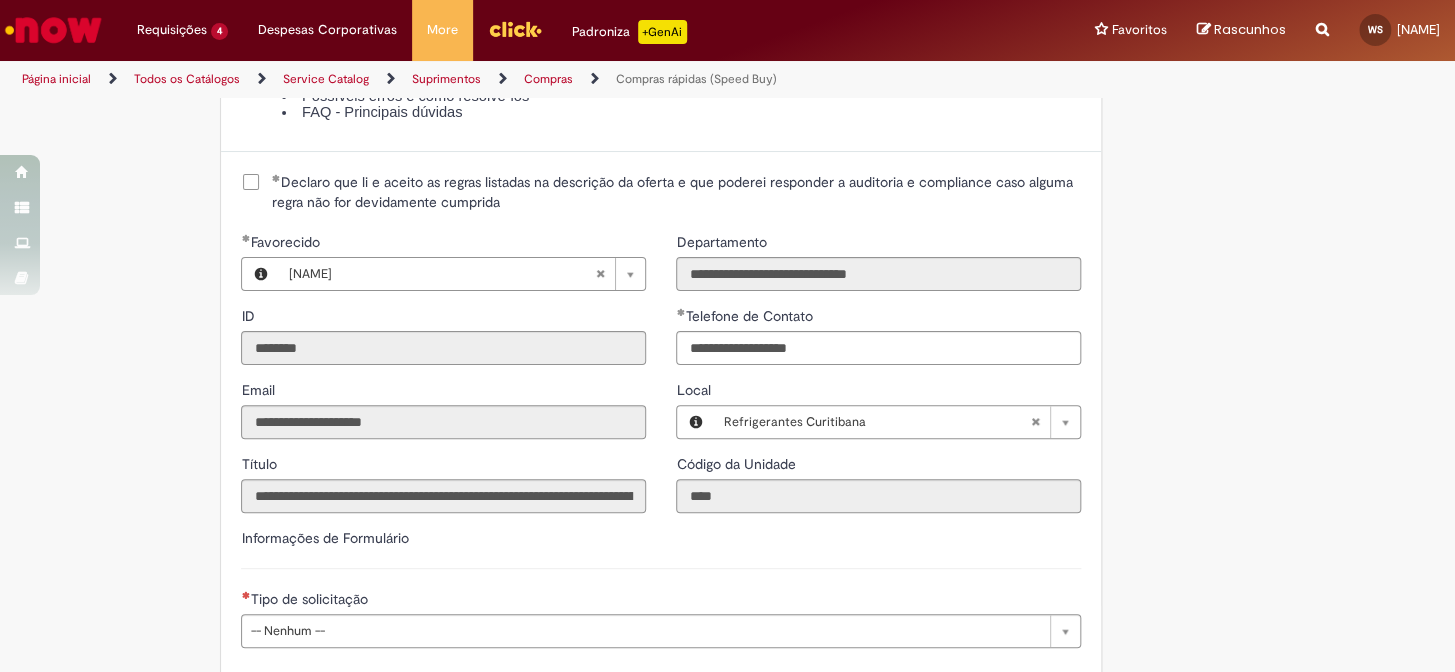 scroll, scrollTop: 2818, scrollLeft: 0, axis: vertical 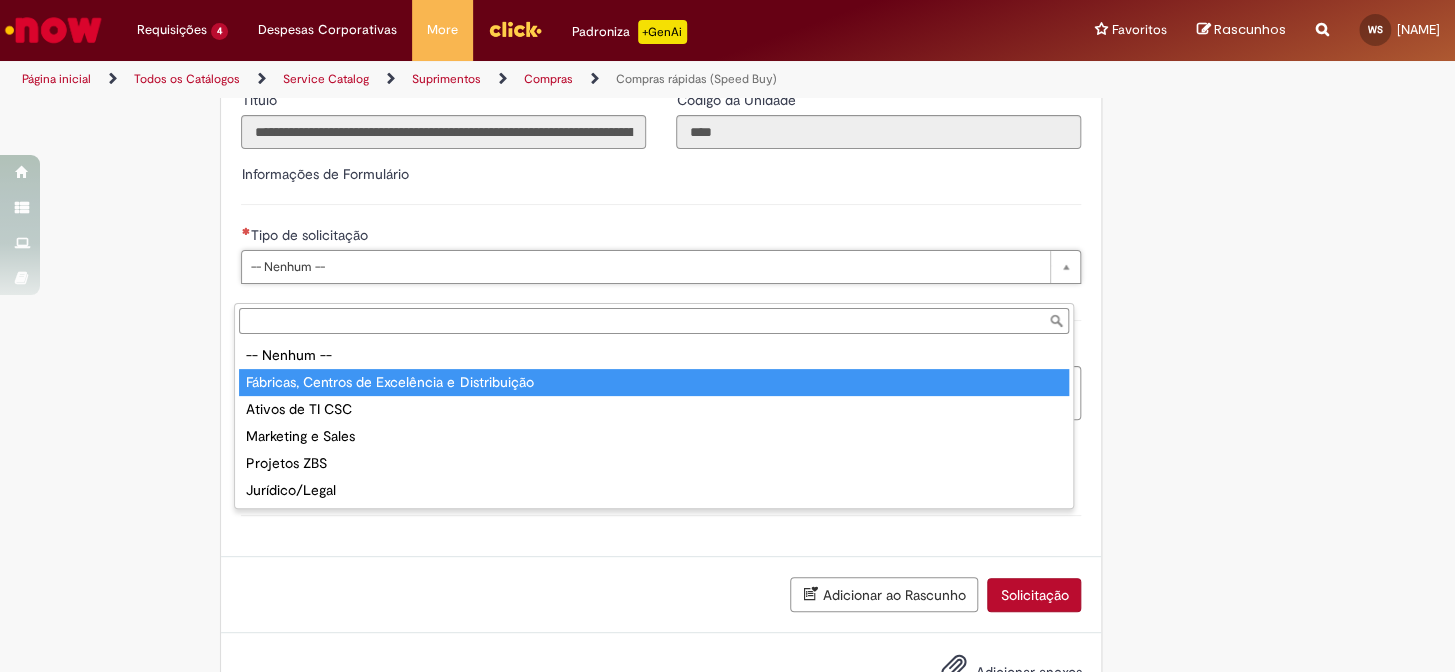type on "**********" 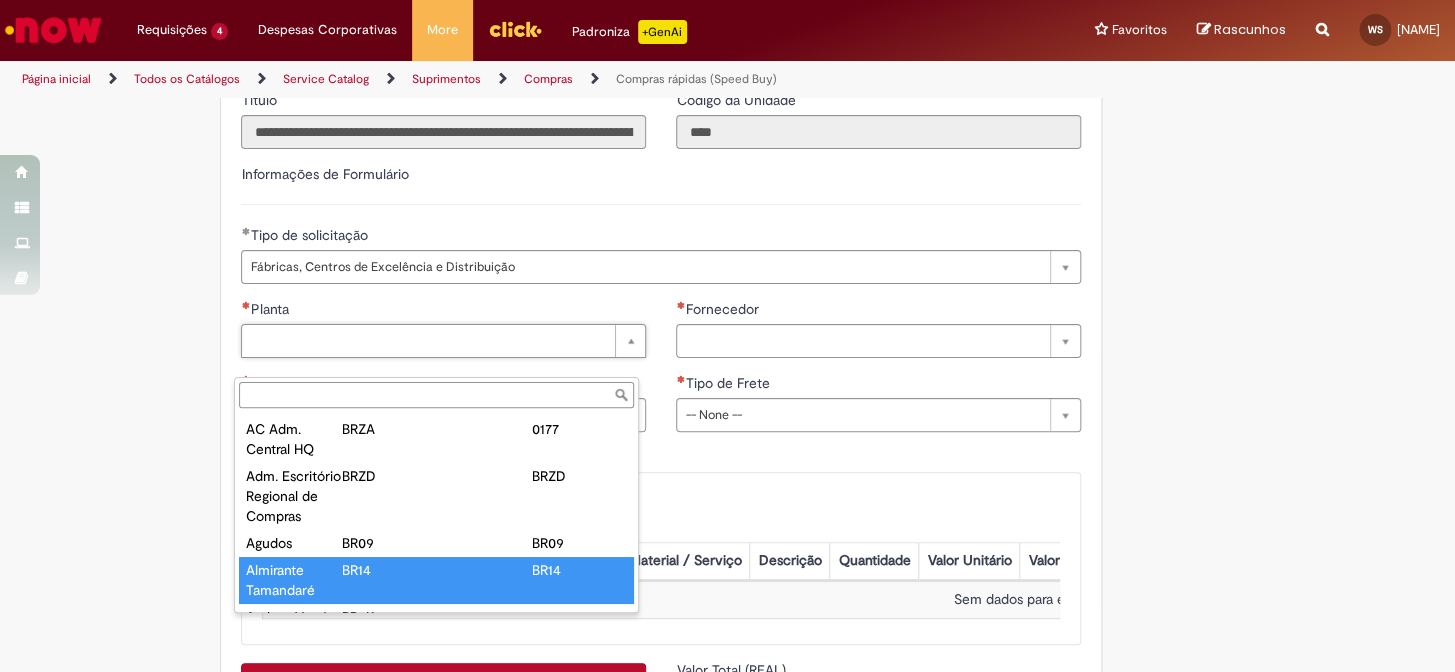 scroll, scrollTop: 8, scrollLeft: 0, axis: vertical 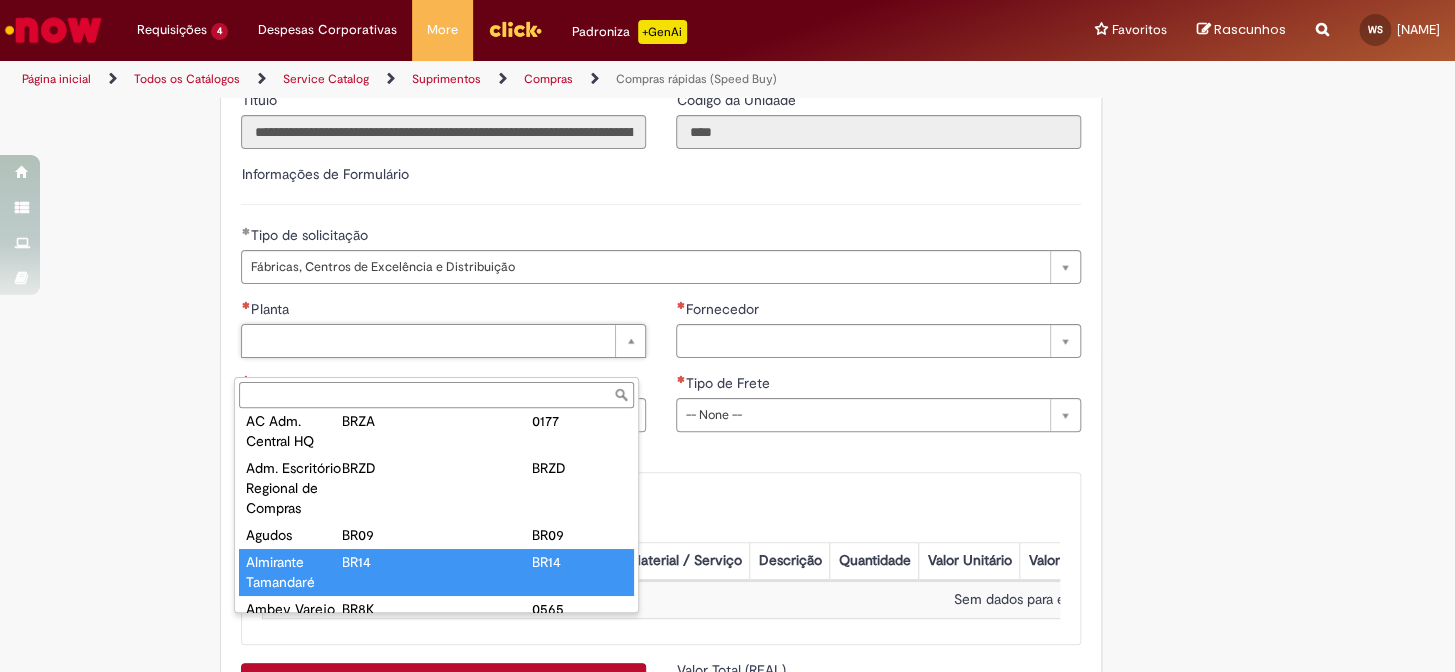 type on "**********" 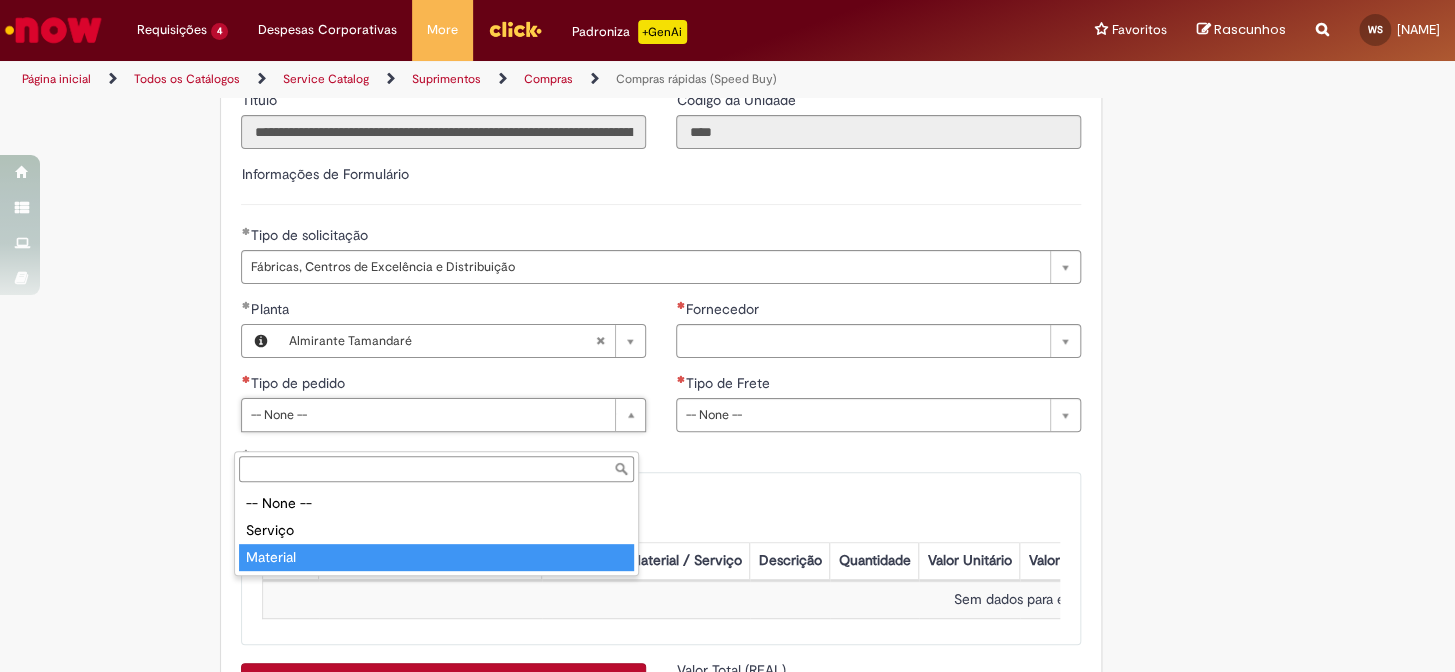 type on "********" 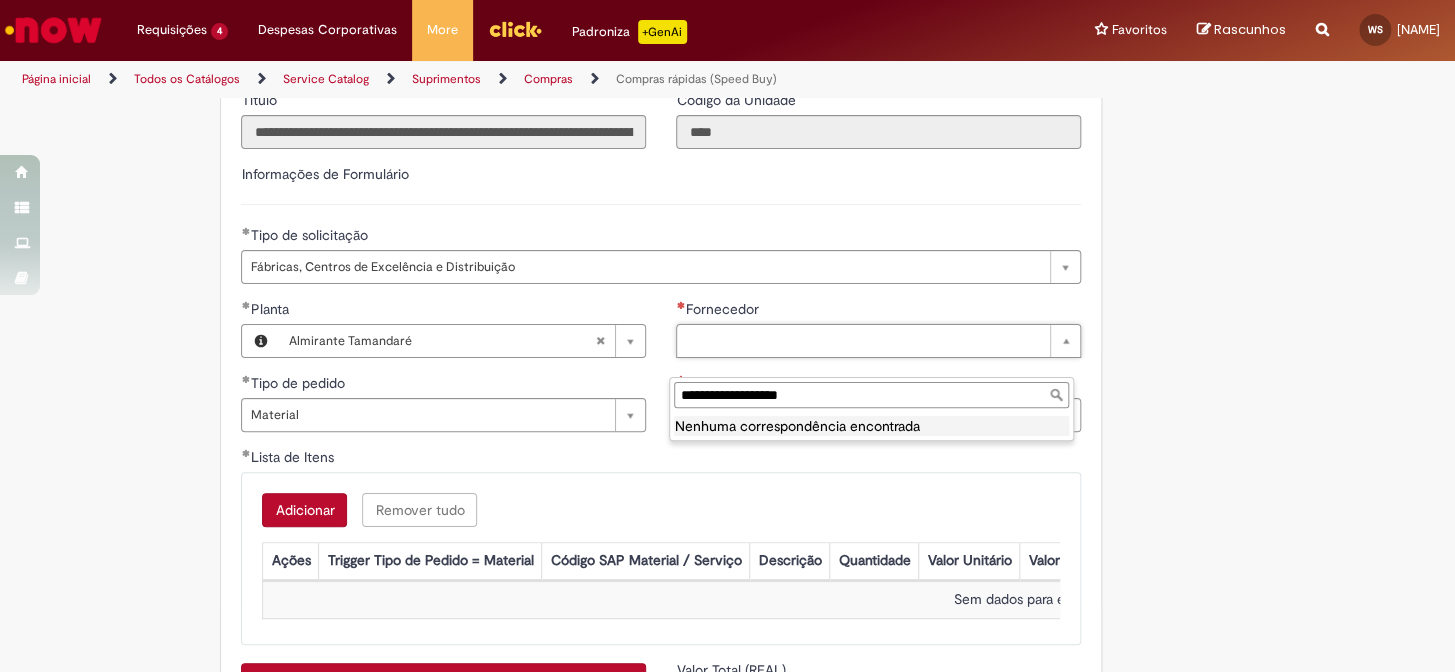 click on "**********" at bounding box center (871, 395) 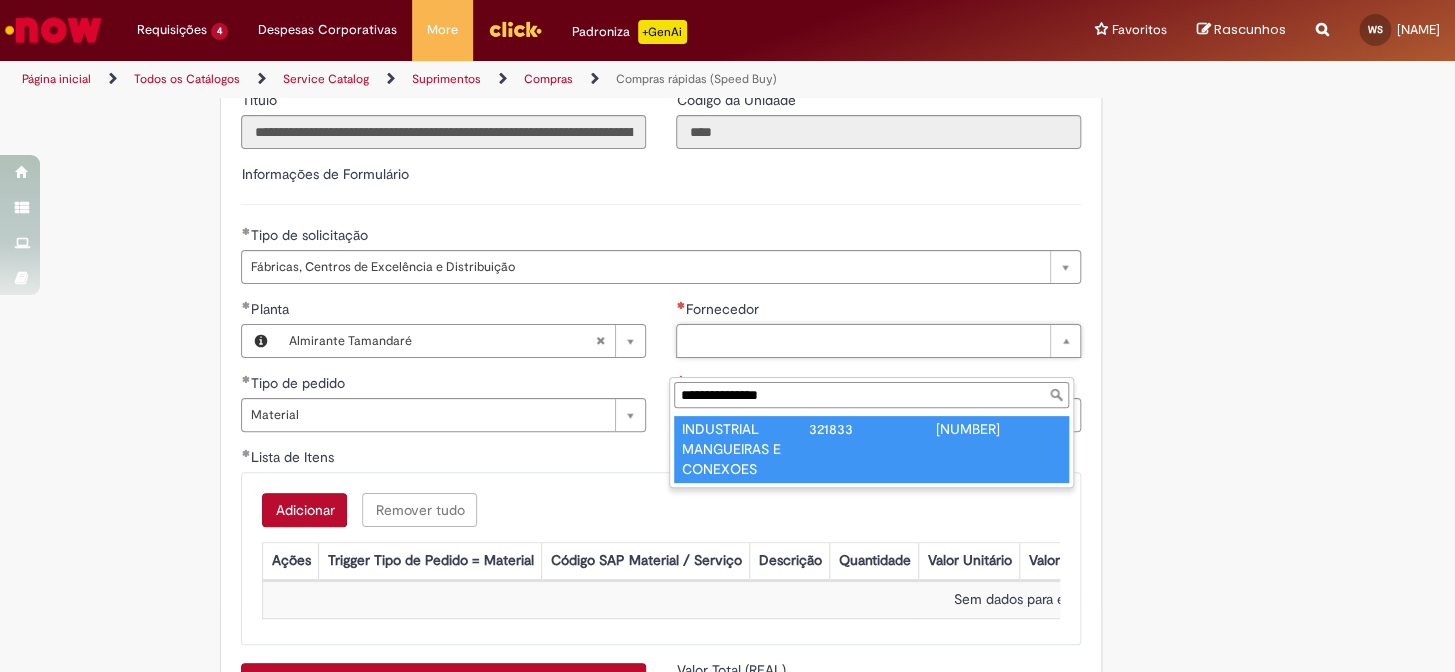 type on "**********" 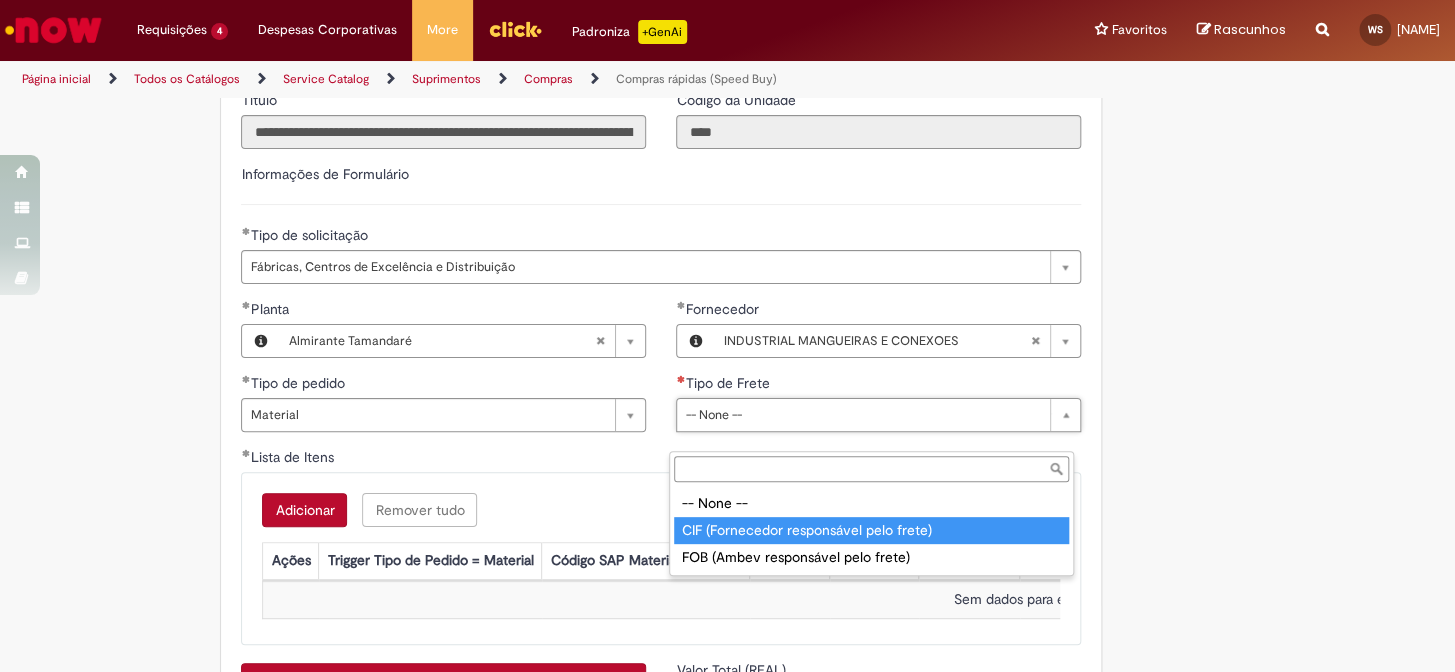 type on "**********" 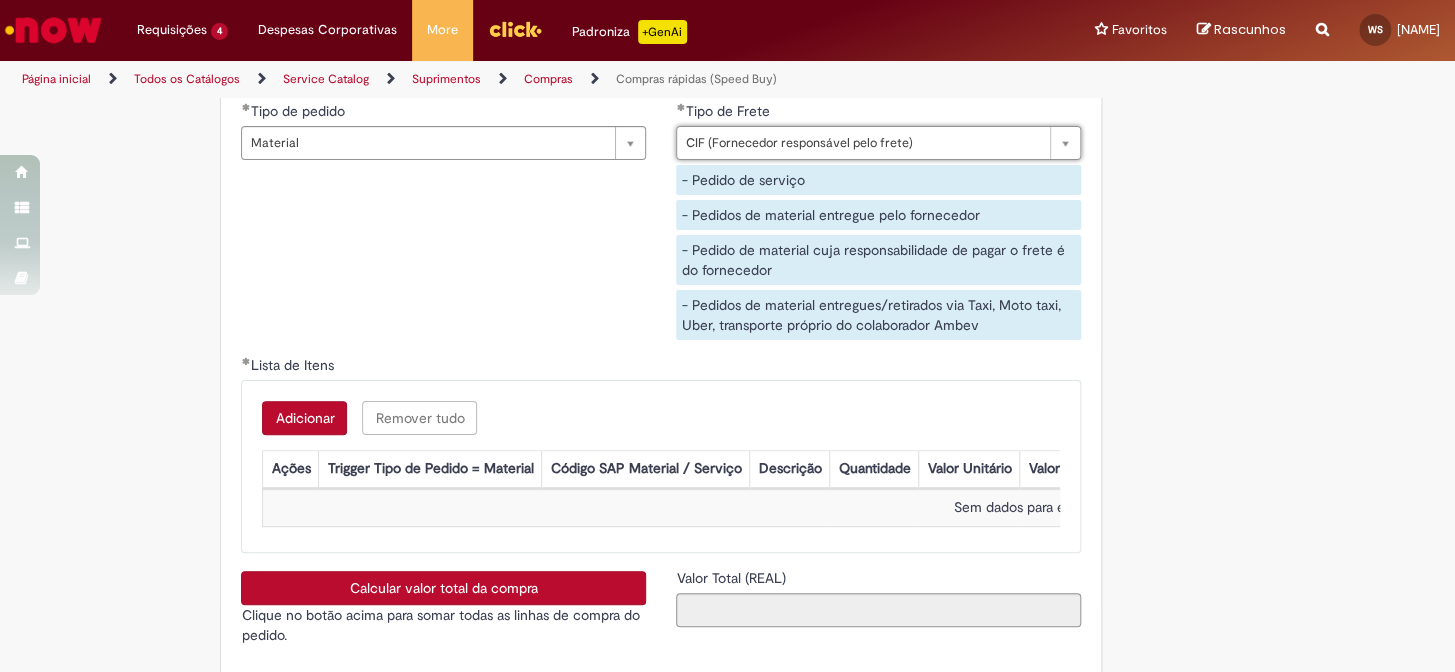 scroll, scrollTop: 3181, scrollLeft: 0, axis: vertical 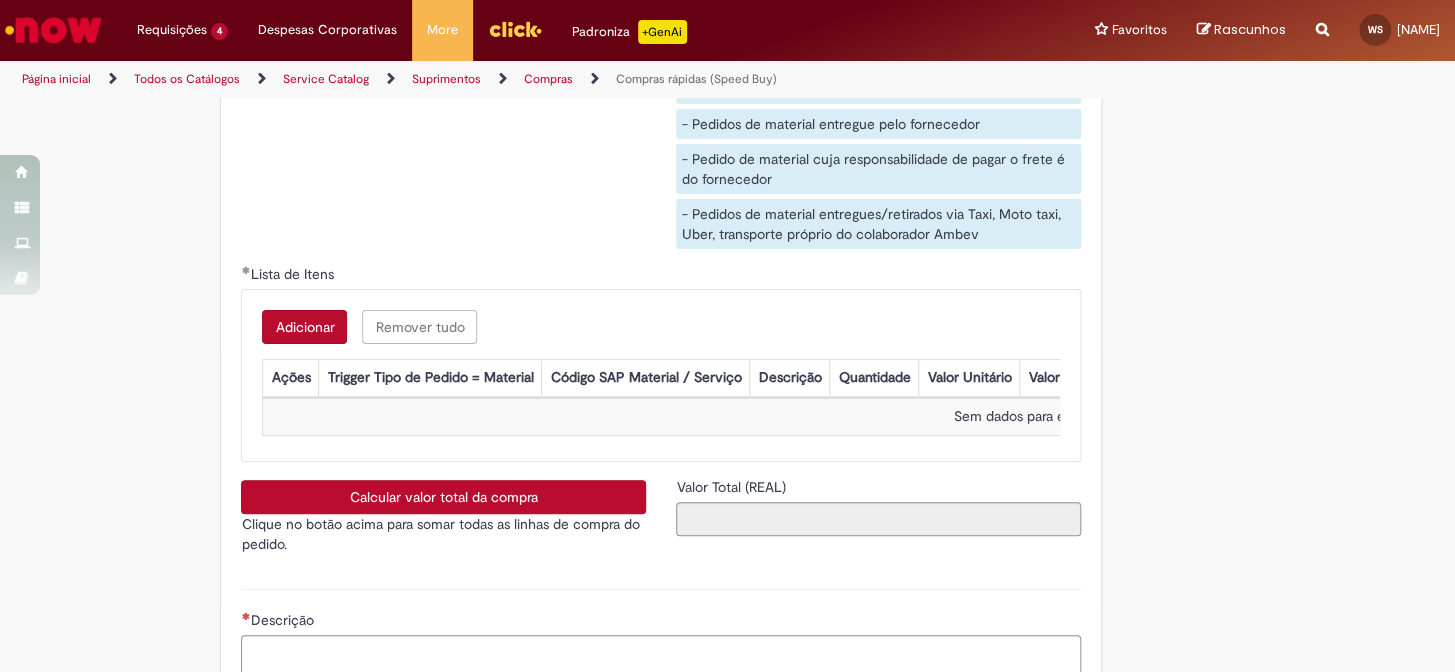 click on "Adicionar" at bounding box center [304, 327] 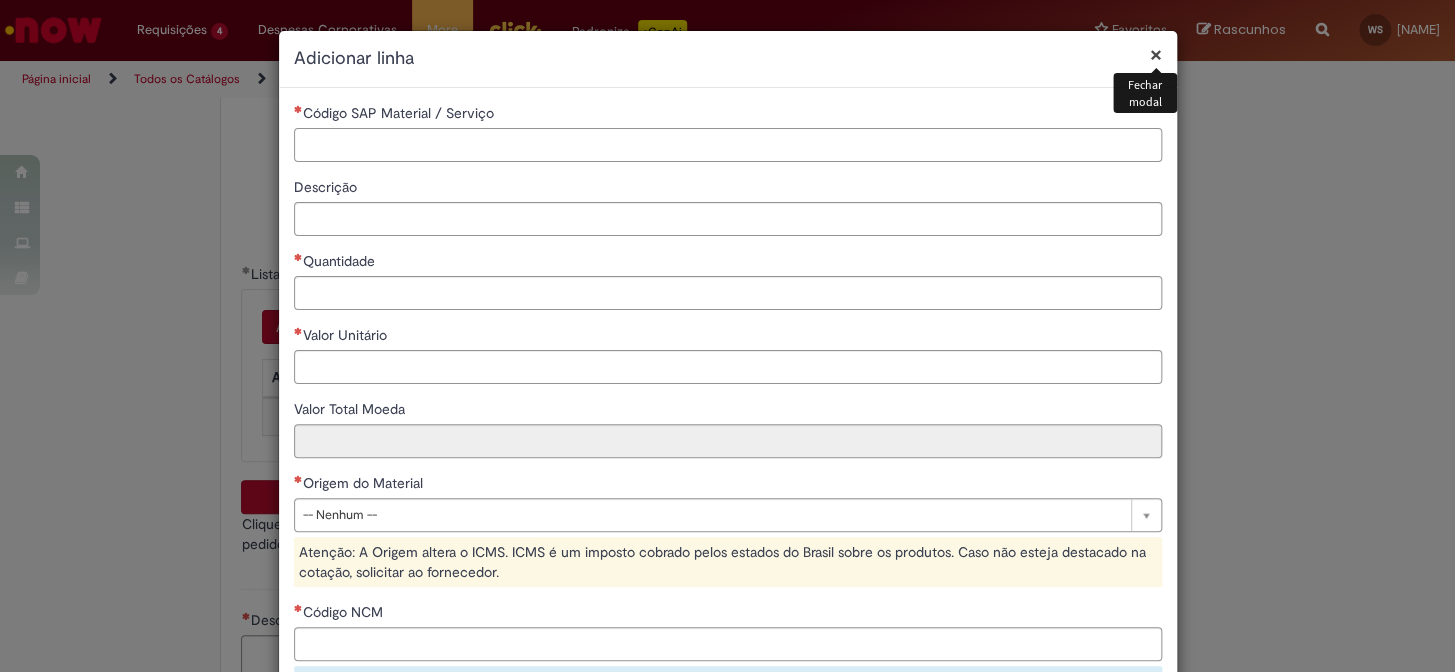 click on "Código SAP Material / Serviço" at bounding box center (728, 145) 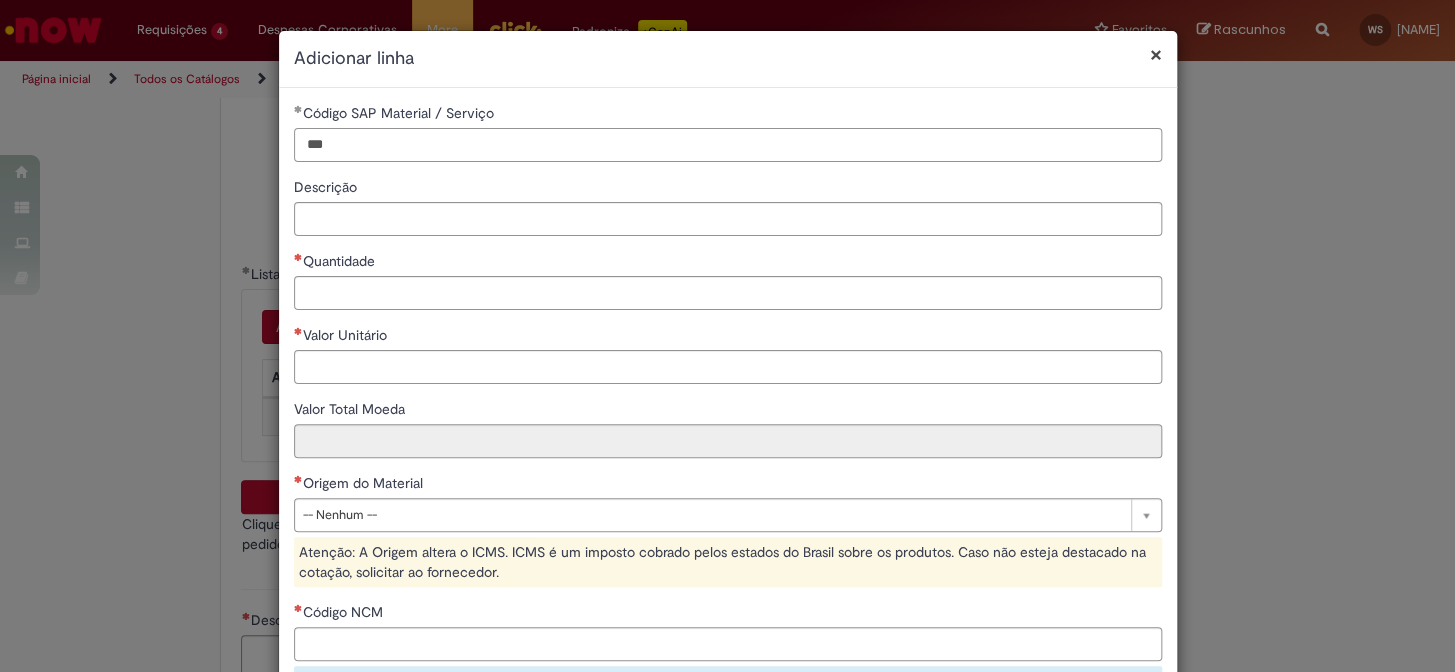 type on "***" 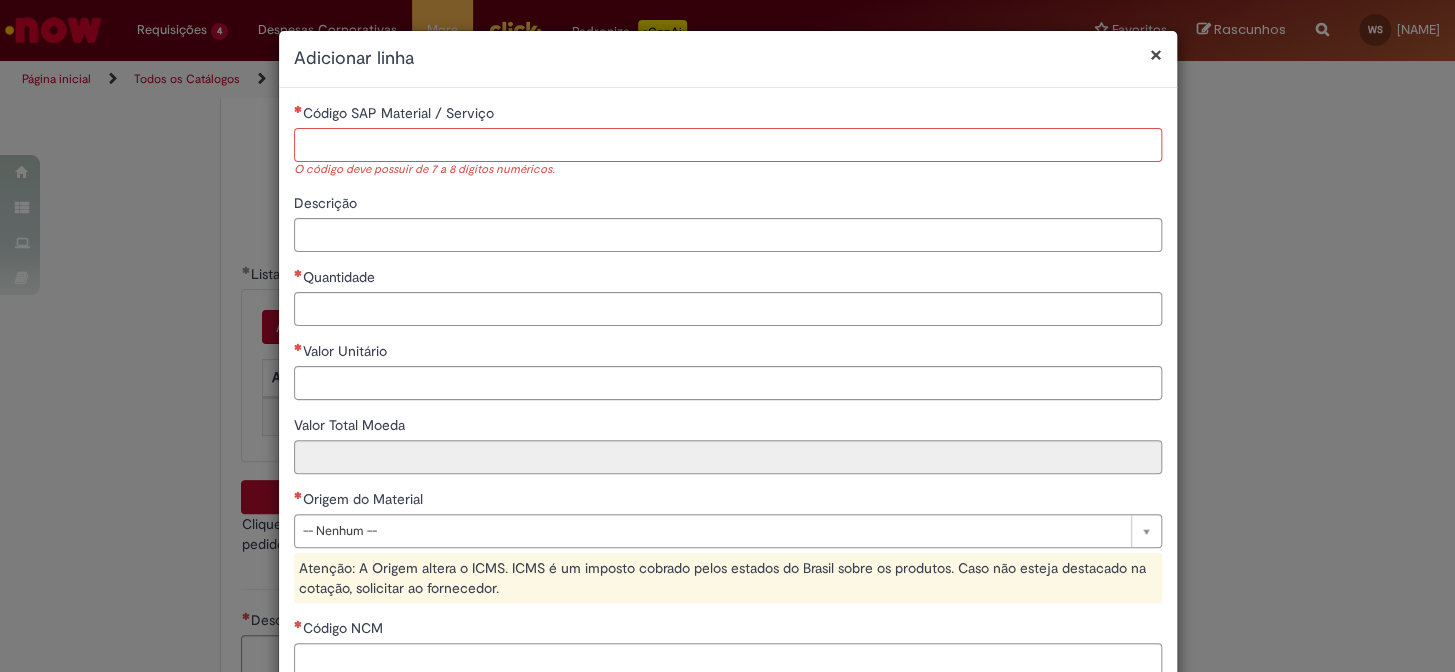 paste on "********" 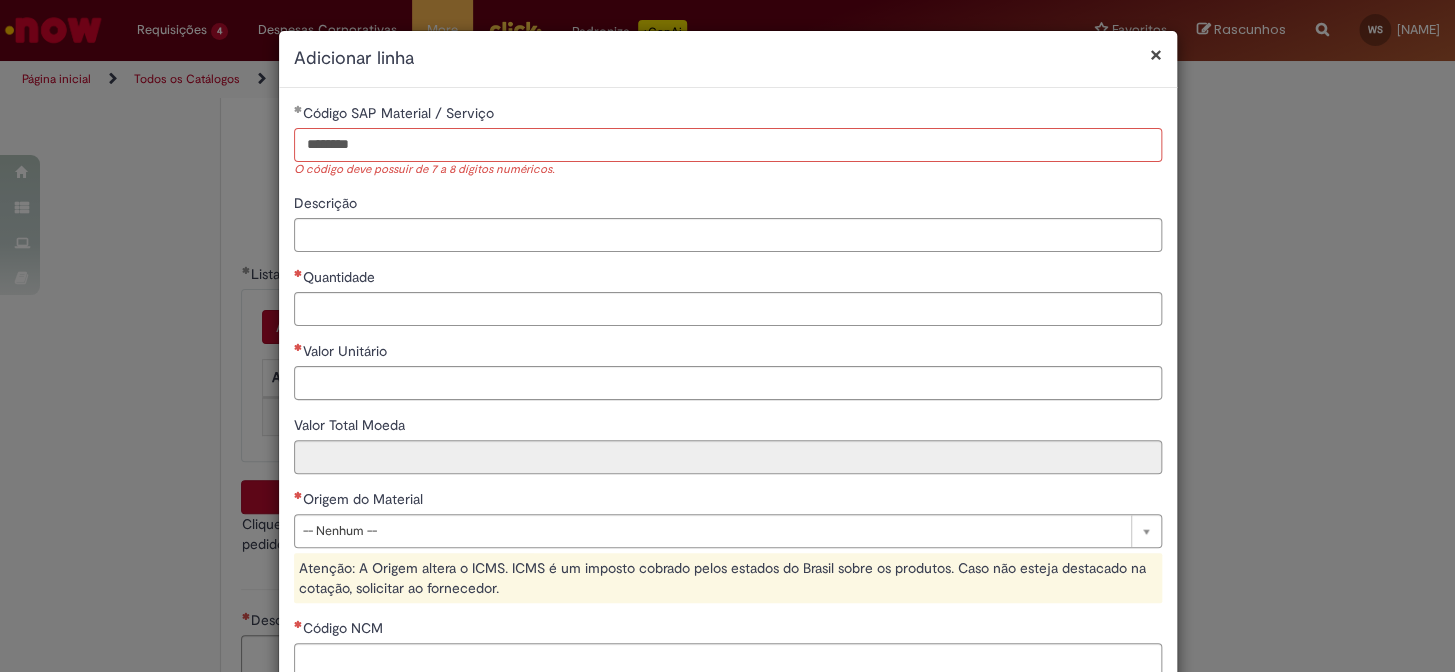 type on "********" 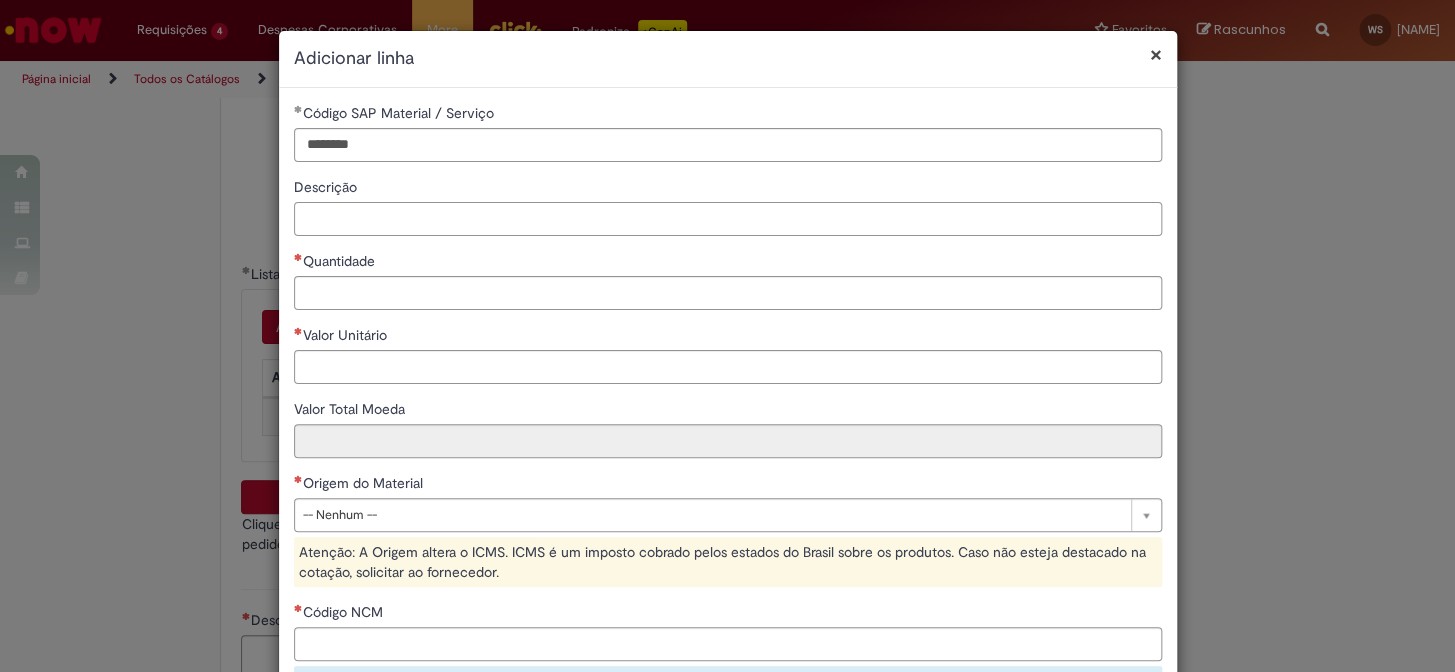 click on "Descrição" at bounding box center (728, 219) 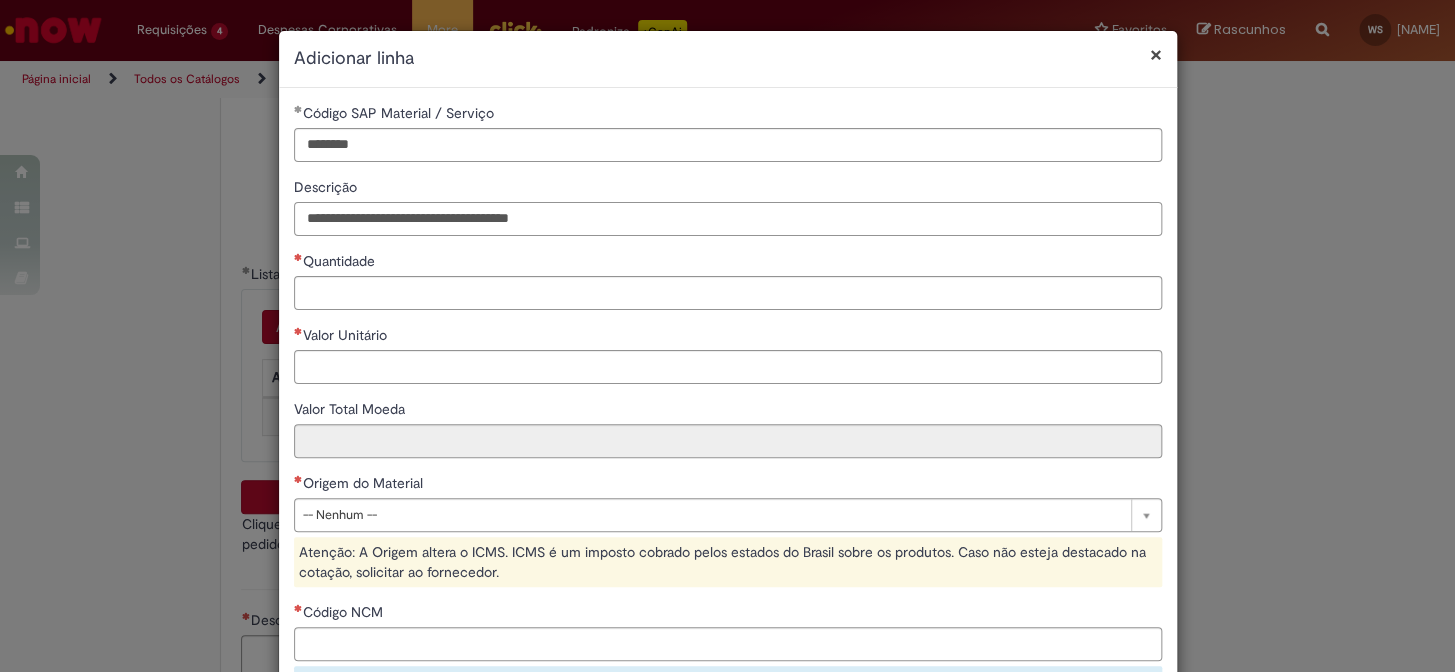 type on "**********" 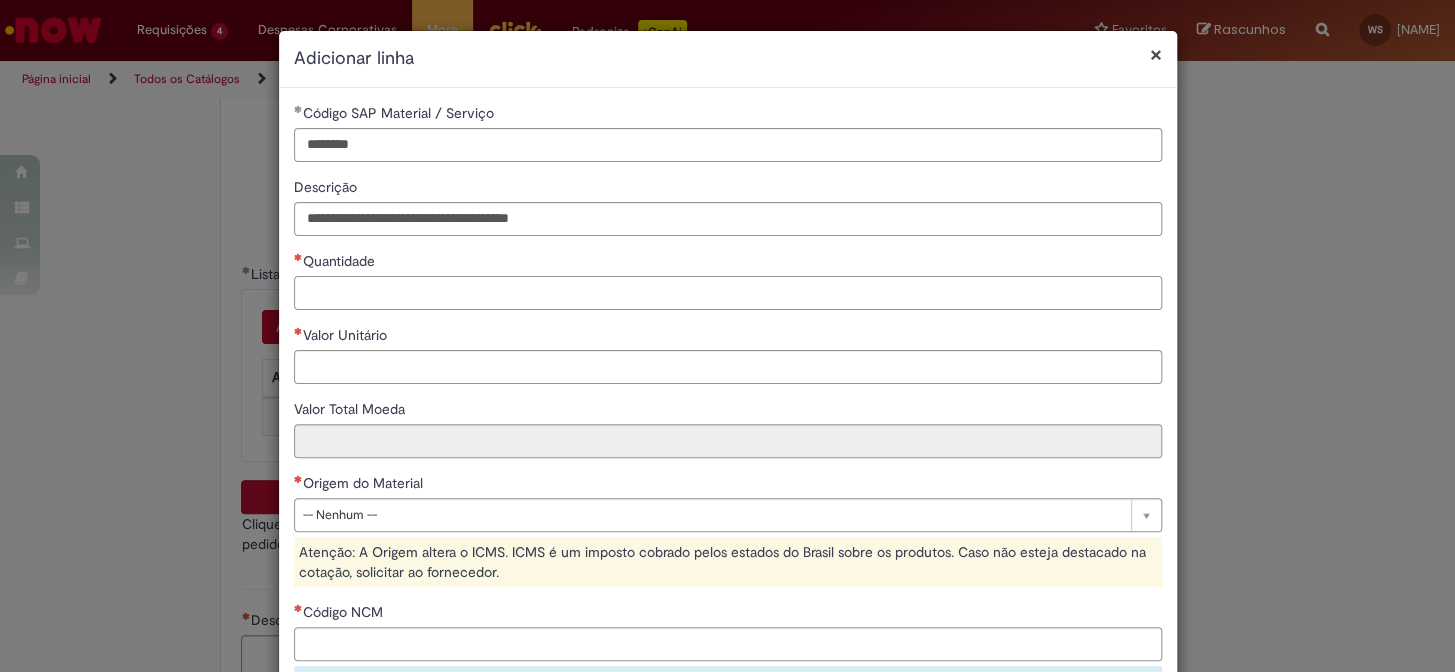 click on "Quantidade" at bounding box center (728, 293) 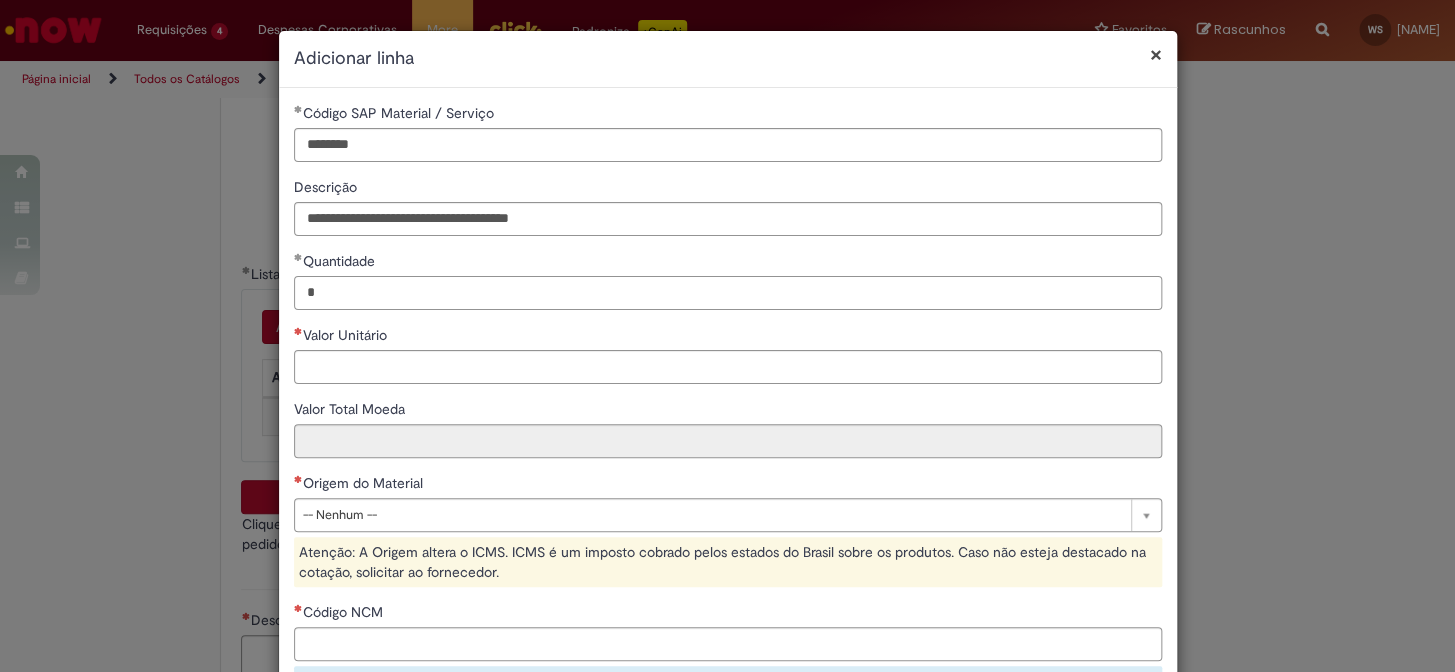 type on "*" 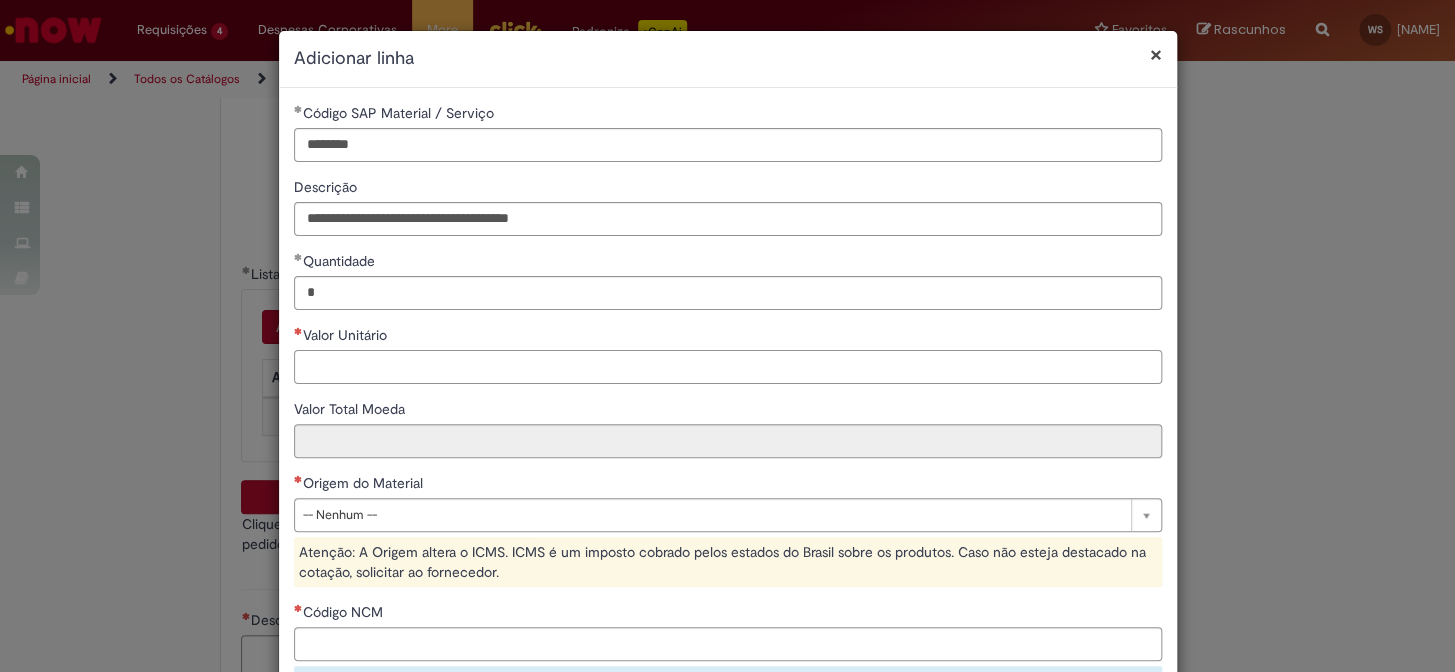 click on "Valor Unitário" at bounding box center [728, 367] 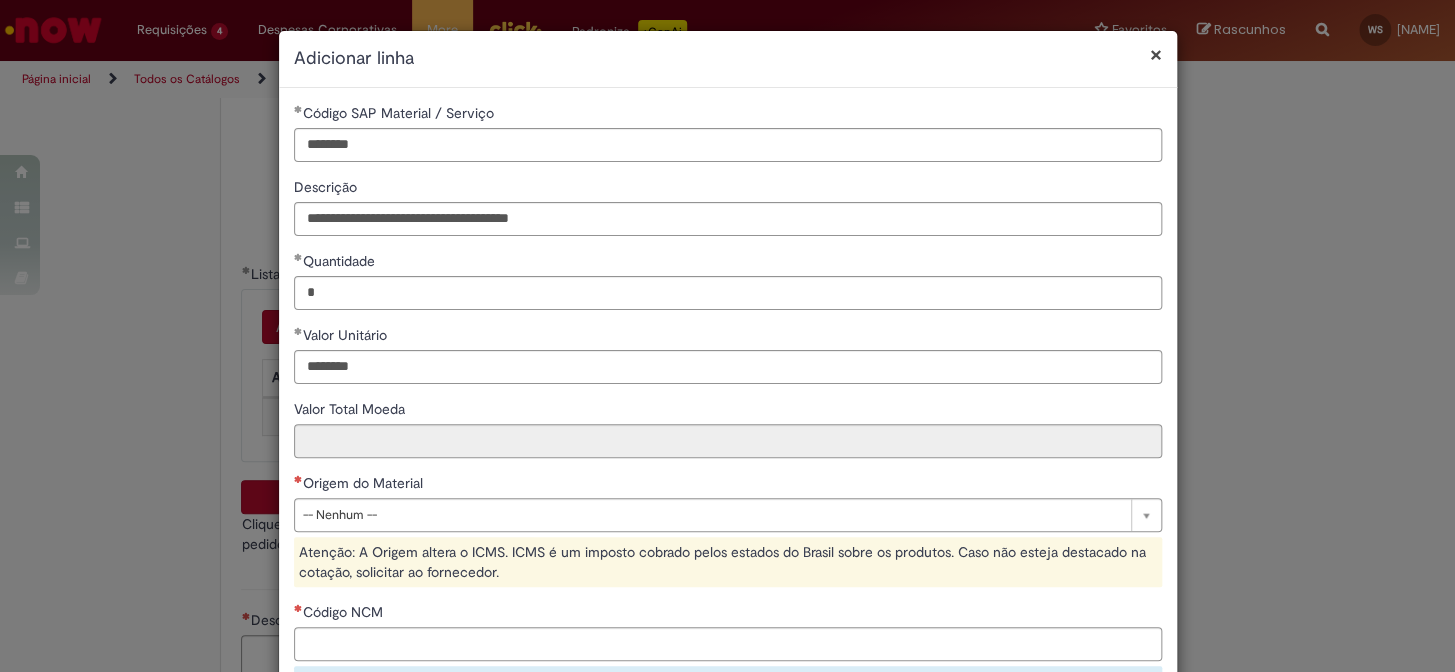 type on "*********" 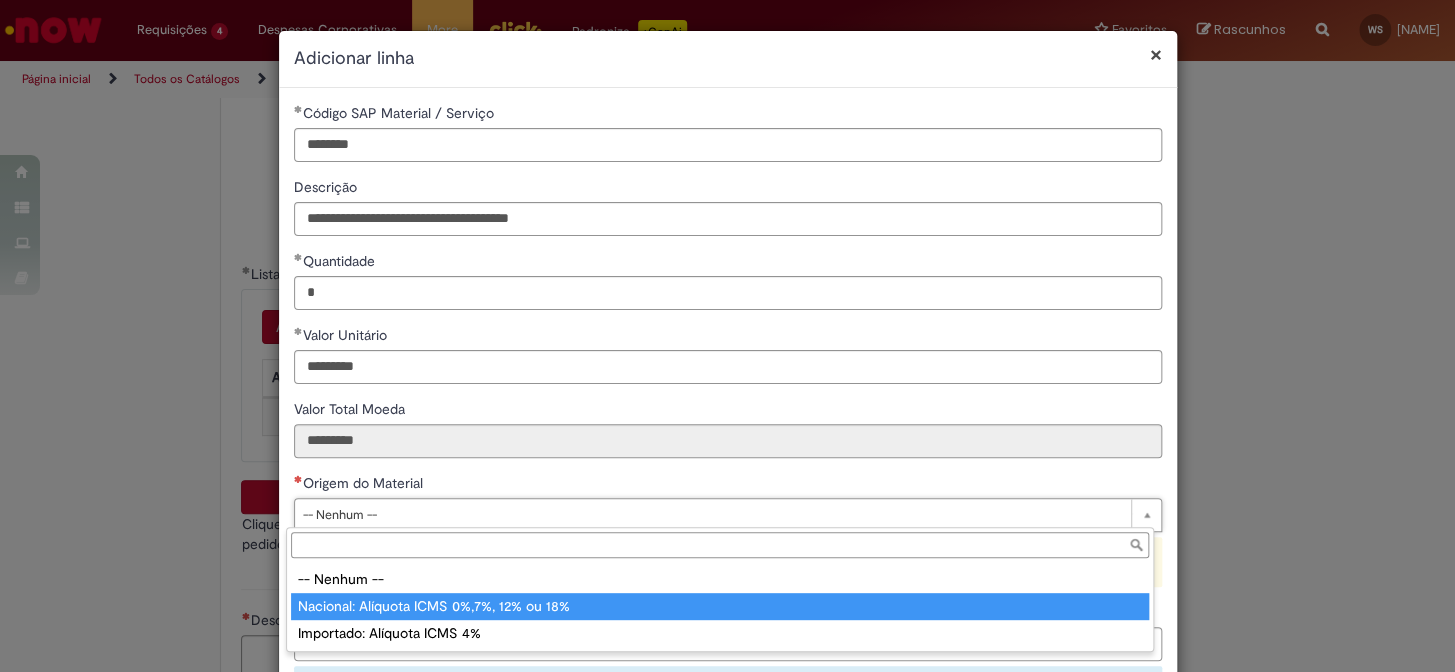 type on "**********" 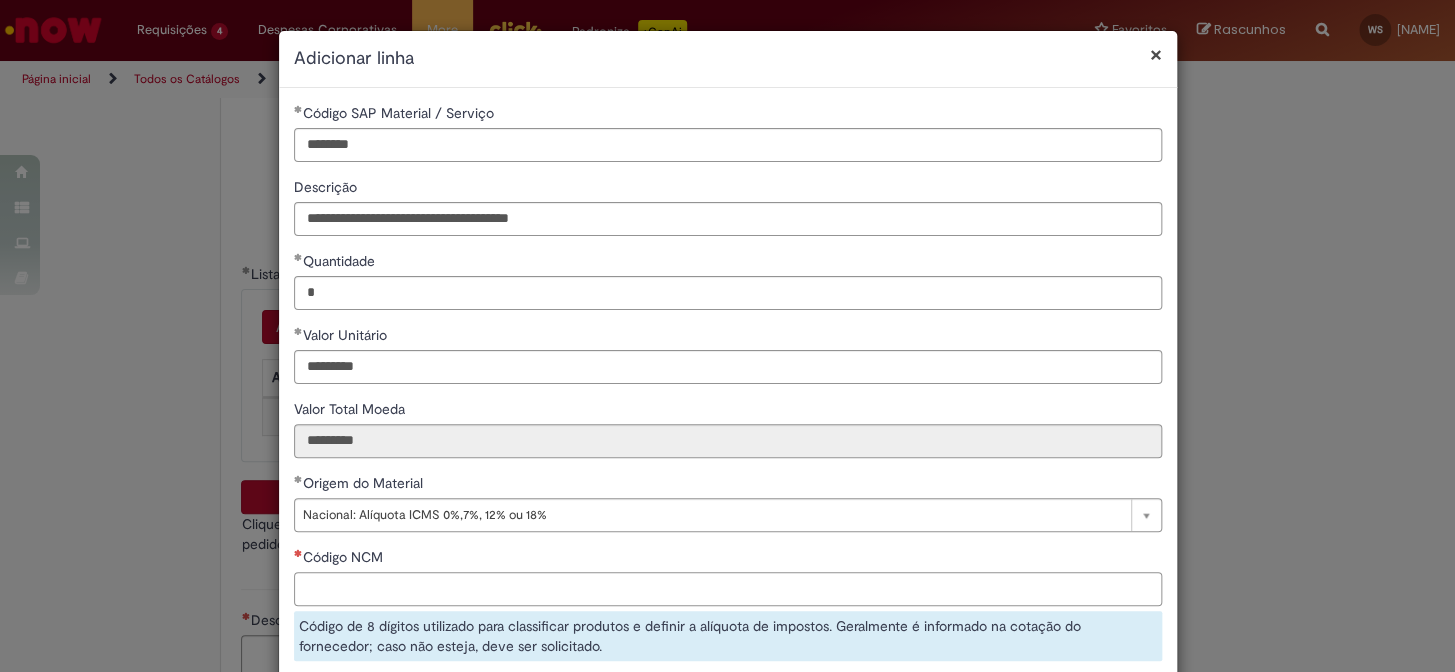 click on "Código NCM" at bounding box center [728, 589] 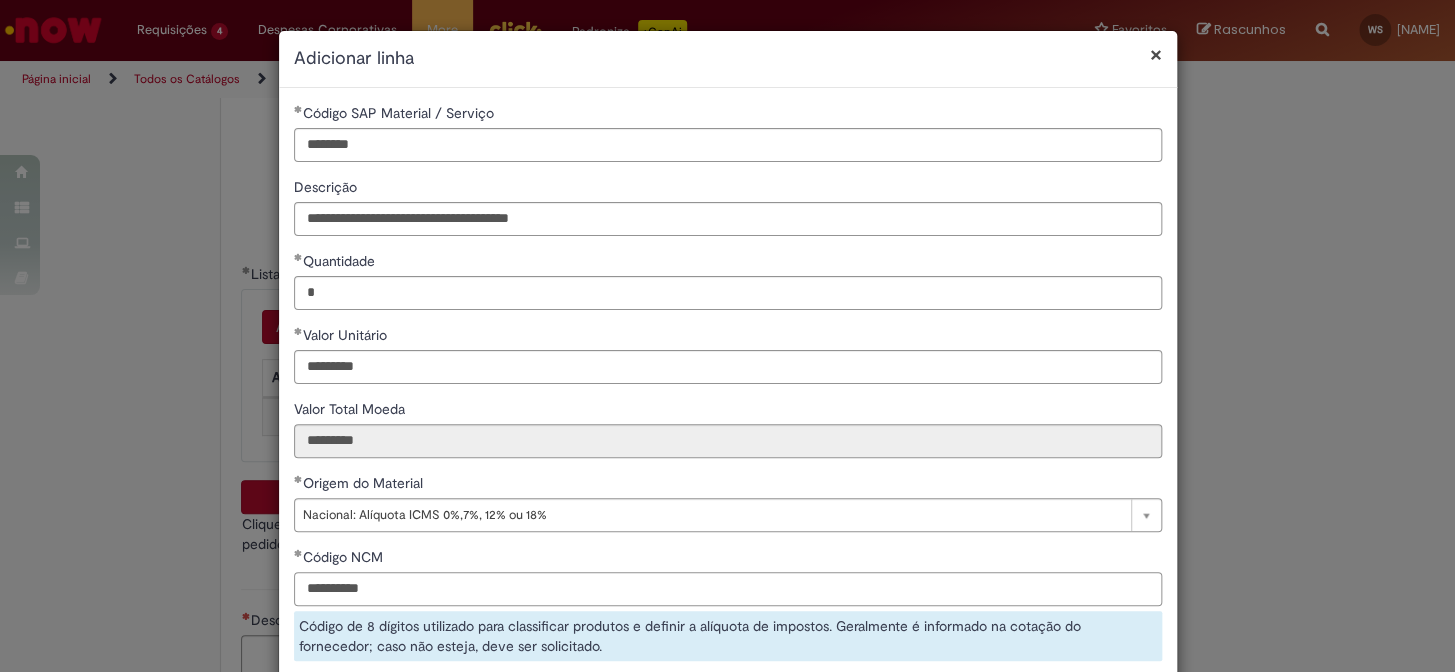 scroll, scrollTop: 261, scrollLeft: 0, axis: vertical 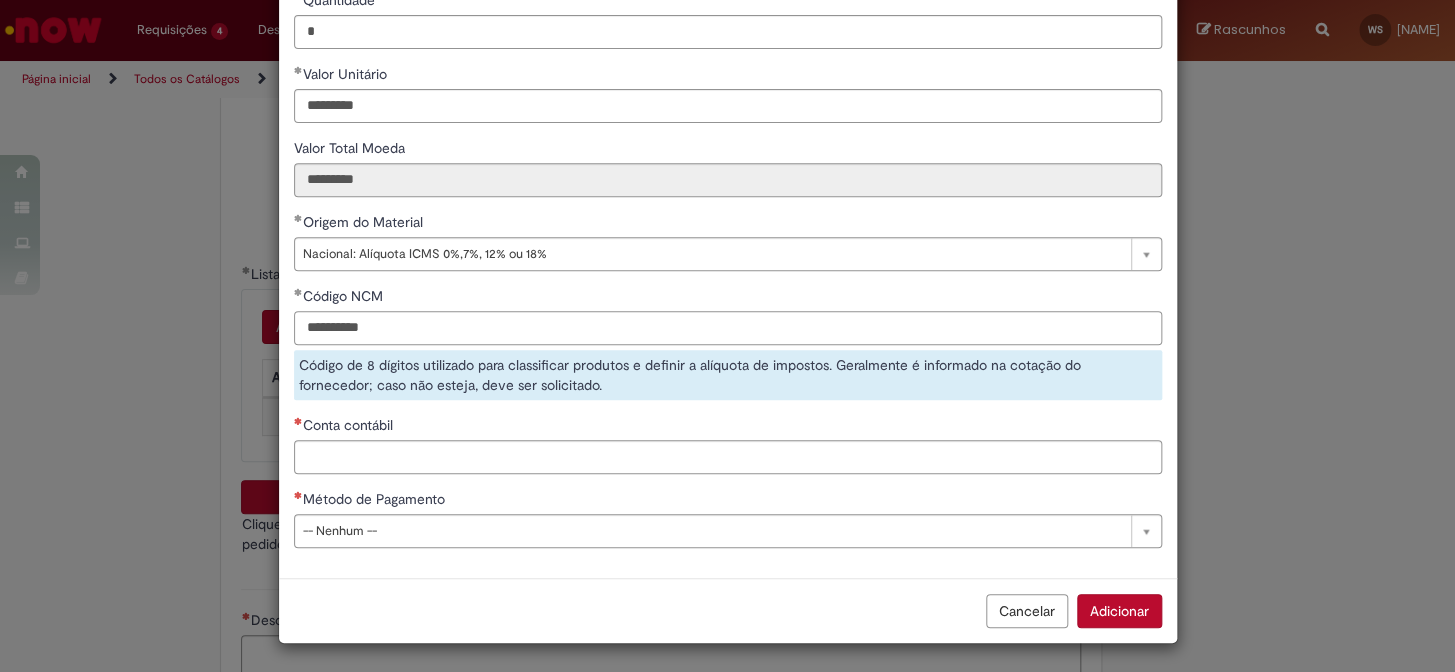 click on "**********" at bounding box center (728, 328) 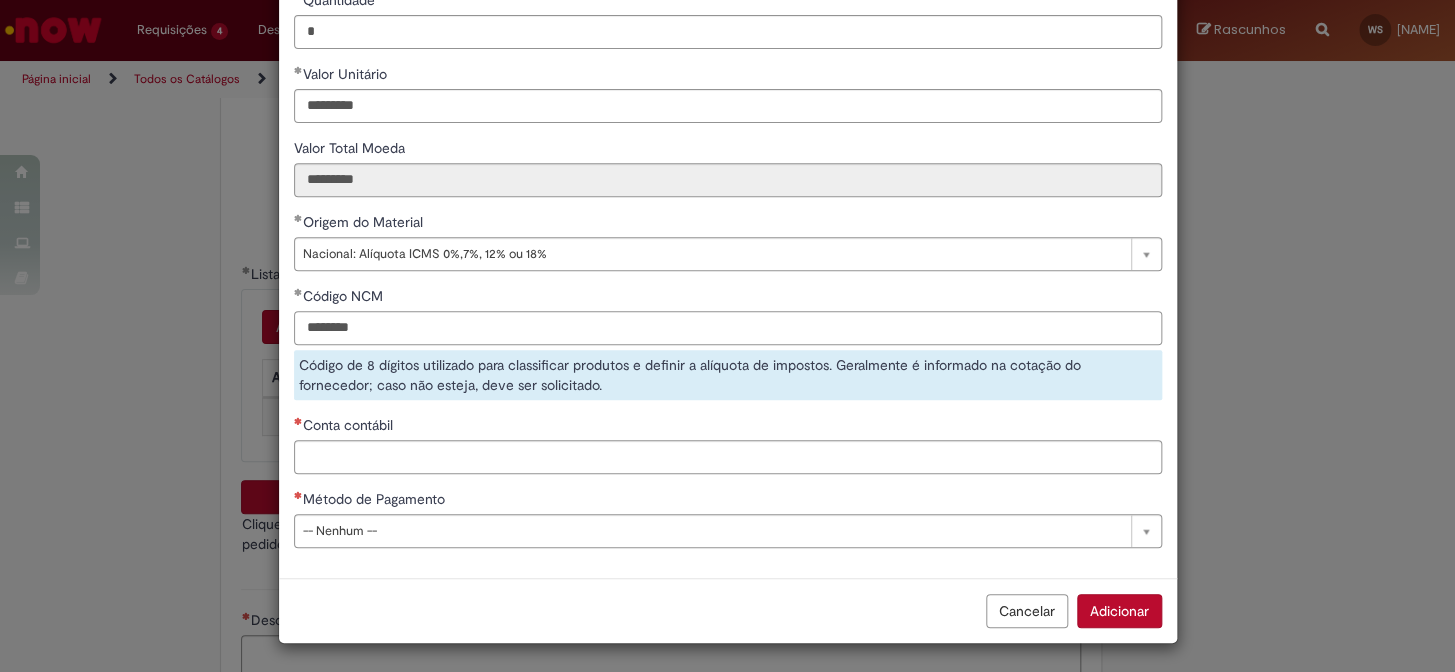 type on "********" 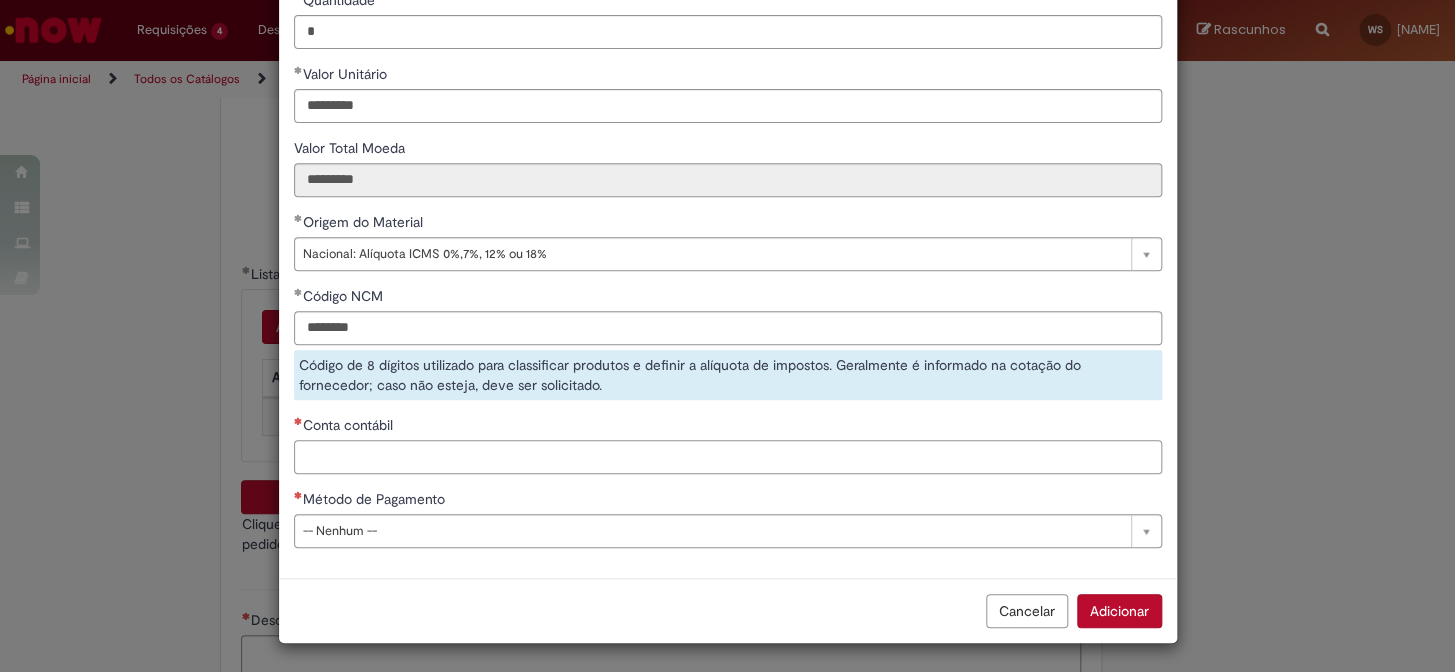 click on "Conta contábil" at bounding box center [728, 457] 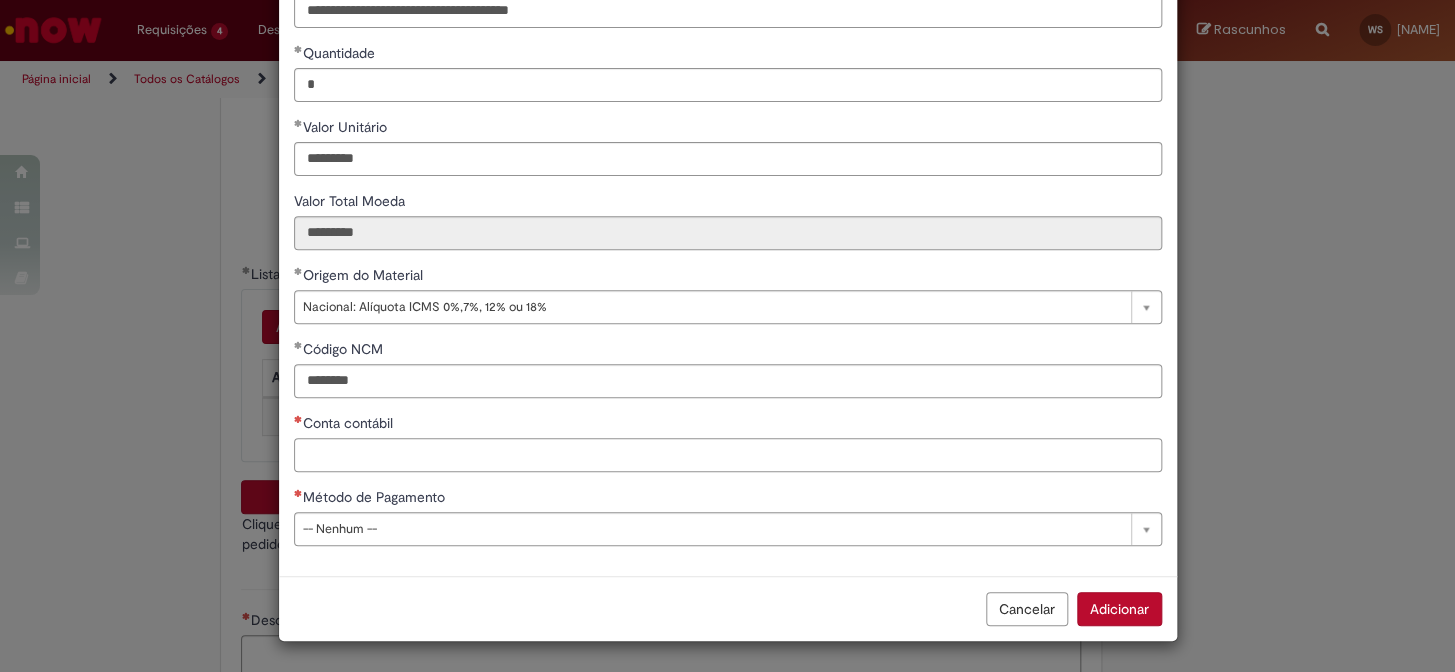 scroll, scrollTop: 207, scrollLeft: 0, axis: vertical 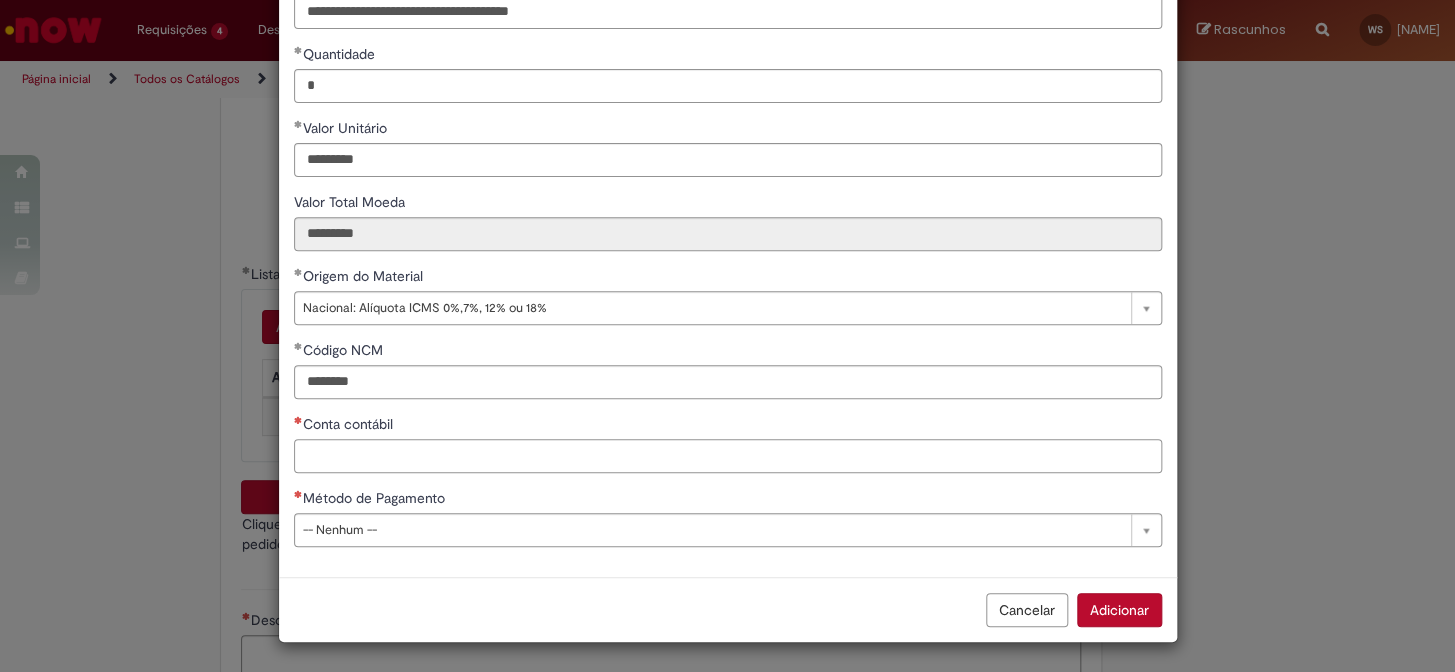 paste on "********" 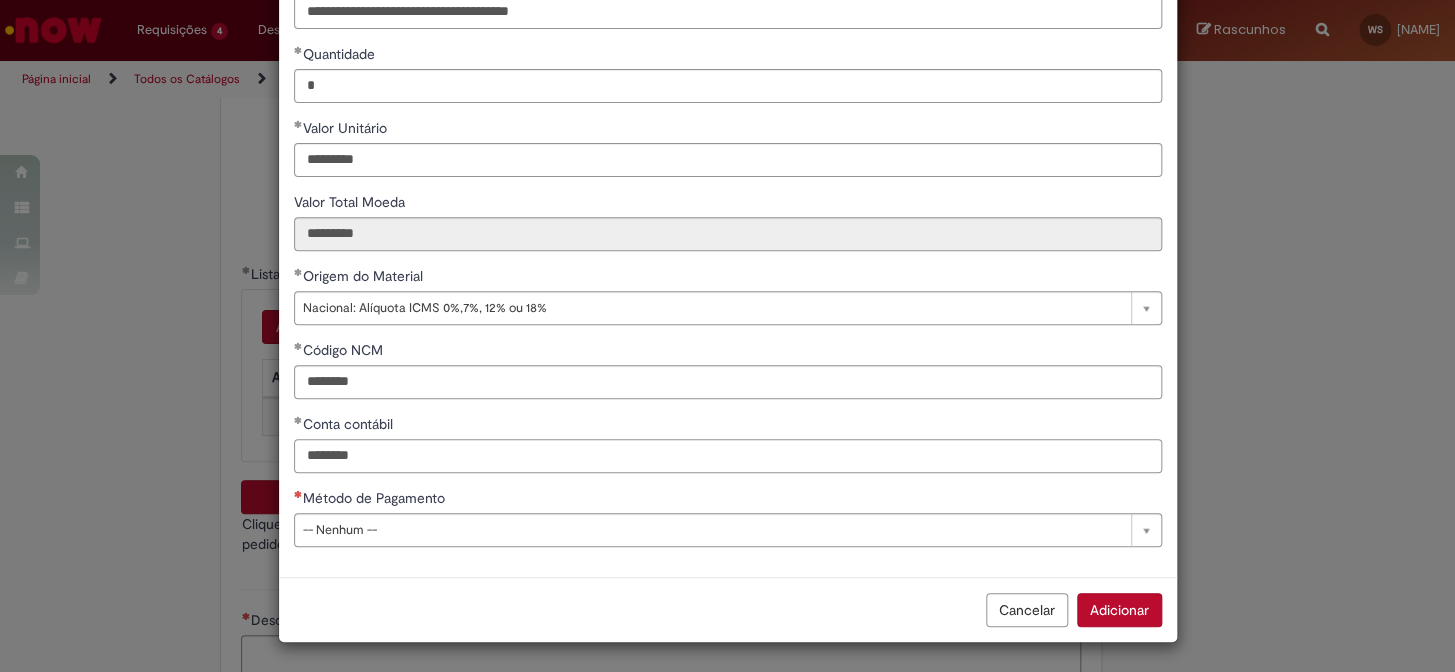 type on "********" 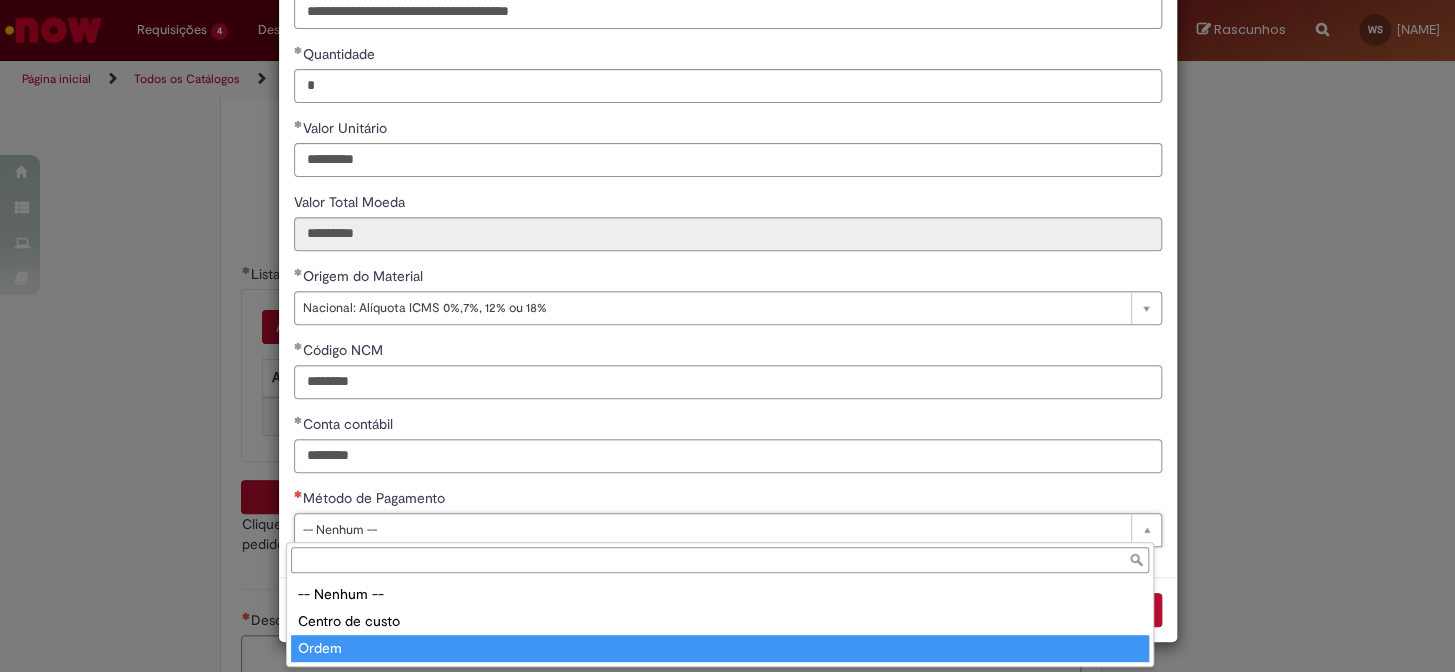 type on "*****" 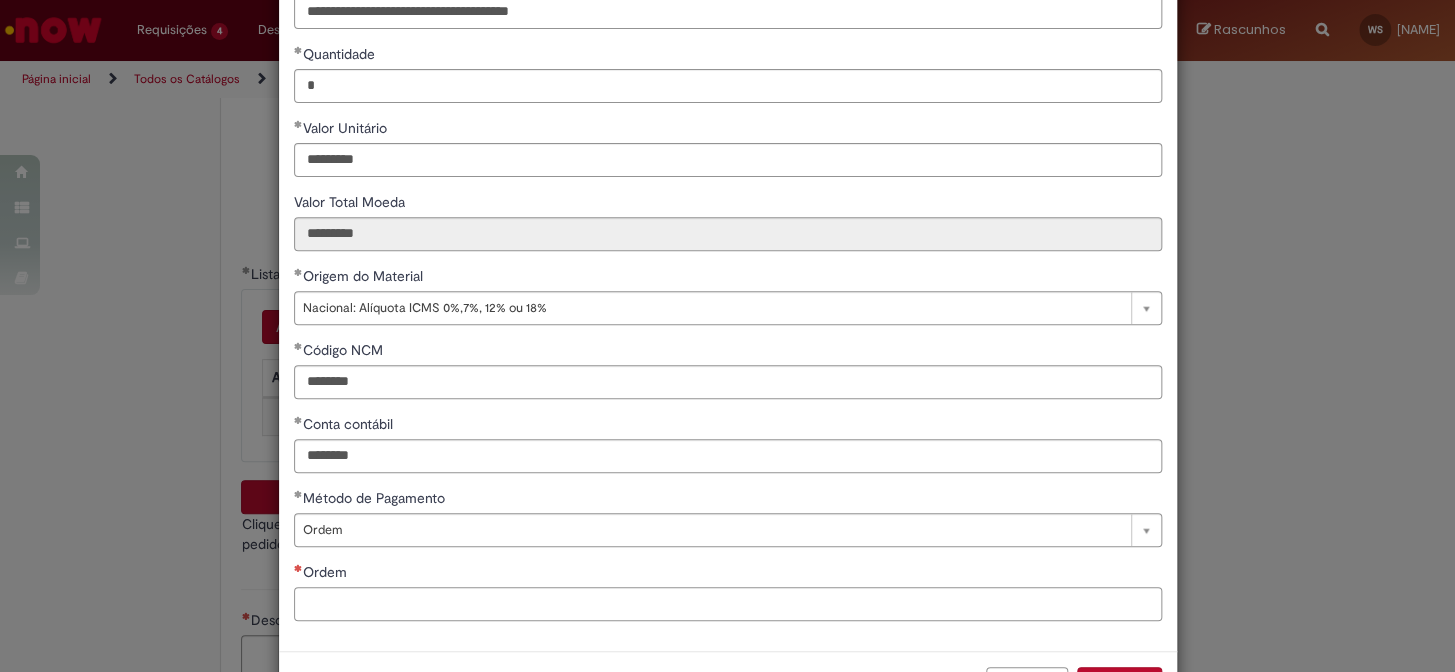click on "Ordem" at bounding box center [728, 604] 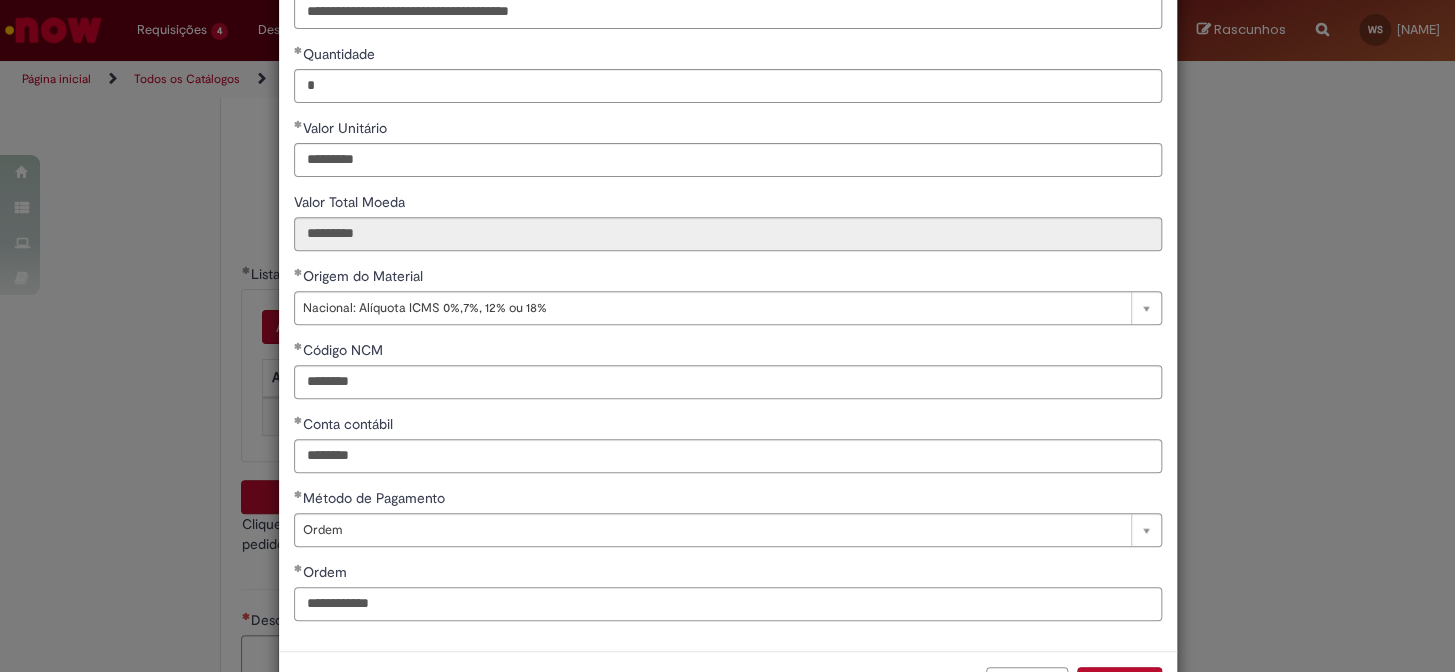 scroll, scrollTop: 280, scrollLeft: 0, axis: vertical 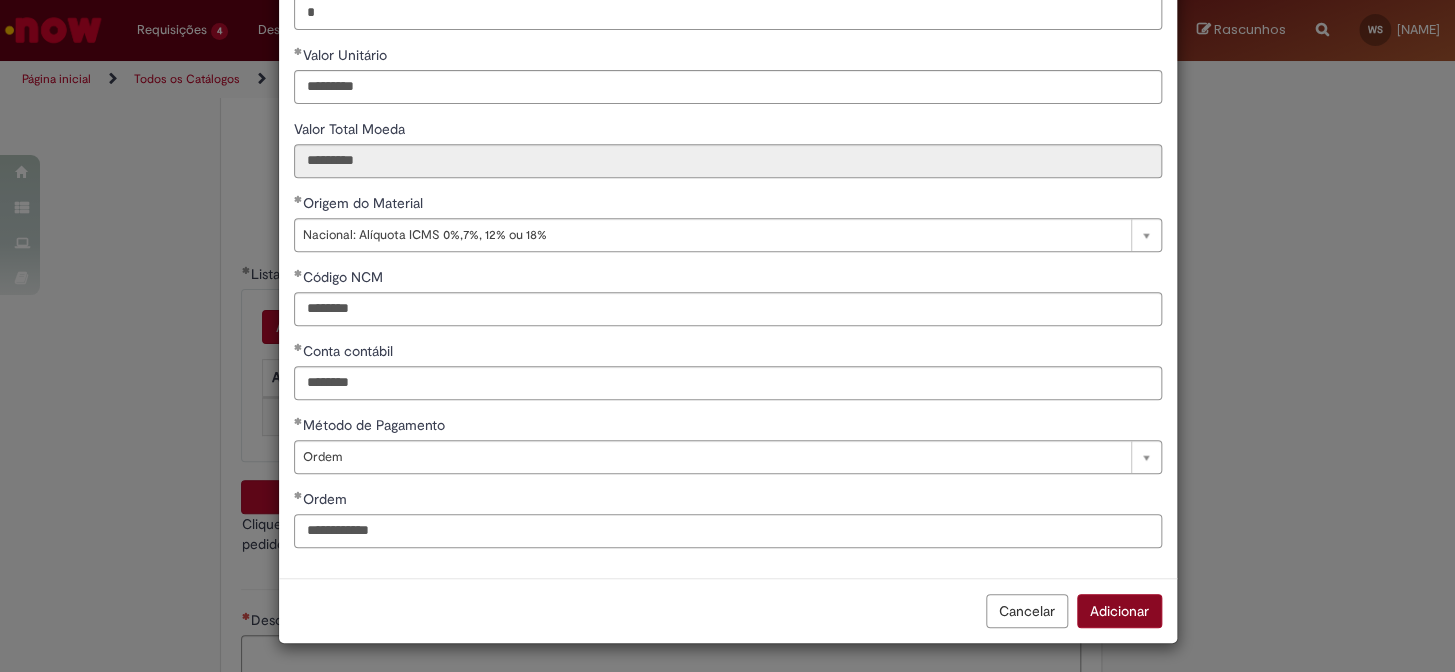 type on "**********" 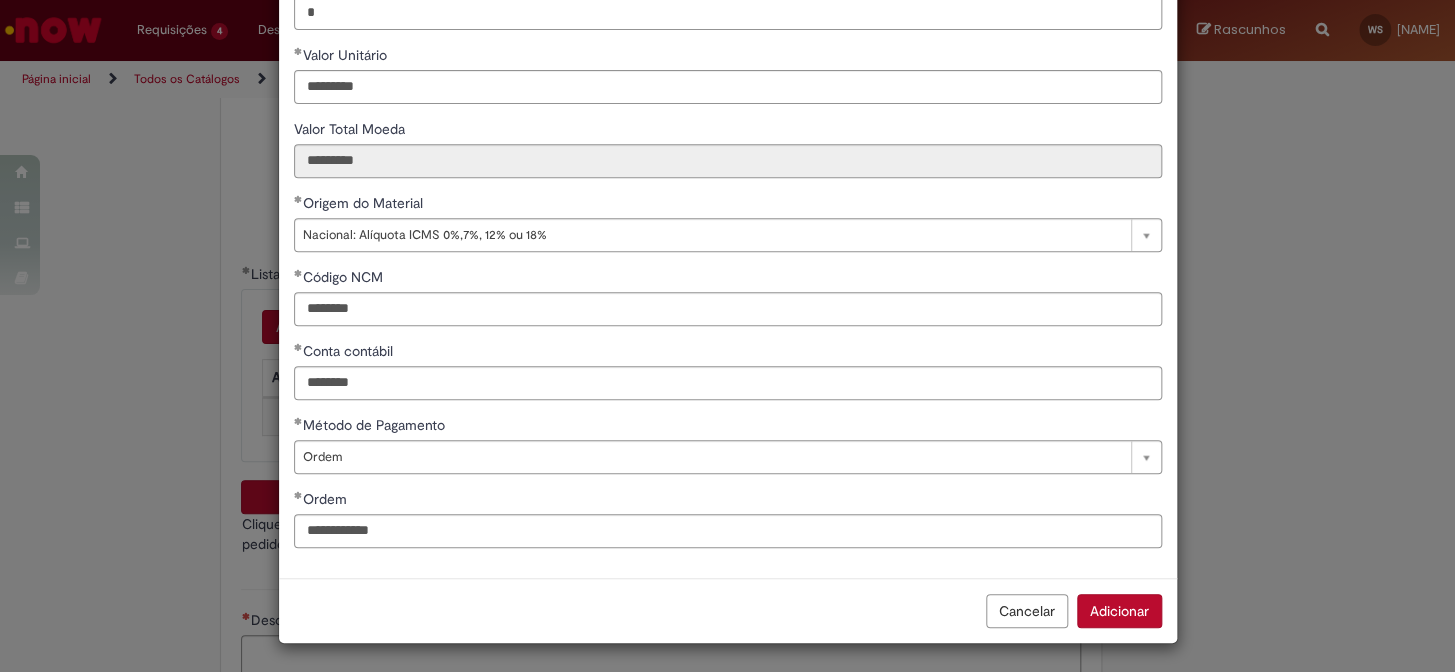 click on "Adicionar" at bounding box center (1119, 611) 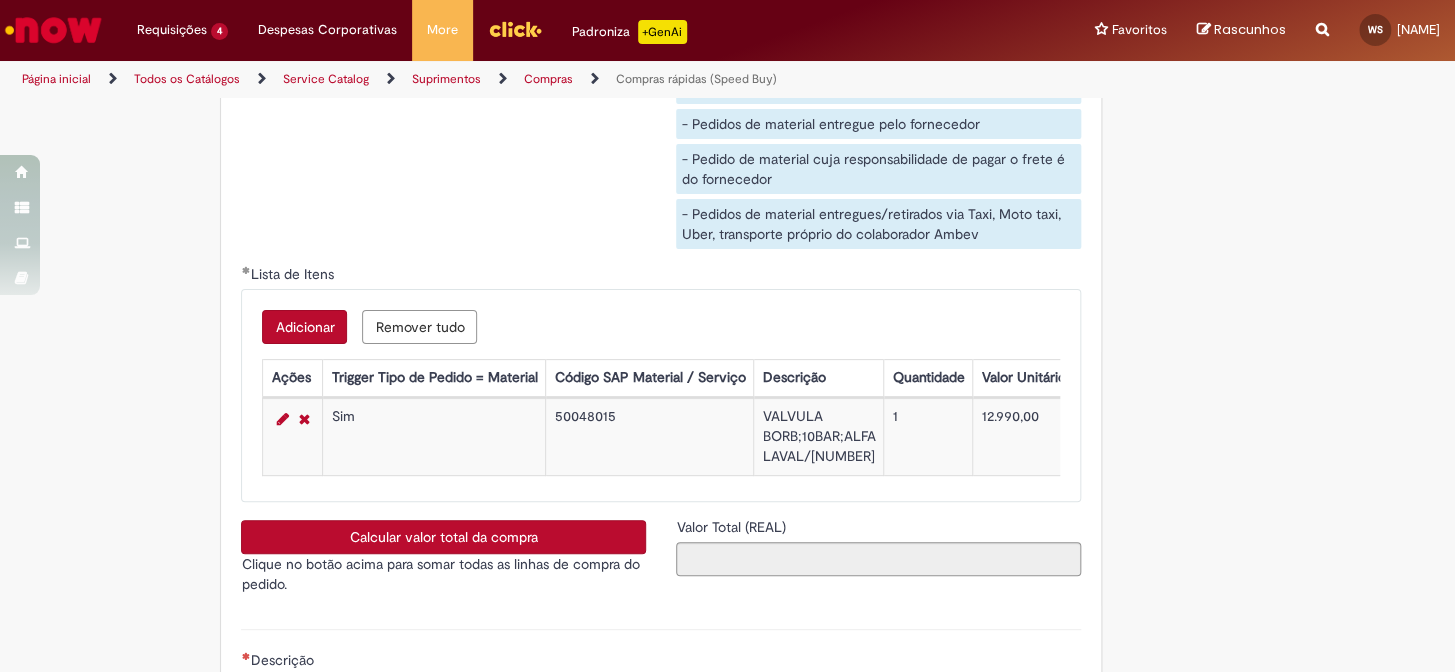 click on "Calcular valor total da compra" at bounding box center (443, 537) 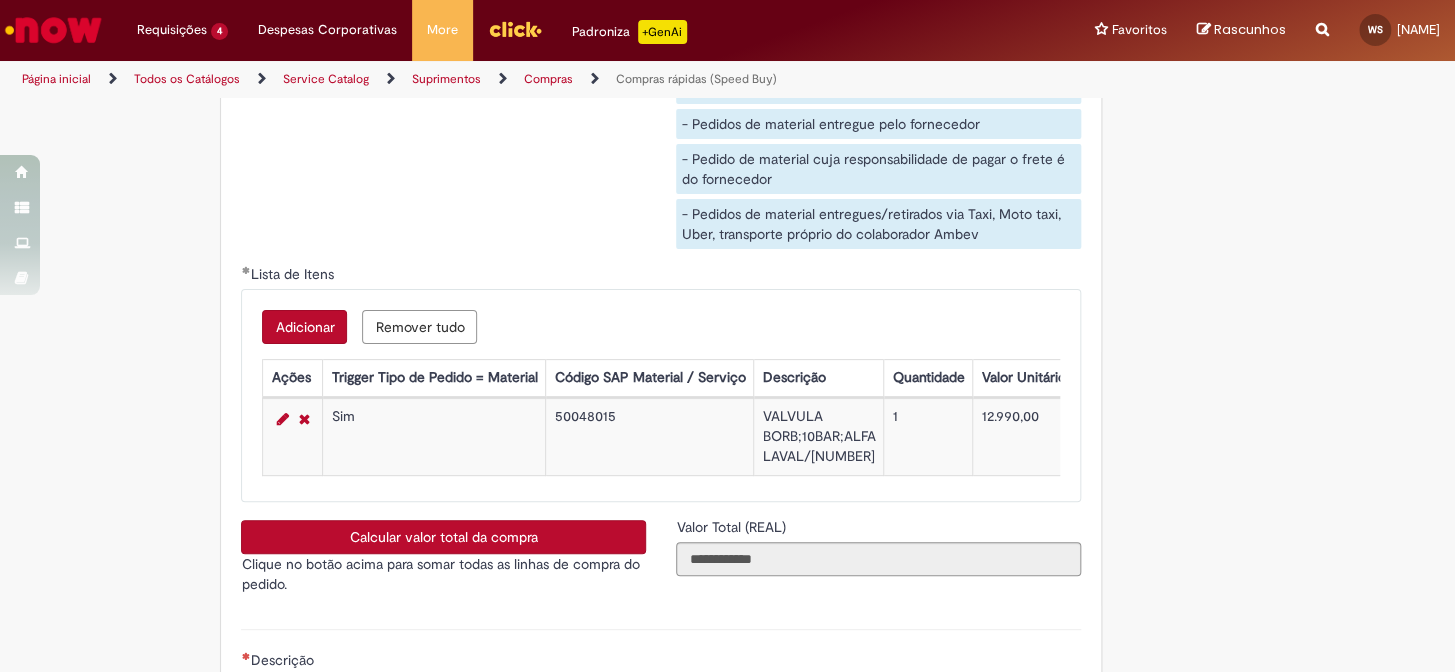scroll, scrollTop: 3454, scrollLeft: 0, axis: vertical 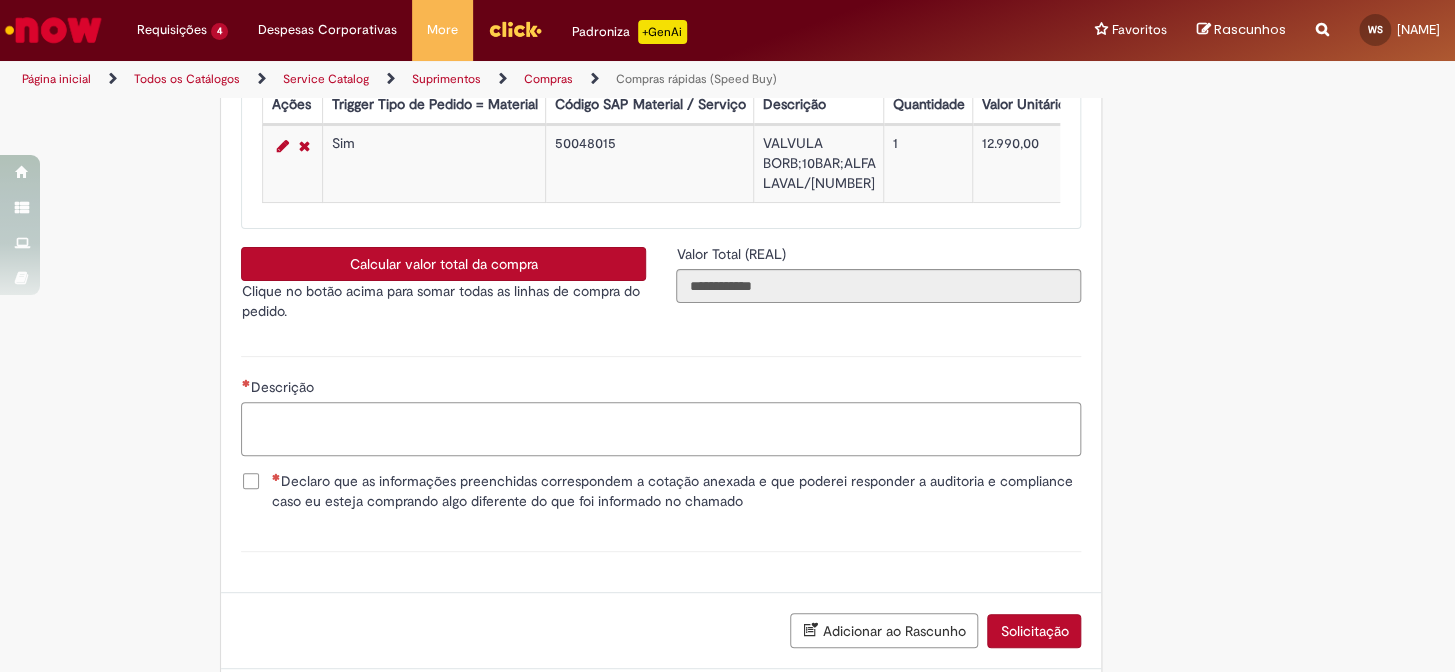 click on "Descrição" at bounding box center [661, 429] 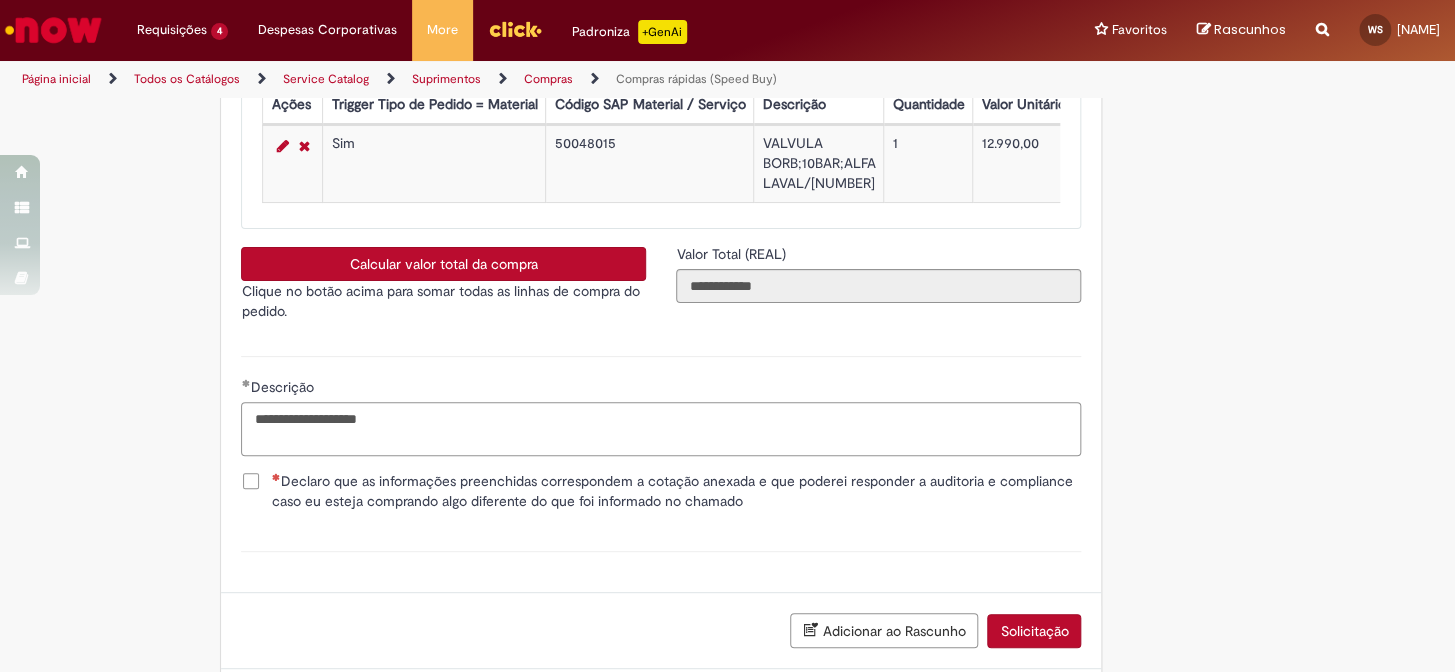 type on "**********" 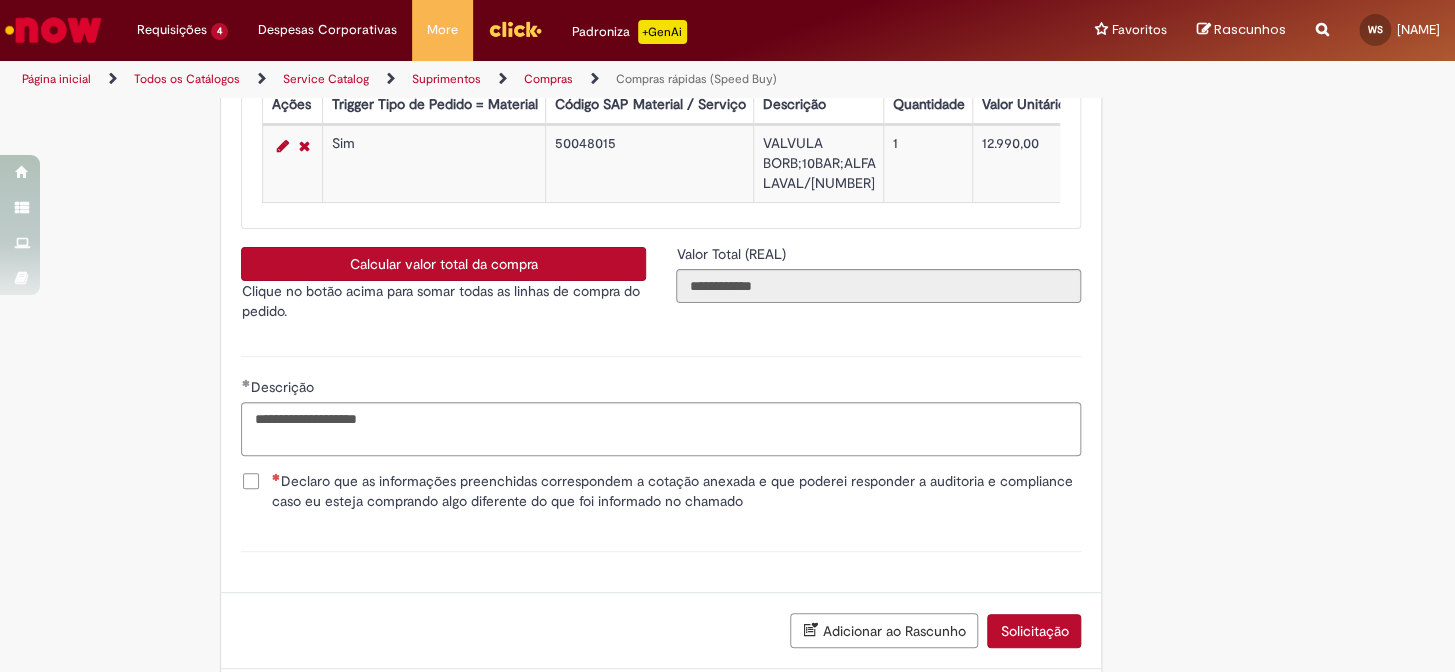 click on "Declaro que as informações preenchidas correspondem a cotação anexada e que poderei responder a auditoria e compliance caso eu esteja comprando algo diferente do que foi informado no chamado" at bounding box center [676, 491] 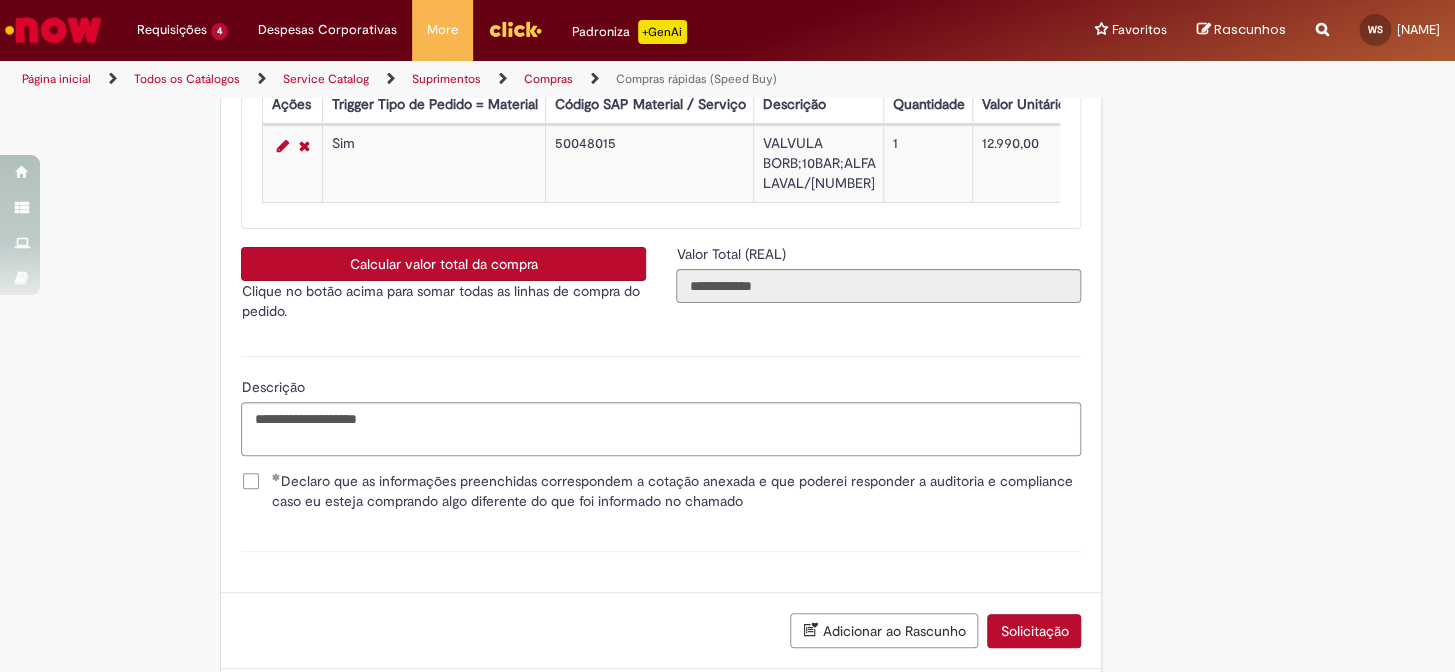 scroll, scrollTop: 3594, scrollLeft: 0, axis: vertical 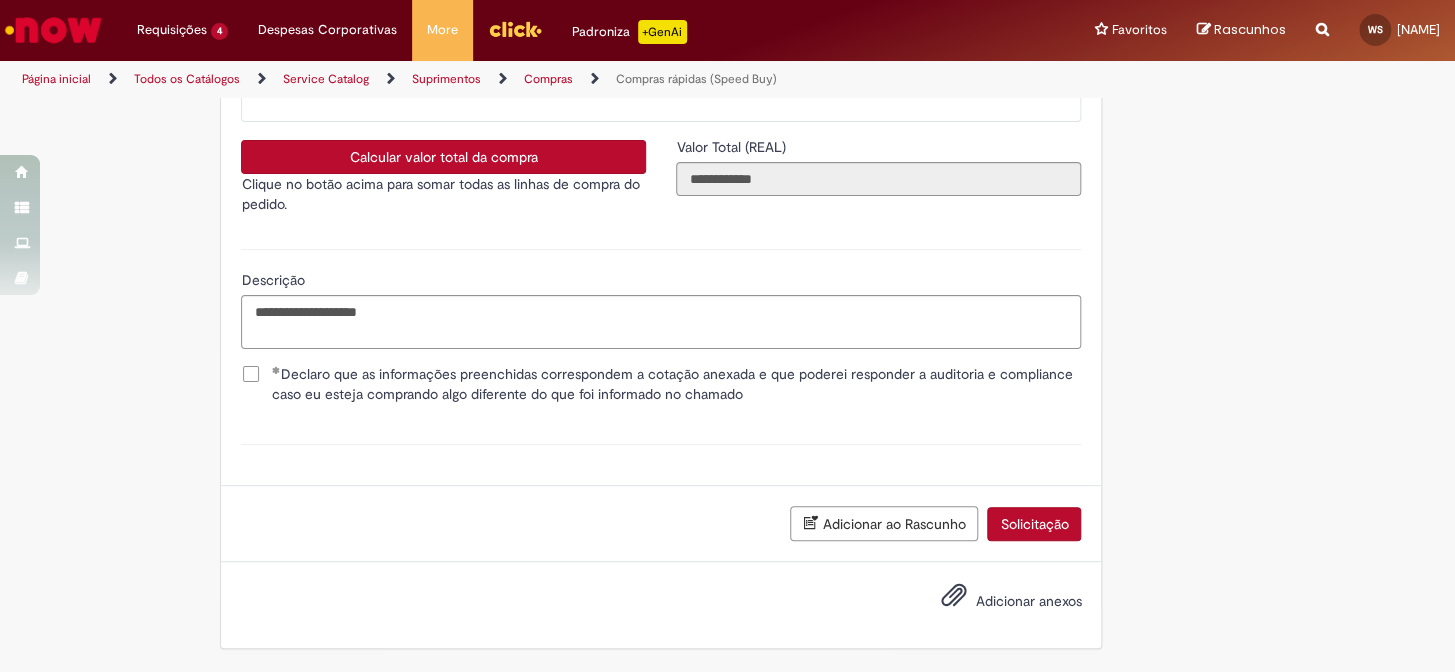 click on "Adicionar anexos" at bounding box center [1028, 601] 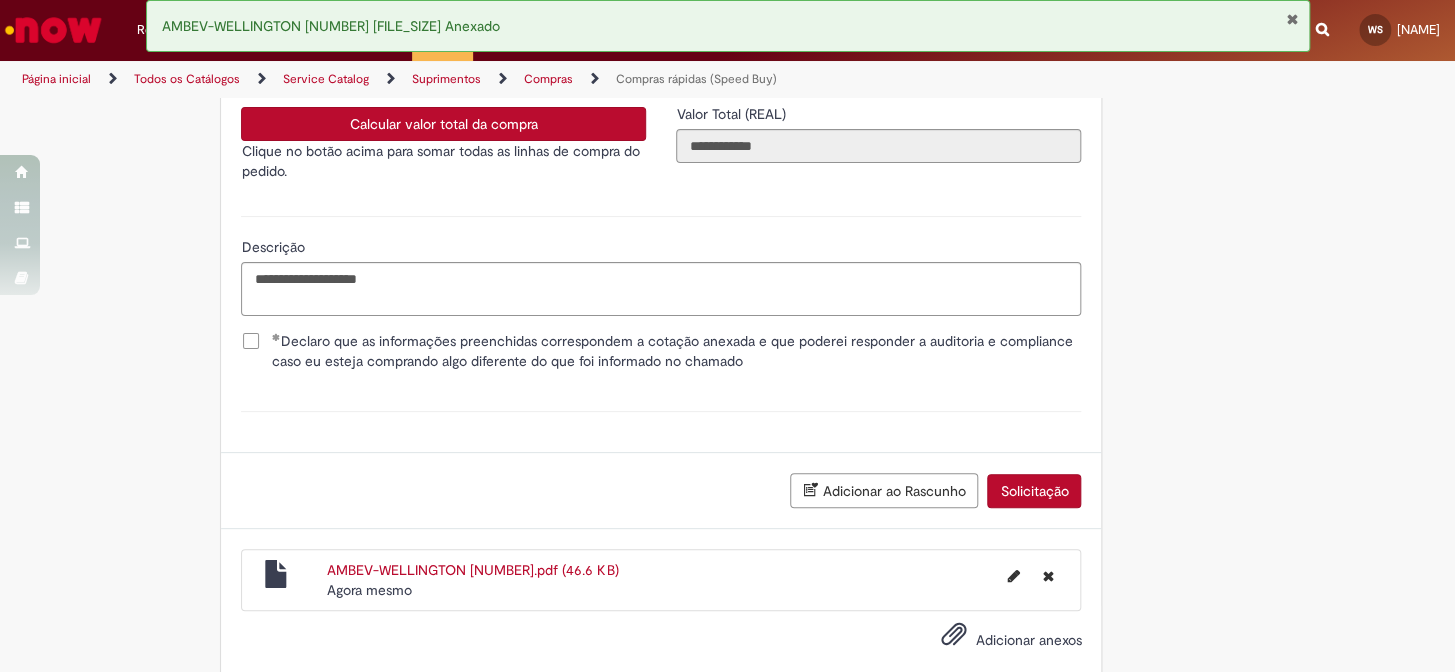 scroll, scrollTop: 3666, scrollLeft: 0, axis: vertical 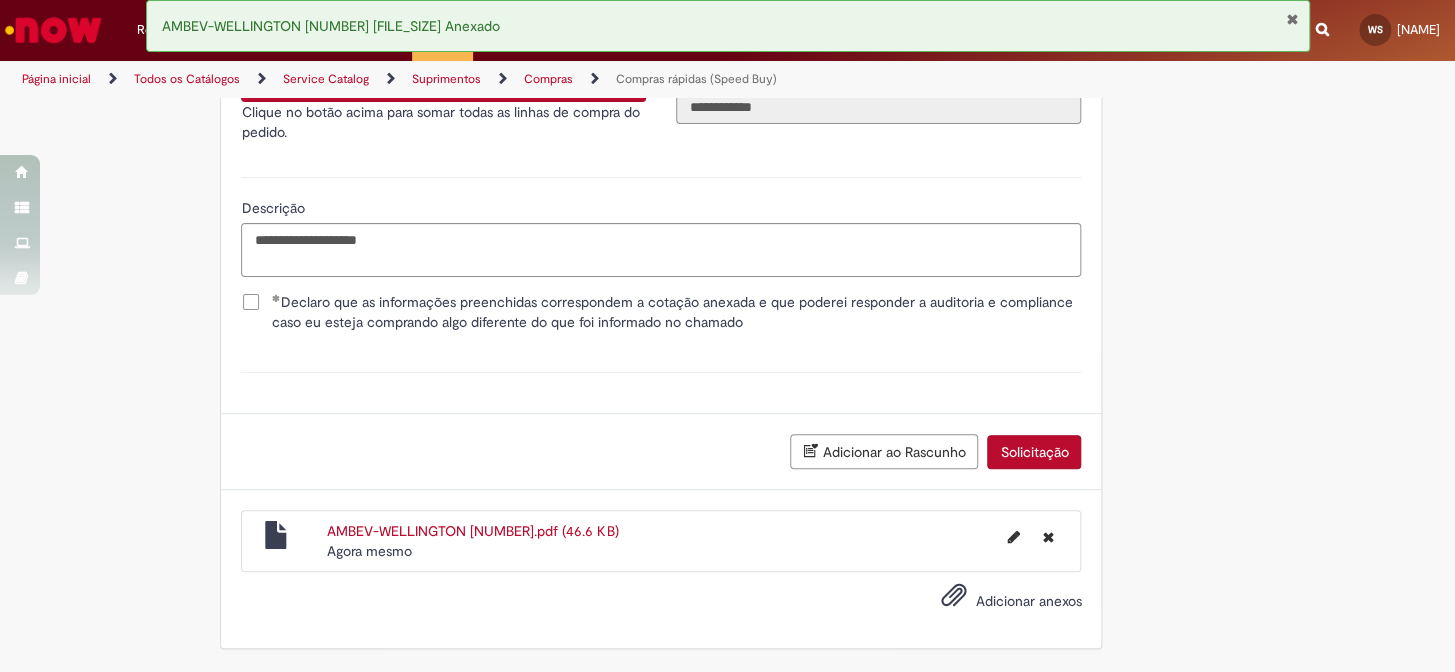 click on "Solicitação" at bounding box center [1034, 452] 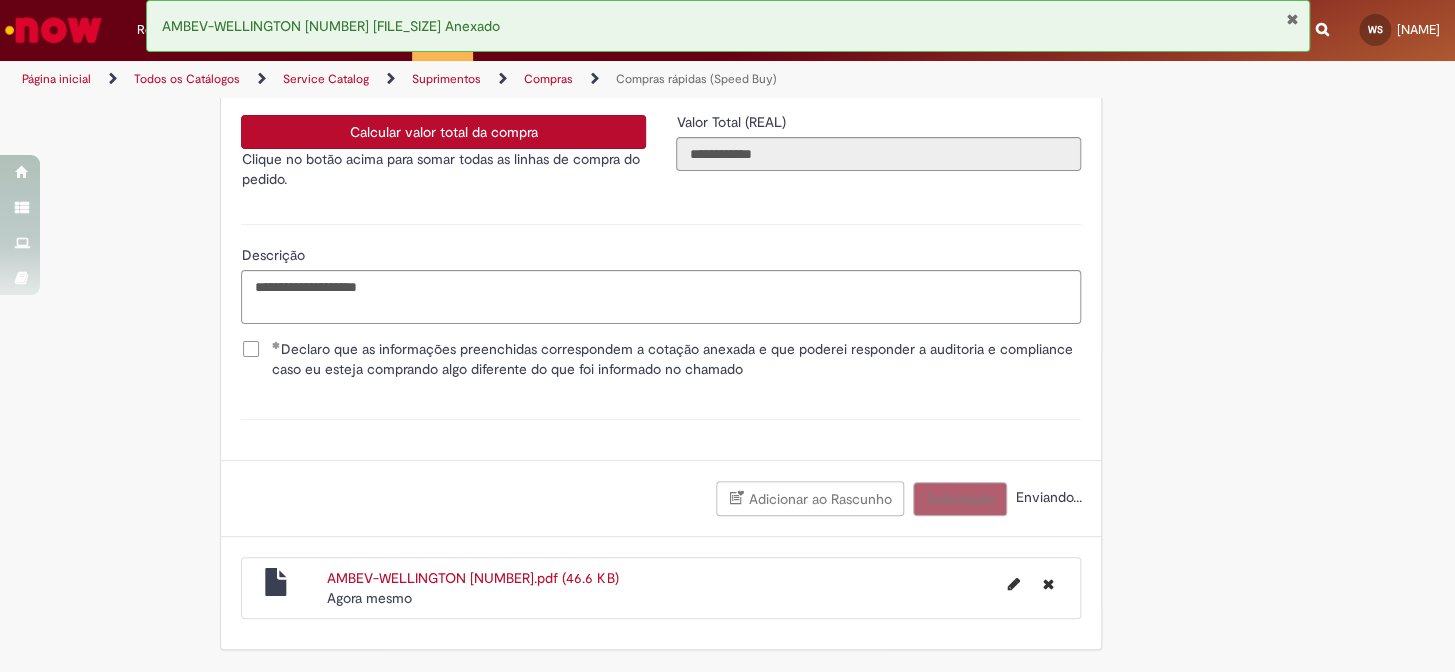 scroll, scrollTop: 3620, scrollLeft: 0, axis: vertical 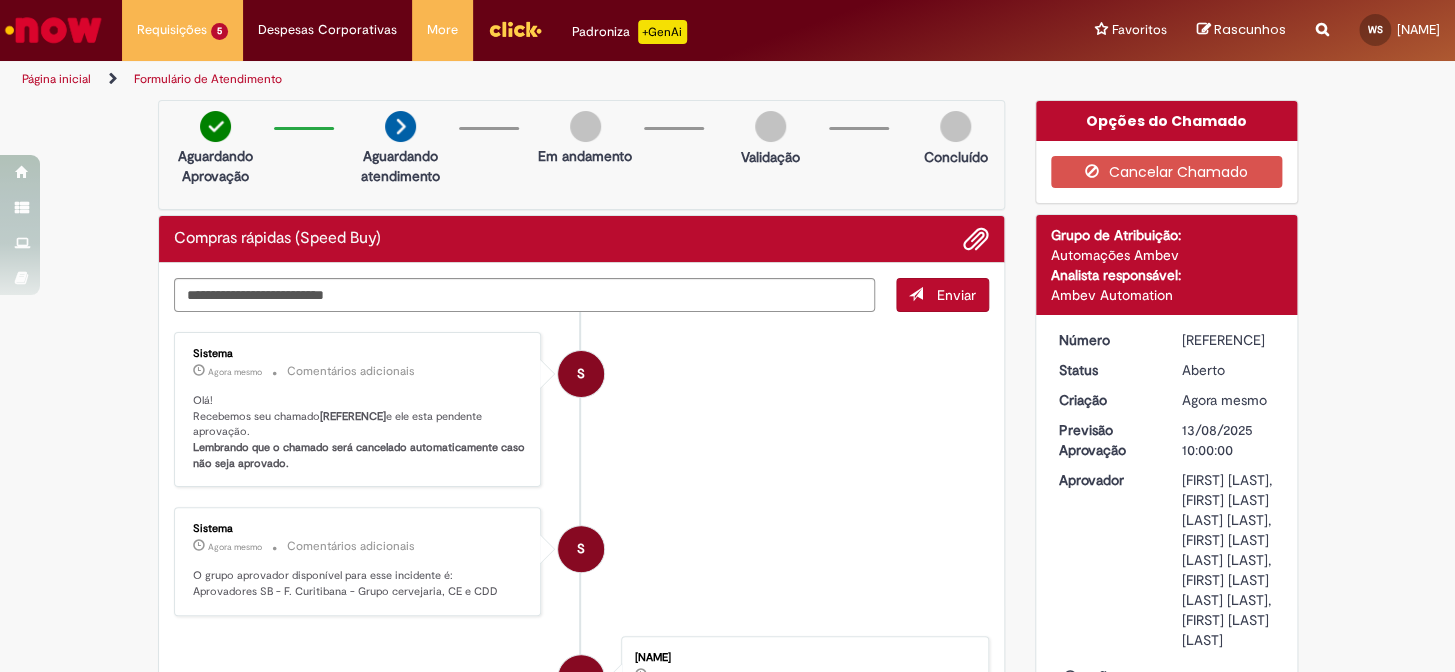 drag, startPoint x: 1240, startPoint y: 339, endPoint x: 1173, endPoint y: 338, distance: 67.00746 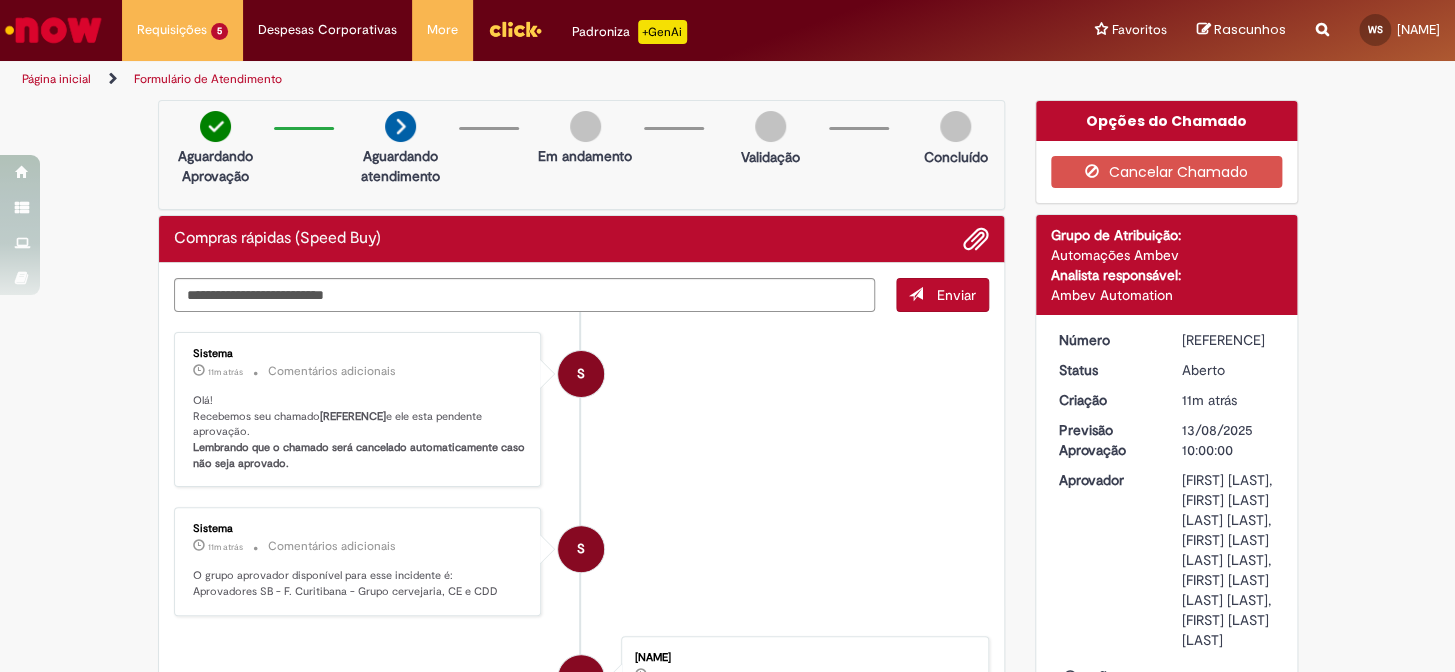 copy on "[REFERENCE]" 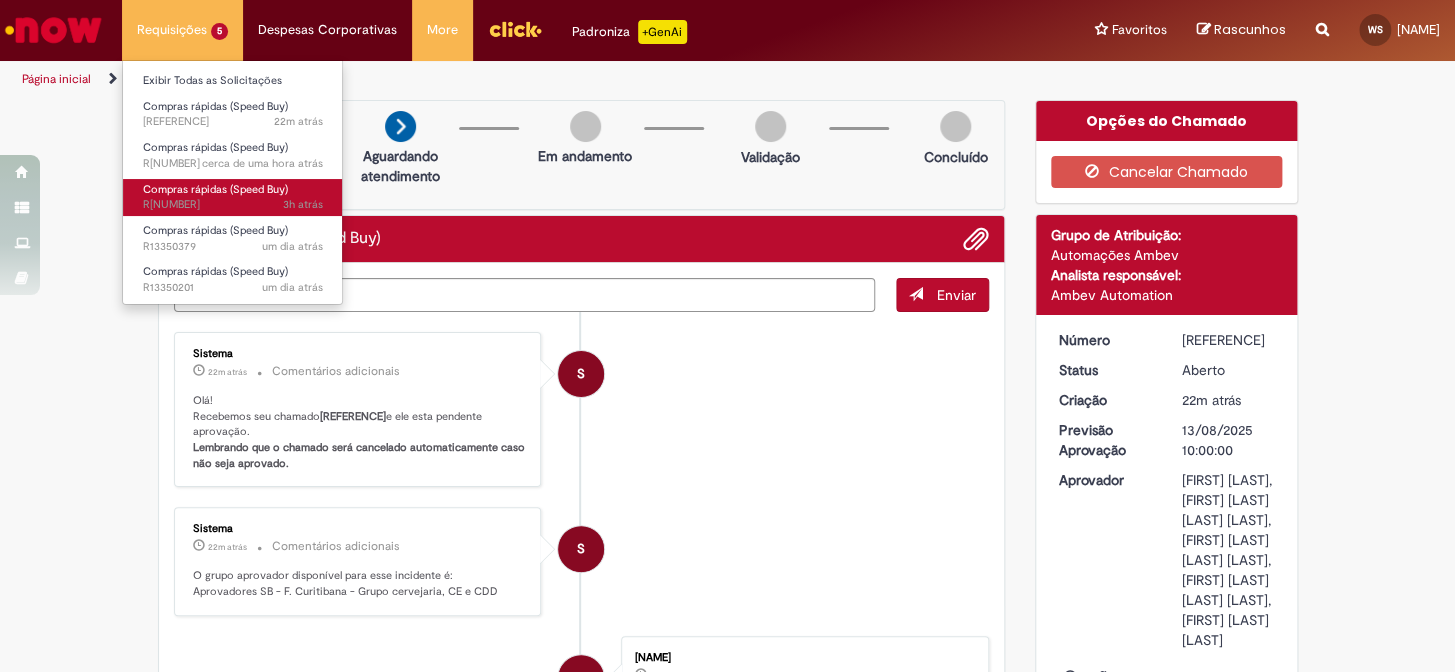 click on "[TIME] atrás [TIME]  R[NUMBER]" at bounding box center [233, 205] 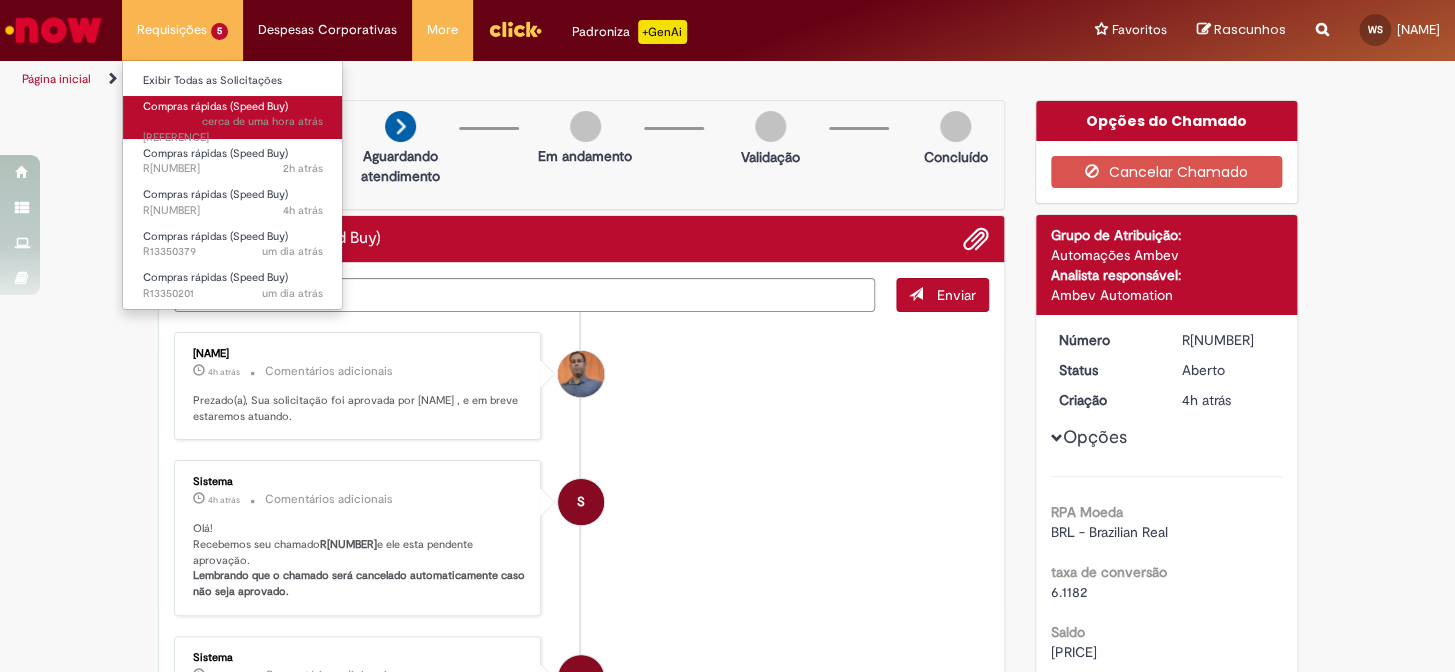 click on "Compras rápidas (Speed Buy)" at bounding box center [215, 106] 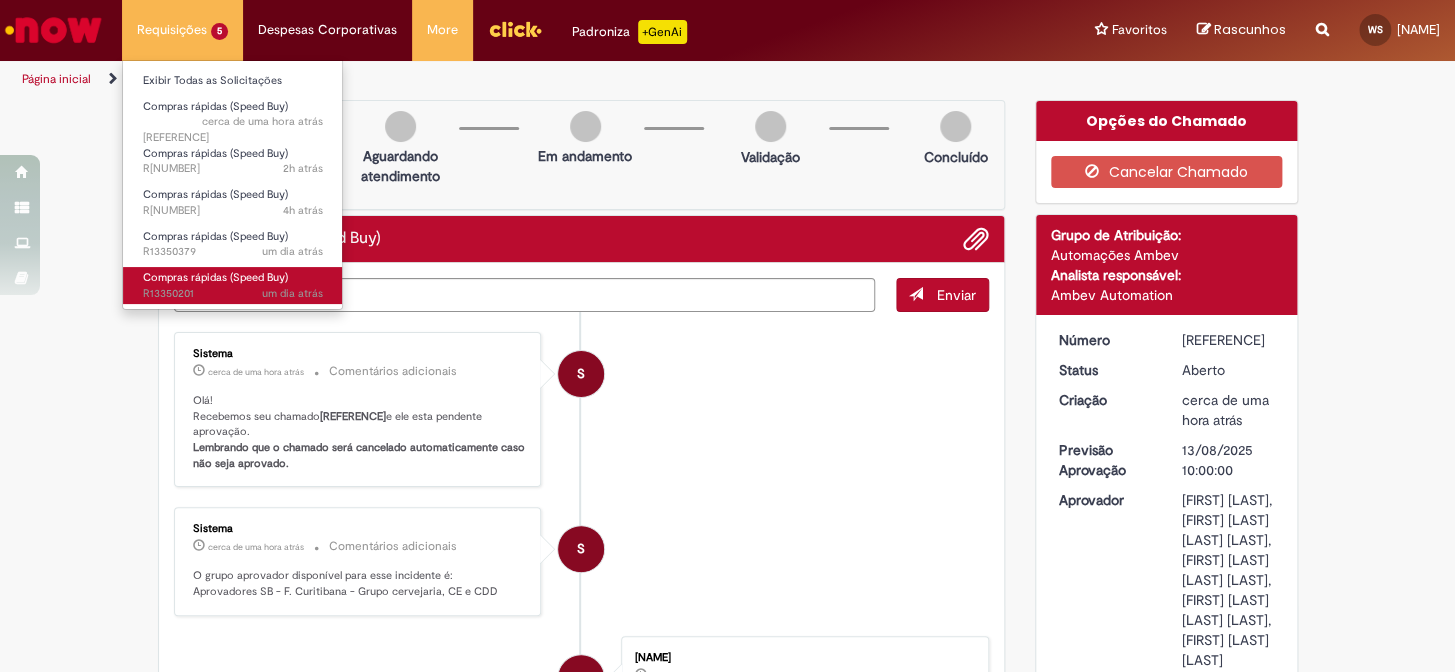 click on "um dia atrás um dia atrás  [REFERENCE]" at bounding box center [233, 294] 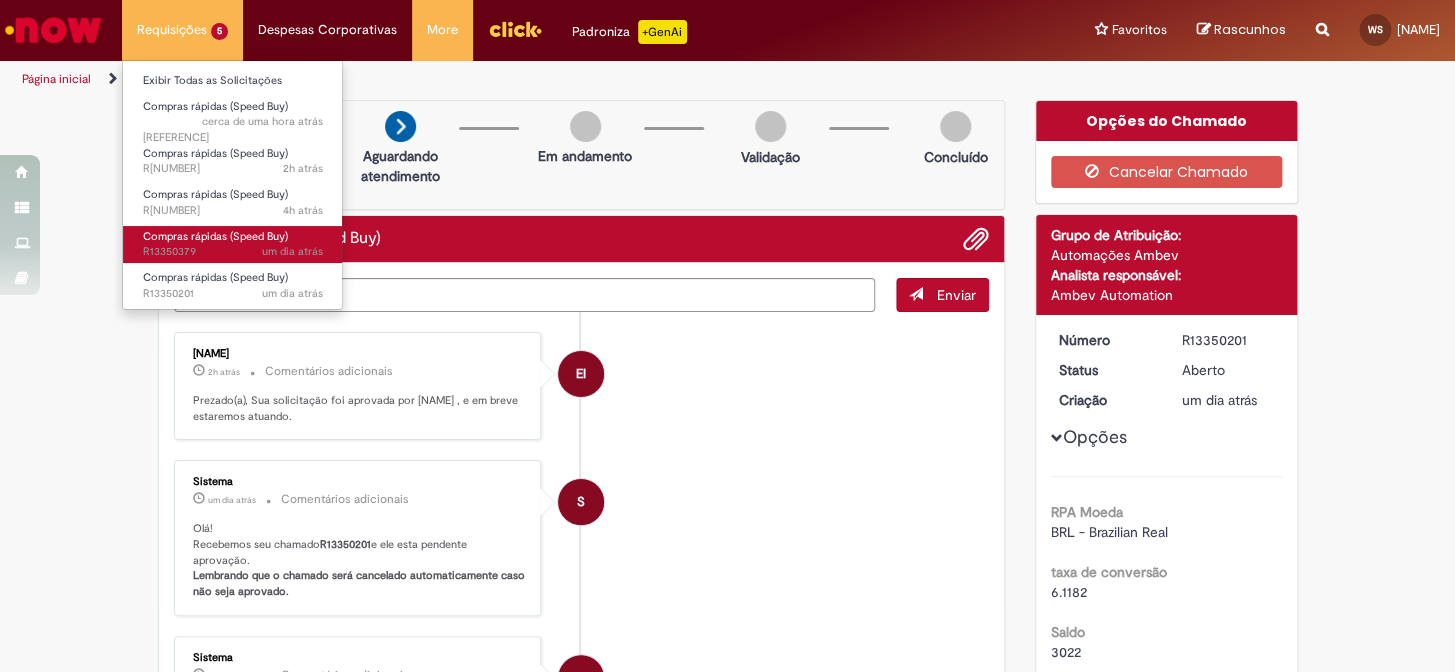 click on "Compras rápidas (Speed Buy)" at bounding box center [215, 236] 